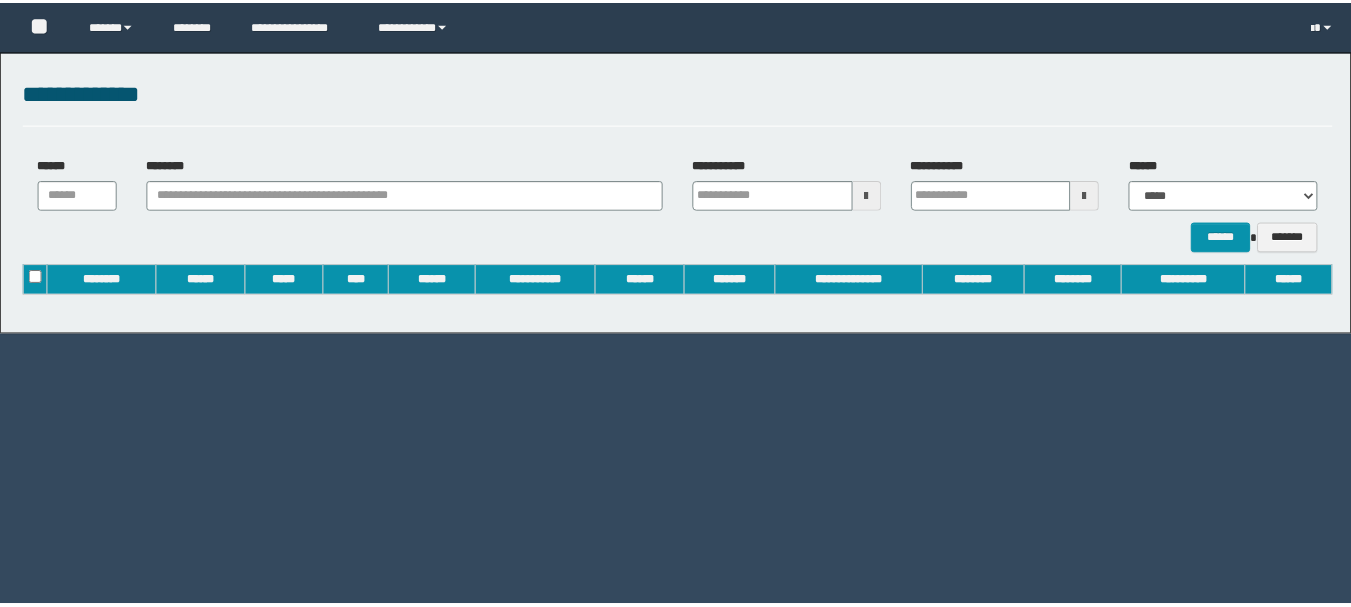 scroll, scrollTop: 0, scrollLeft: 0, axis: both 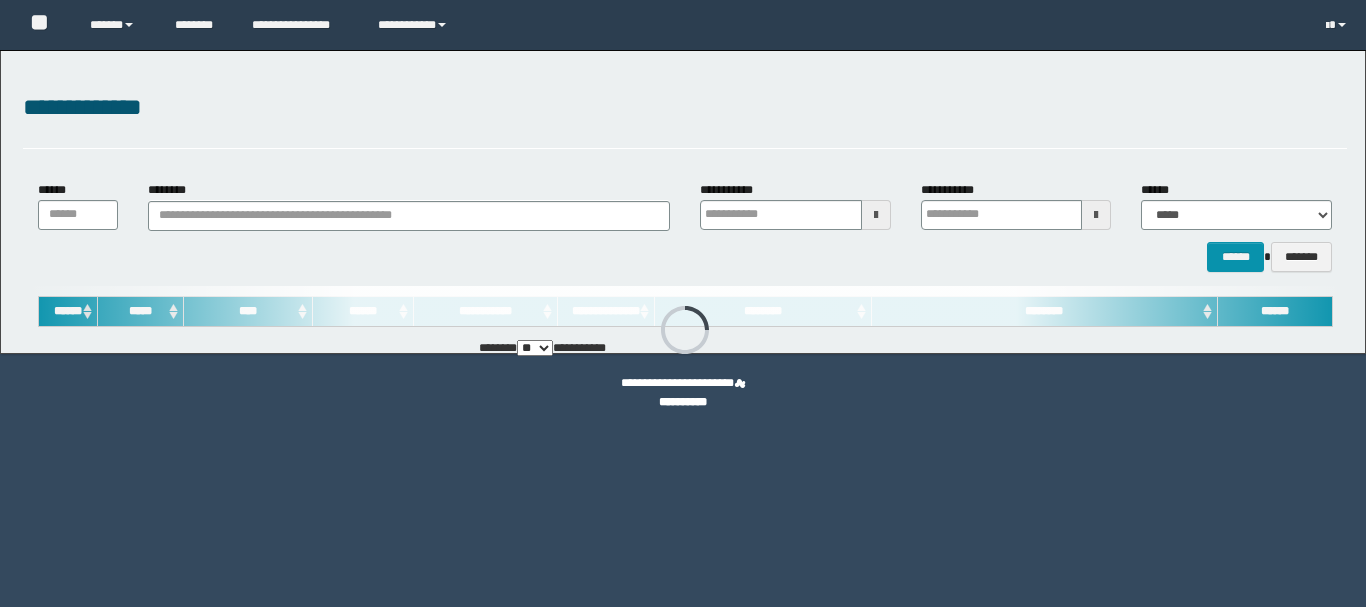 type on "**********" 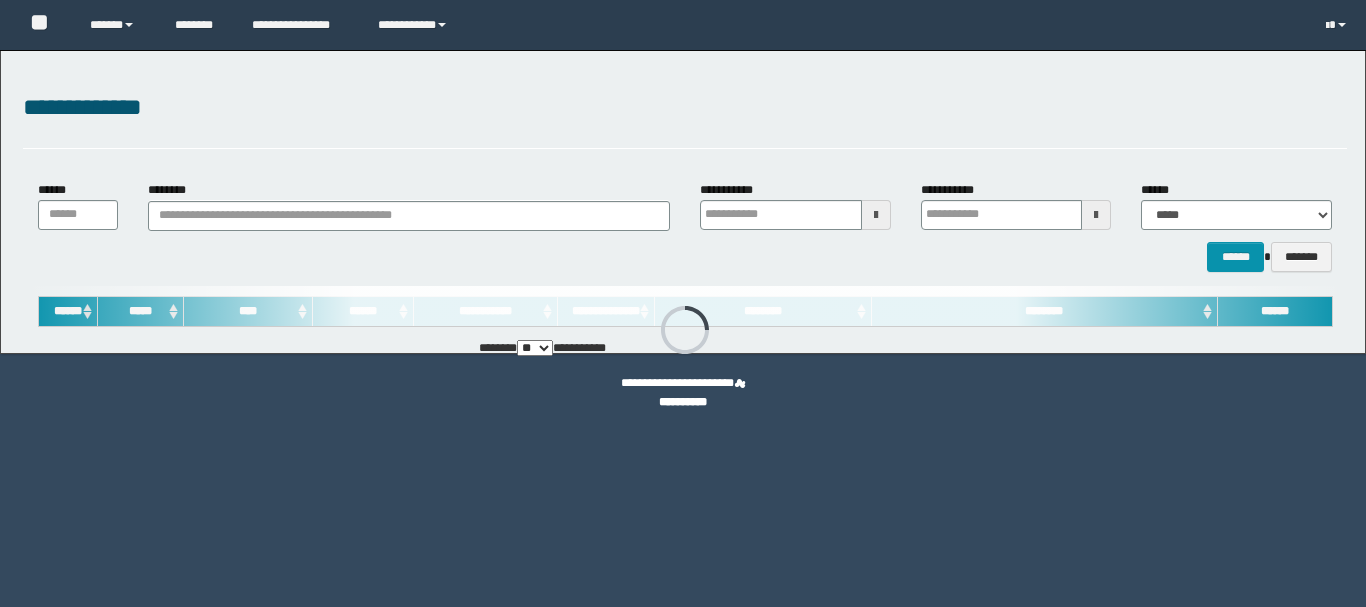 type on "**********" 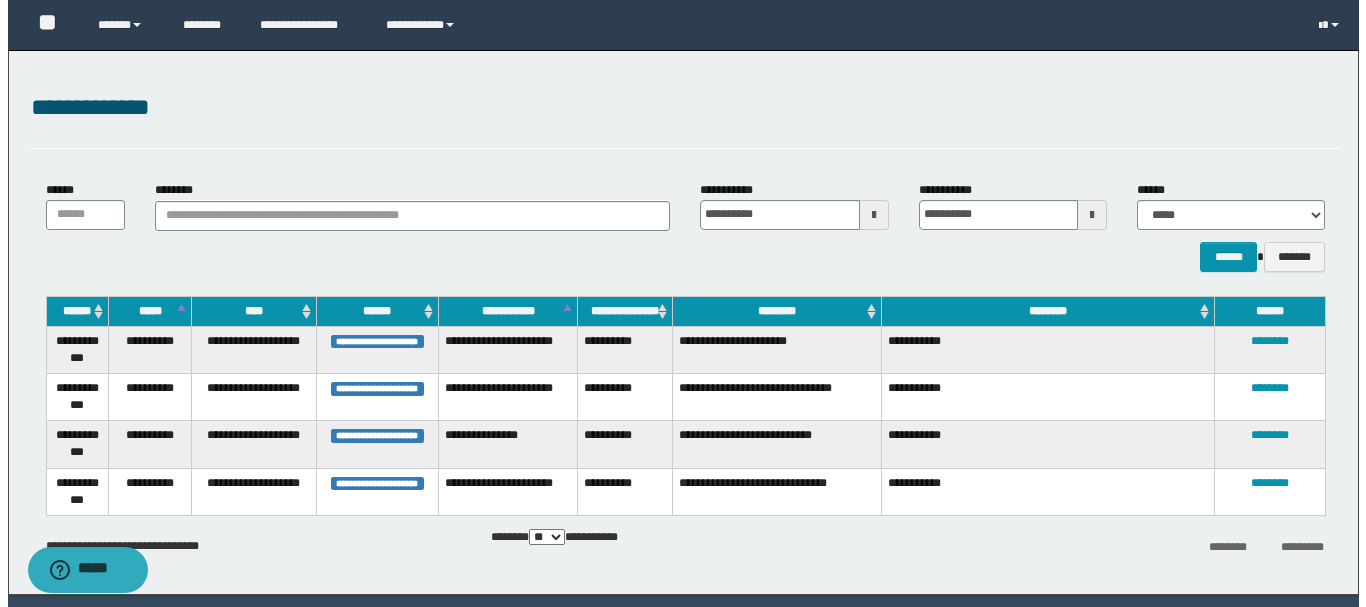 scroll, scrollTop: 0, scrollLeft: 0, axis: both 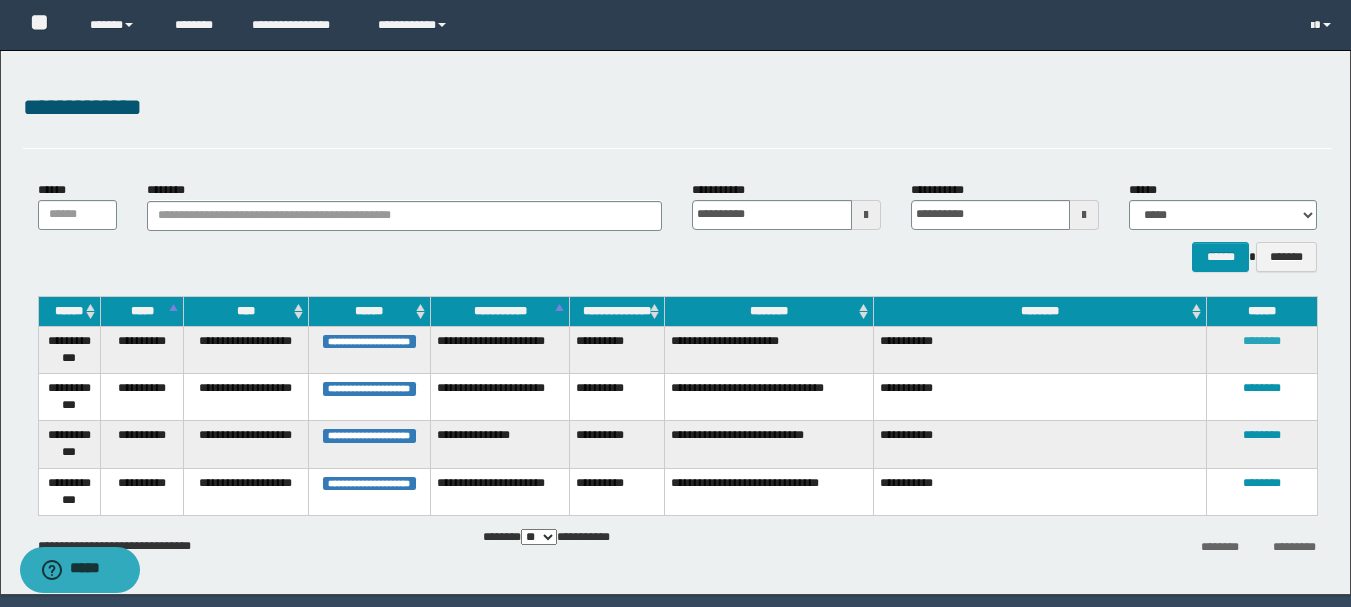 click on "********" at bounding box center (1262, 341) 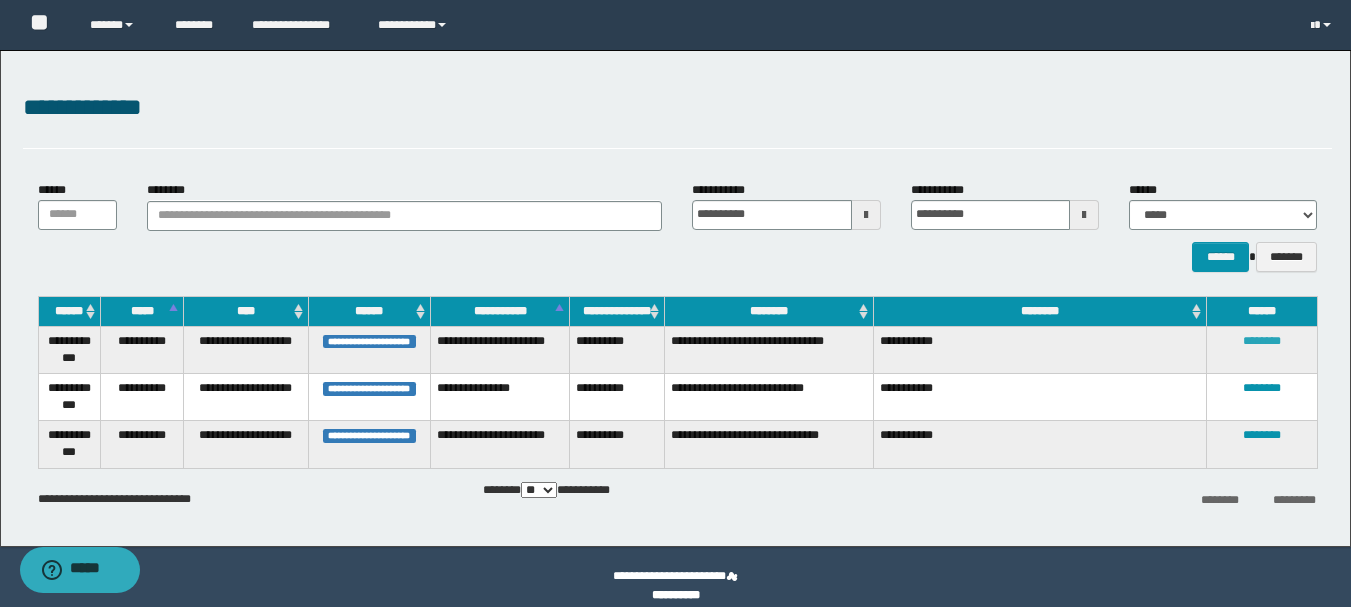 click on "********" at bounding box center (1262, 341) 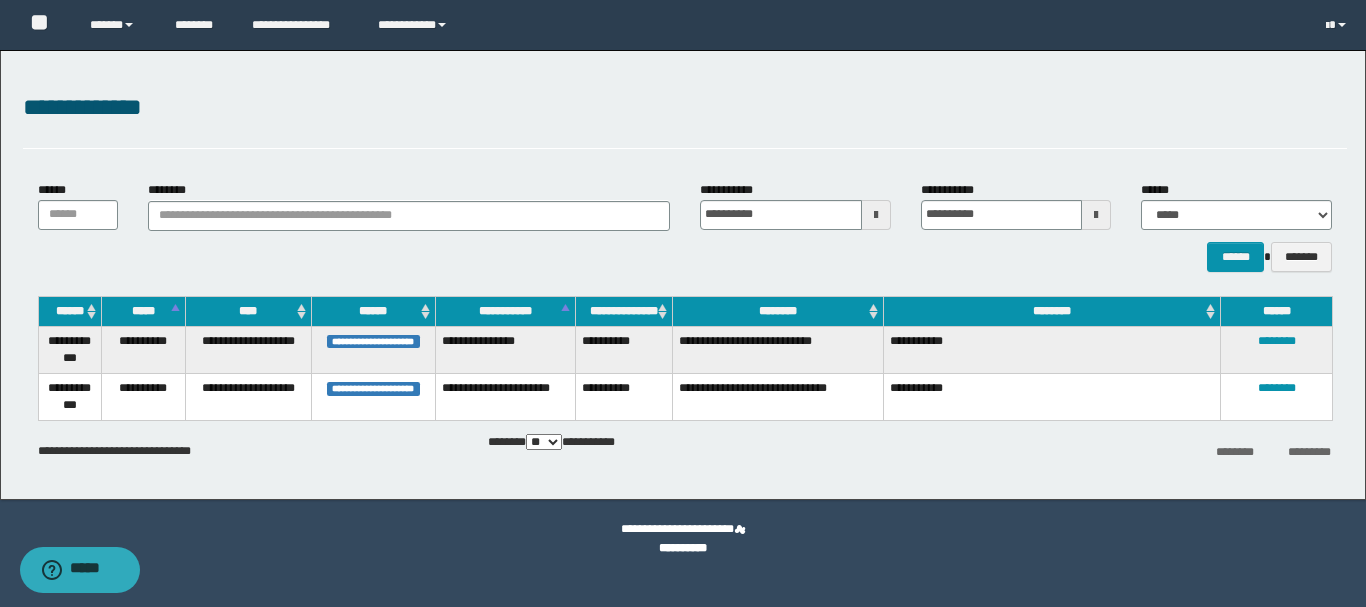 click on "********" at bounding box center [1277, 349] 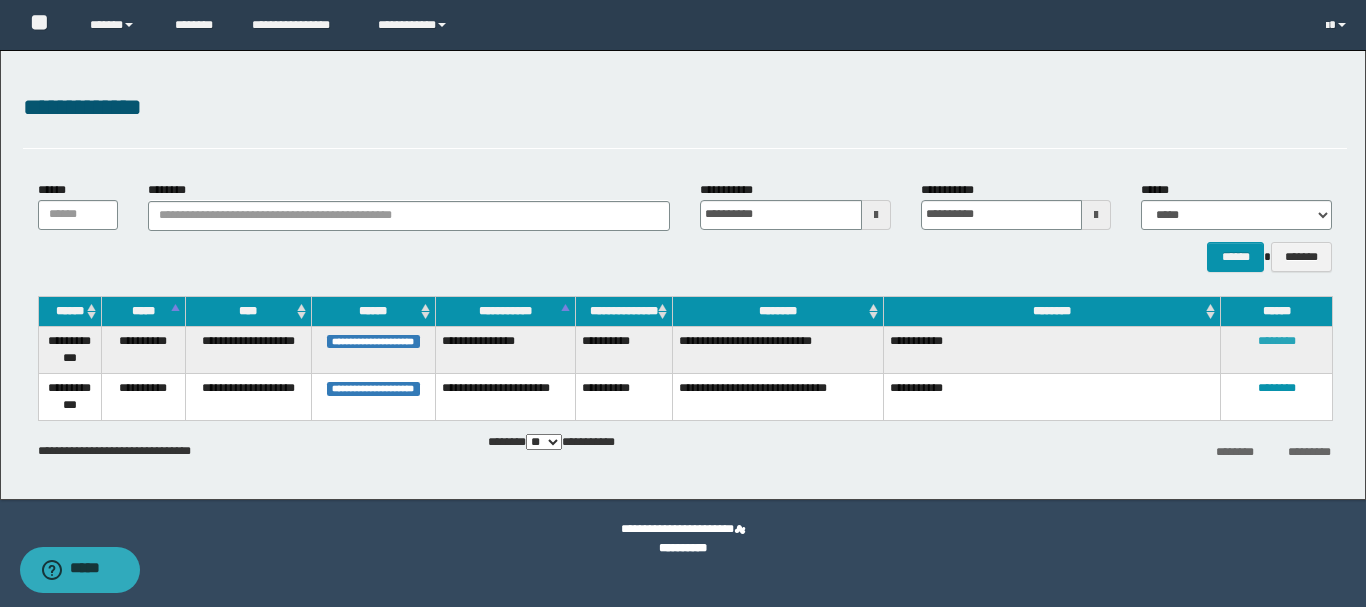 click on "********" at bounding box center [1277, 341] 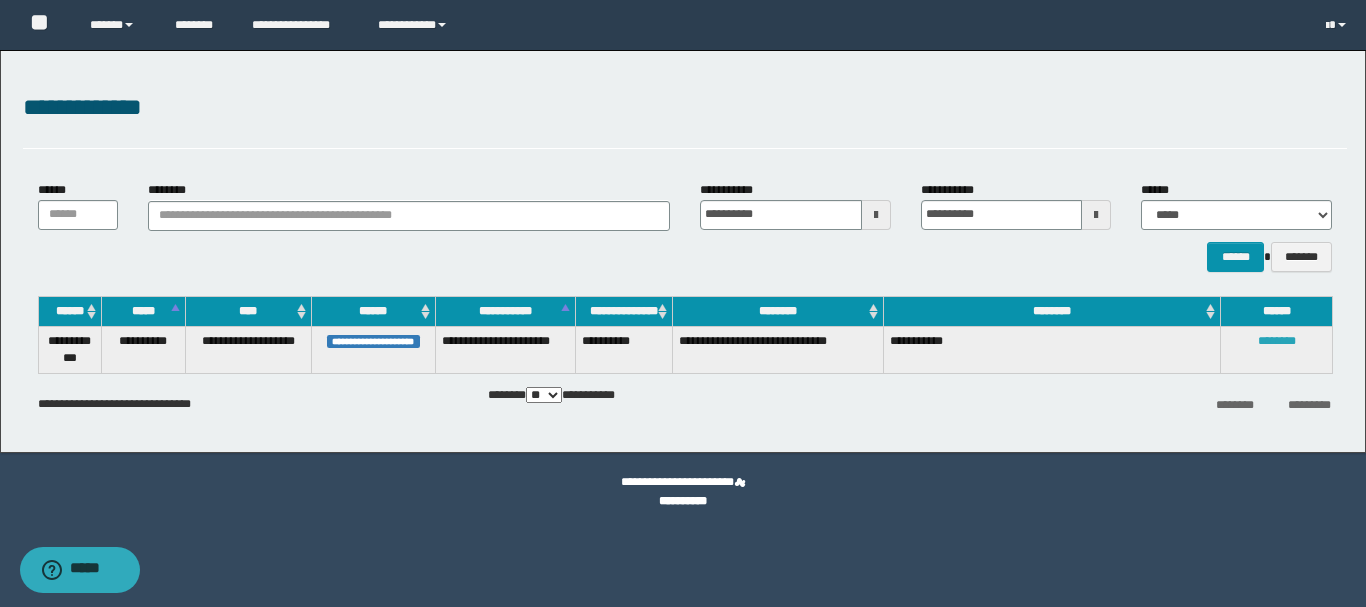 click on "********" at bounding box center [1277, 341] 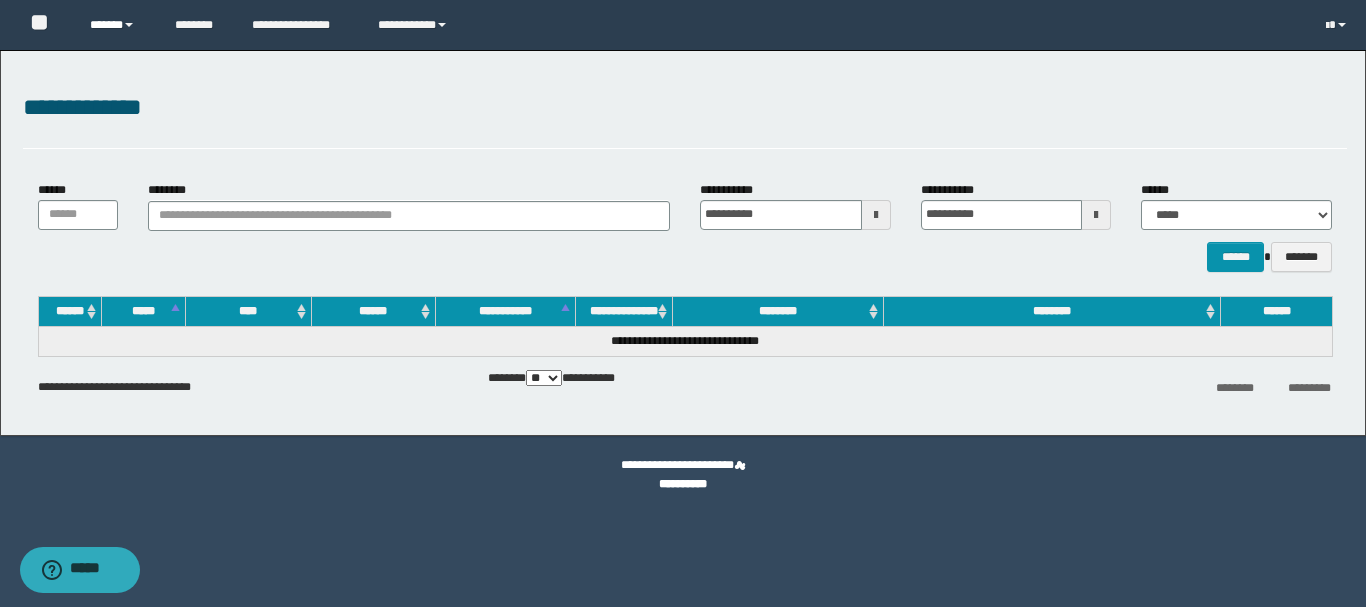 click on "******" at bounding box center [117, 25] 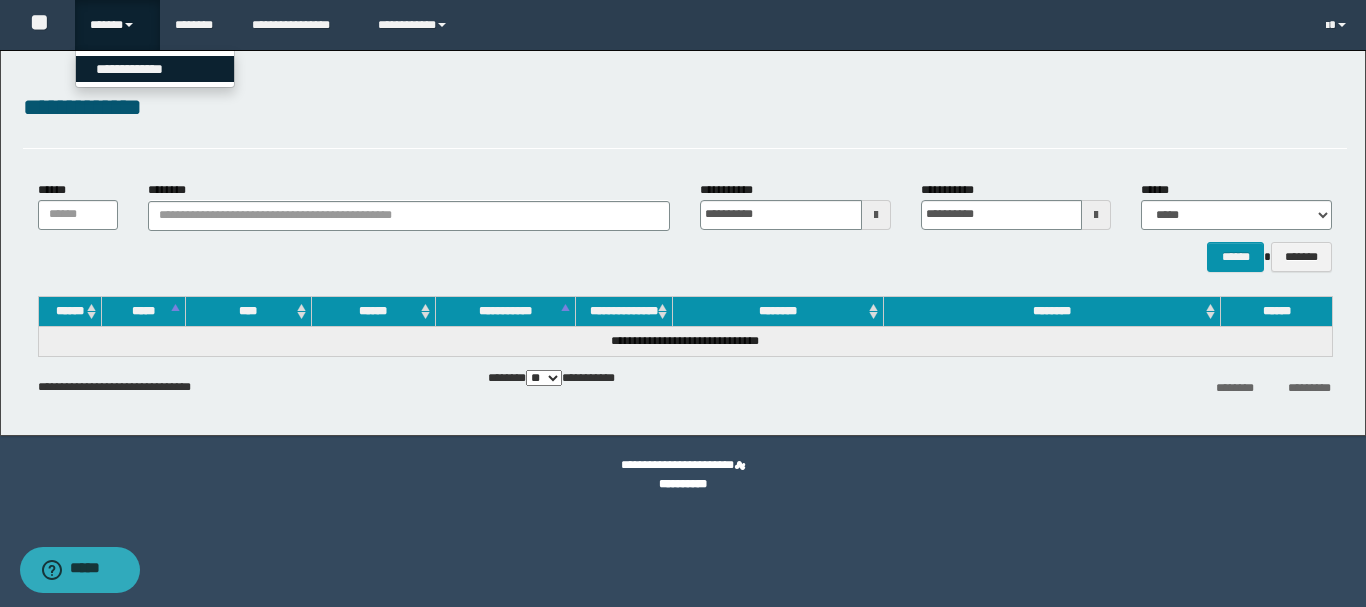 click on "**********" at bounding box center (155, 69) 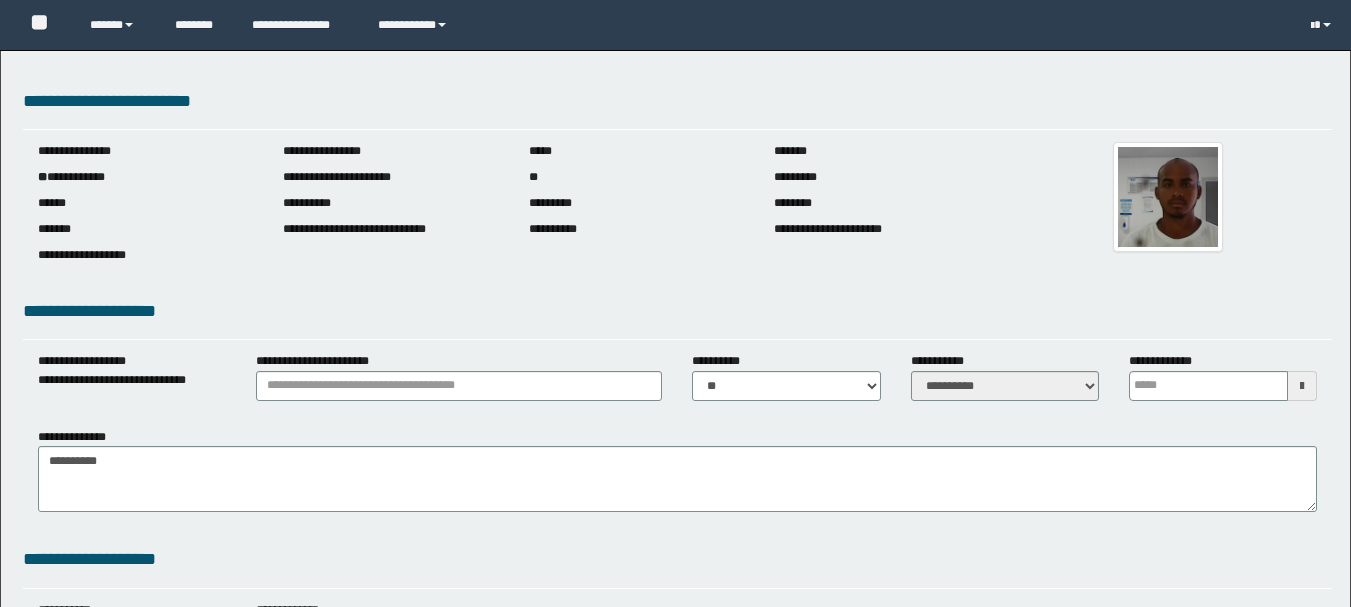 scroll, scrollTop: 0, scrollLeft: 0, axis: both 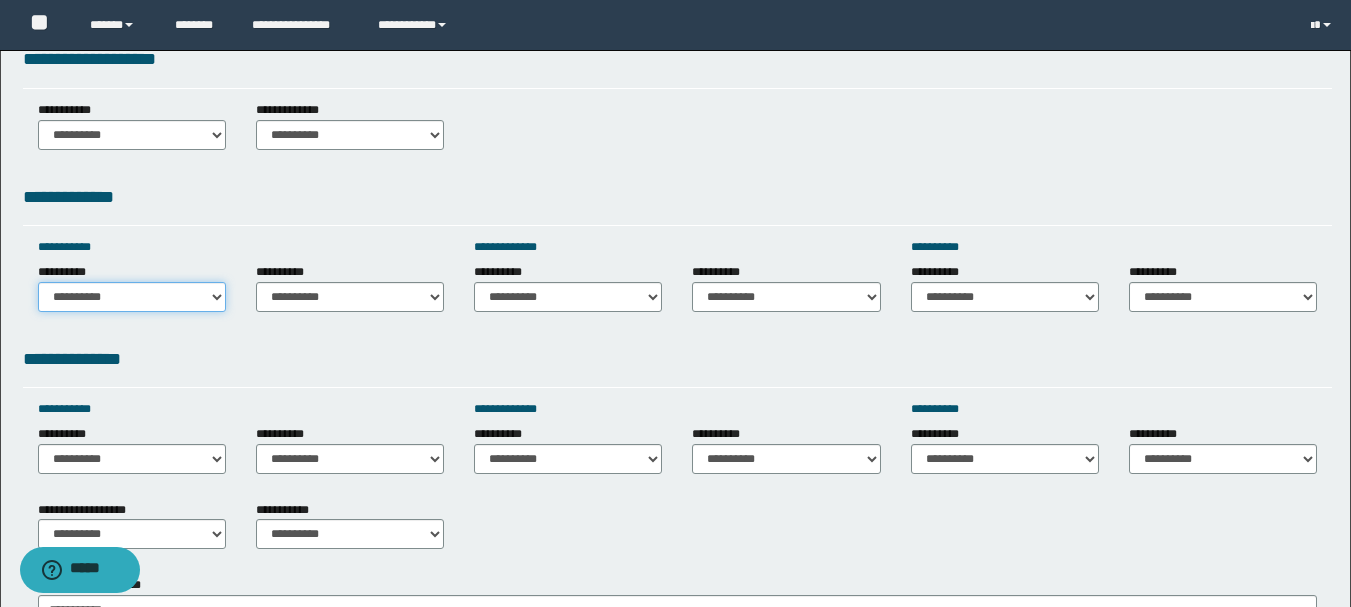 click on "**********" at bounding box center [132, 297] 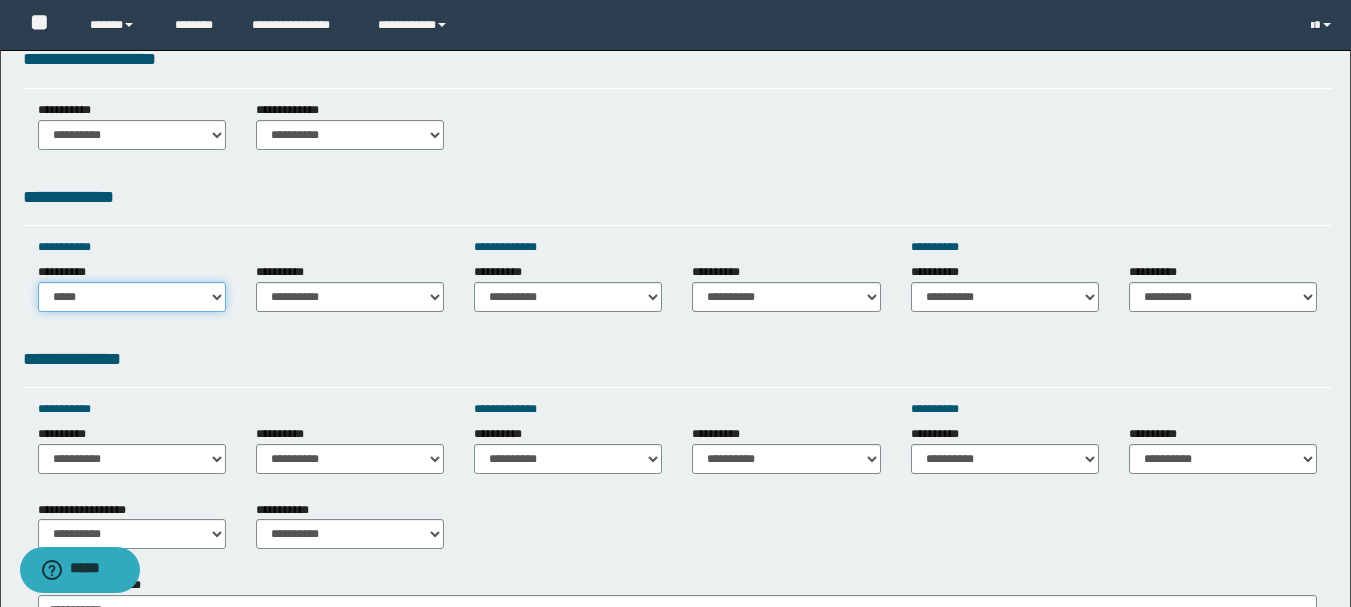click on "**********" at bounding box center (132, 297) 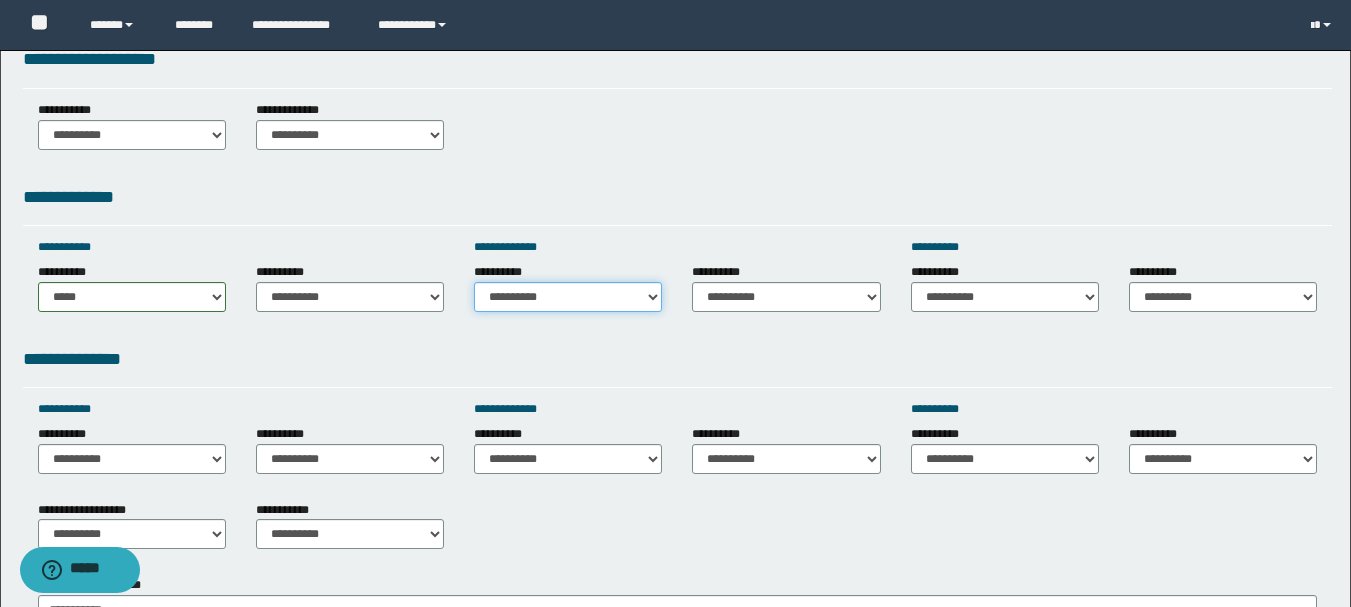 click on "**********" at bounding box center (568, 297) 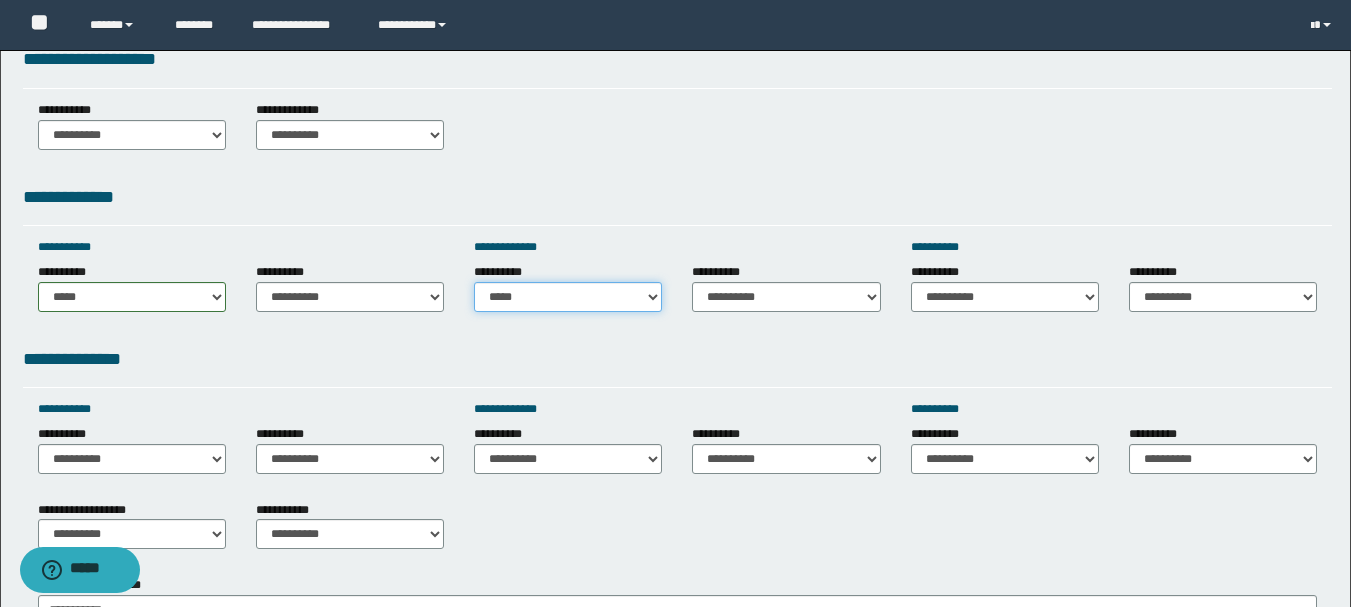 click on "**********" at bounding box center (568, 297) 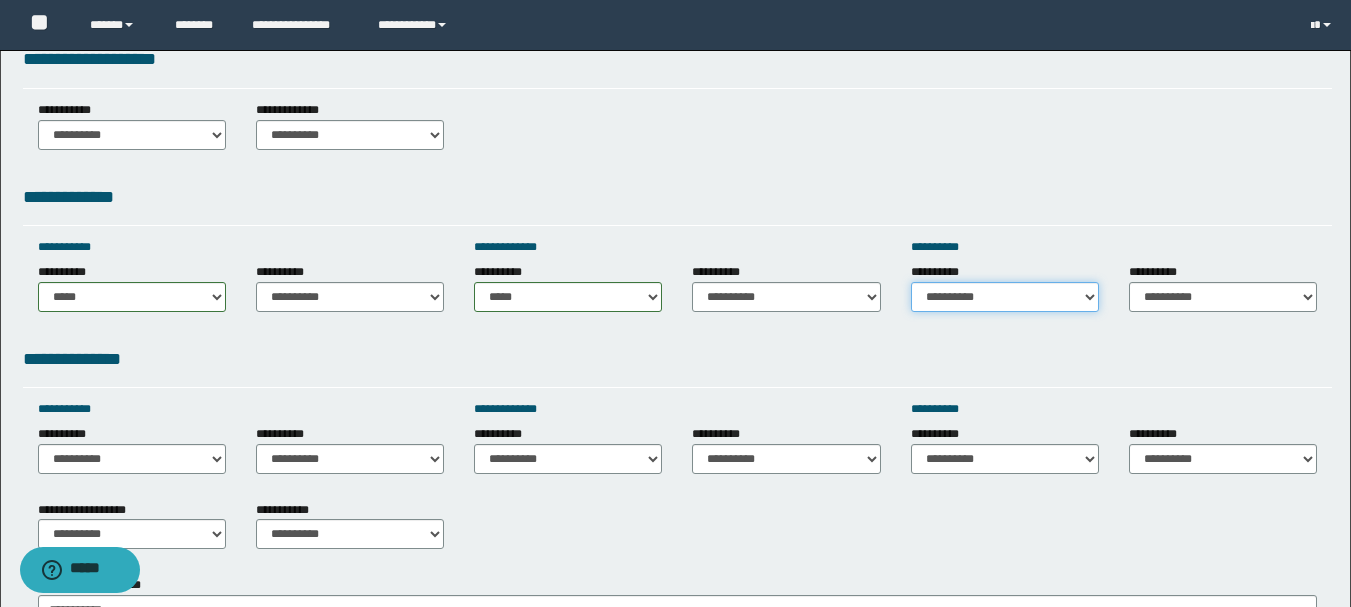 click on "**********" at bounding box center [1005, 297] 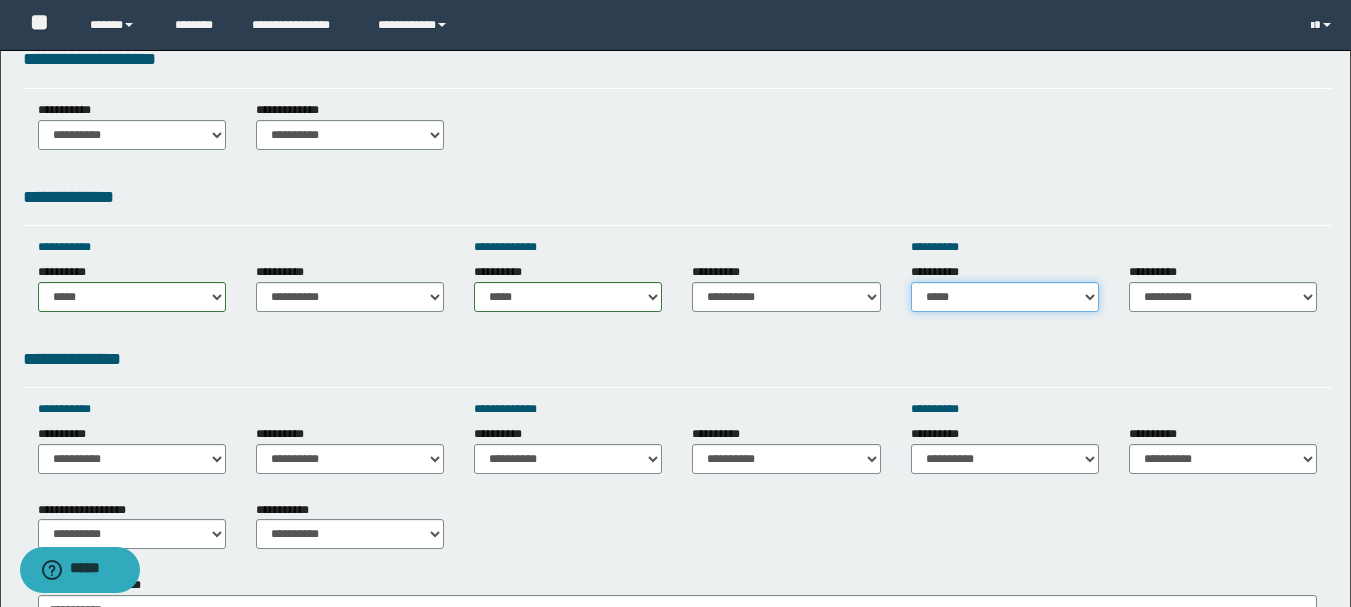 click on "**********" at bounding box center [1005, 297] 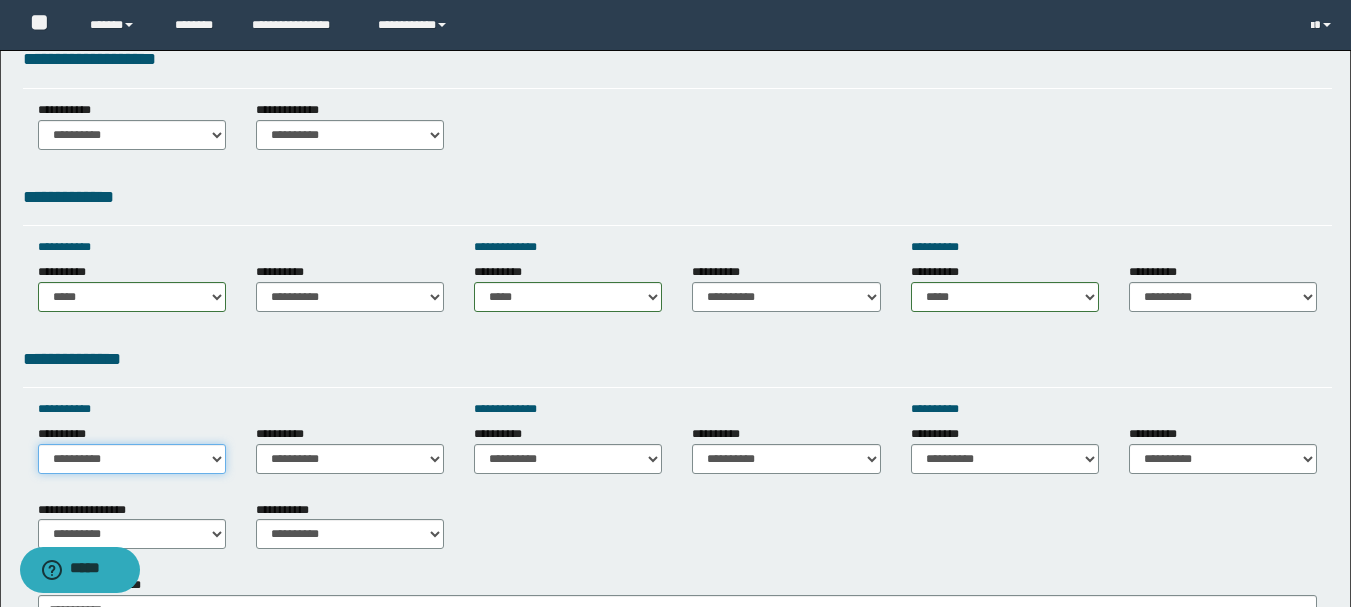 click on "**********" at bounding box center (132, 459) 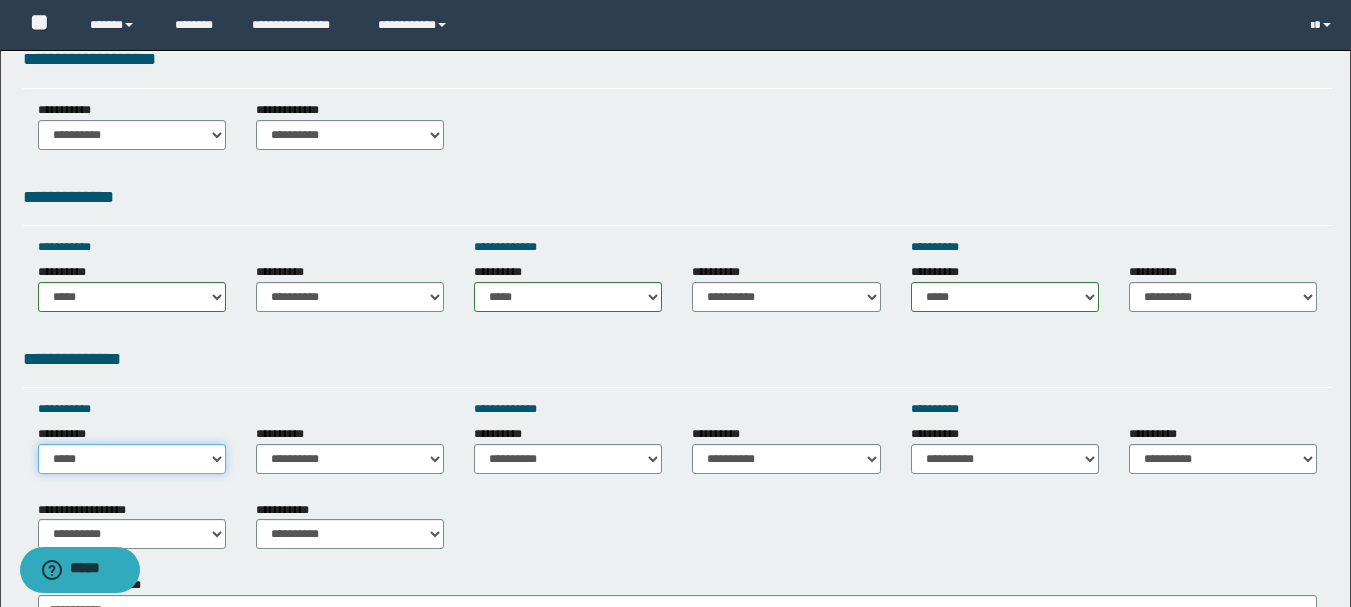 click on "**********" at bounding box center [132, 459] 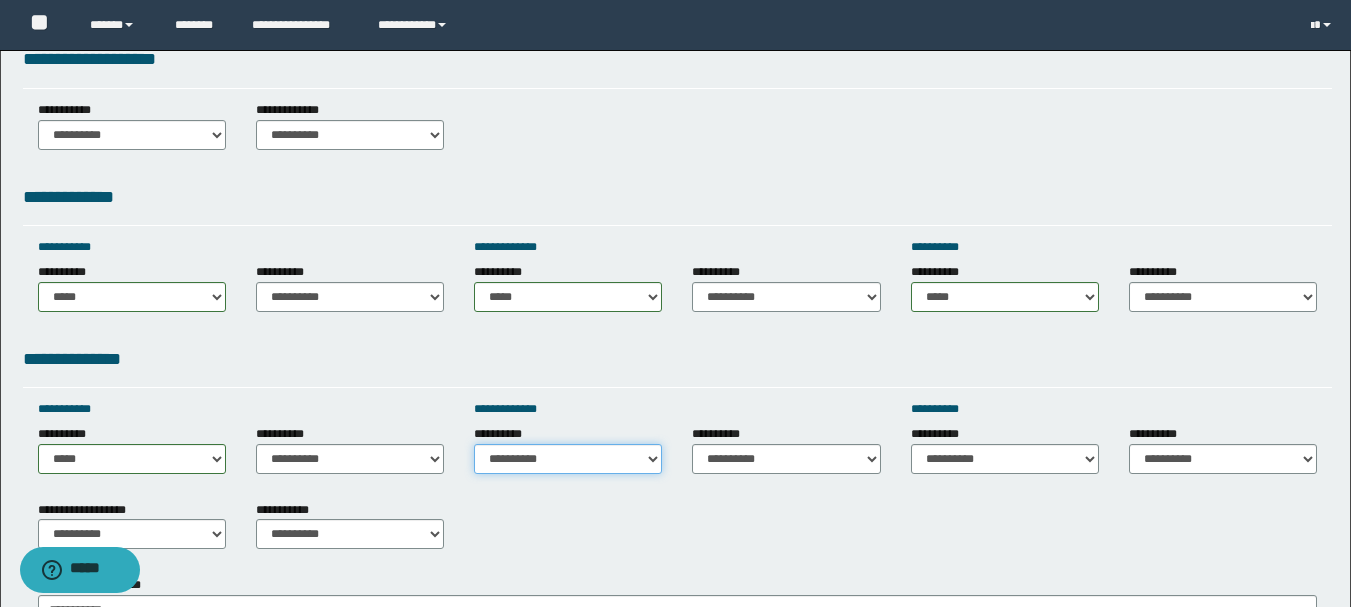 click on "**********" at bounding box center [568, 459] 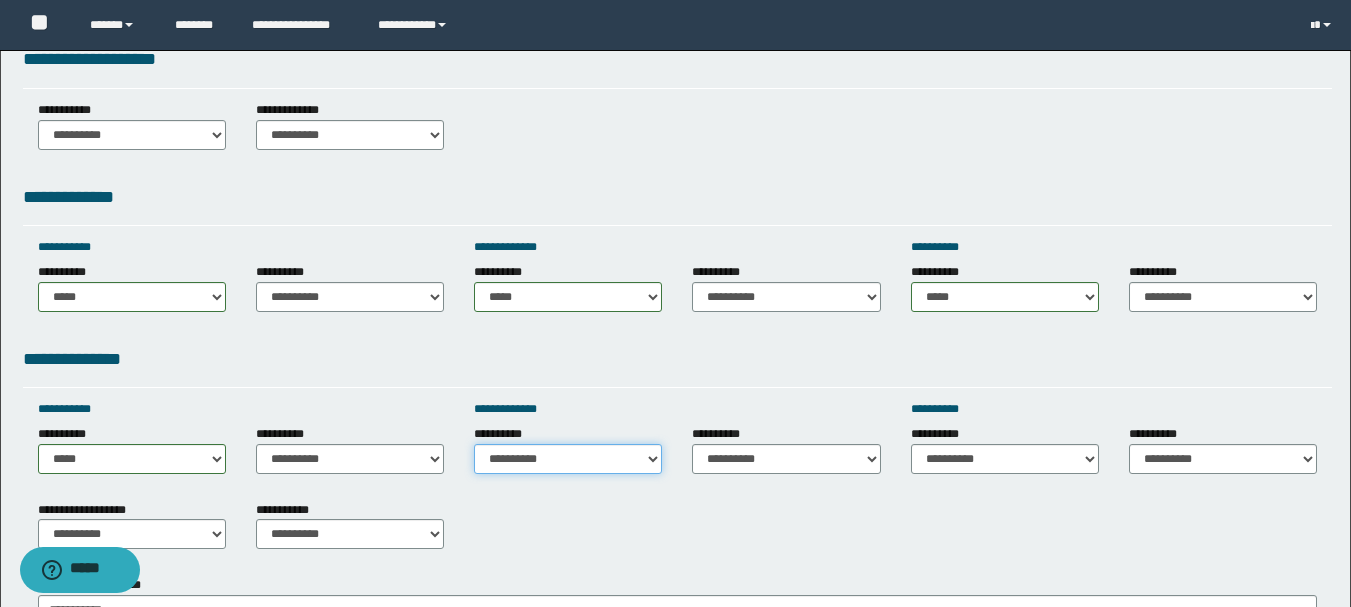 select on "*****" 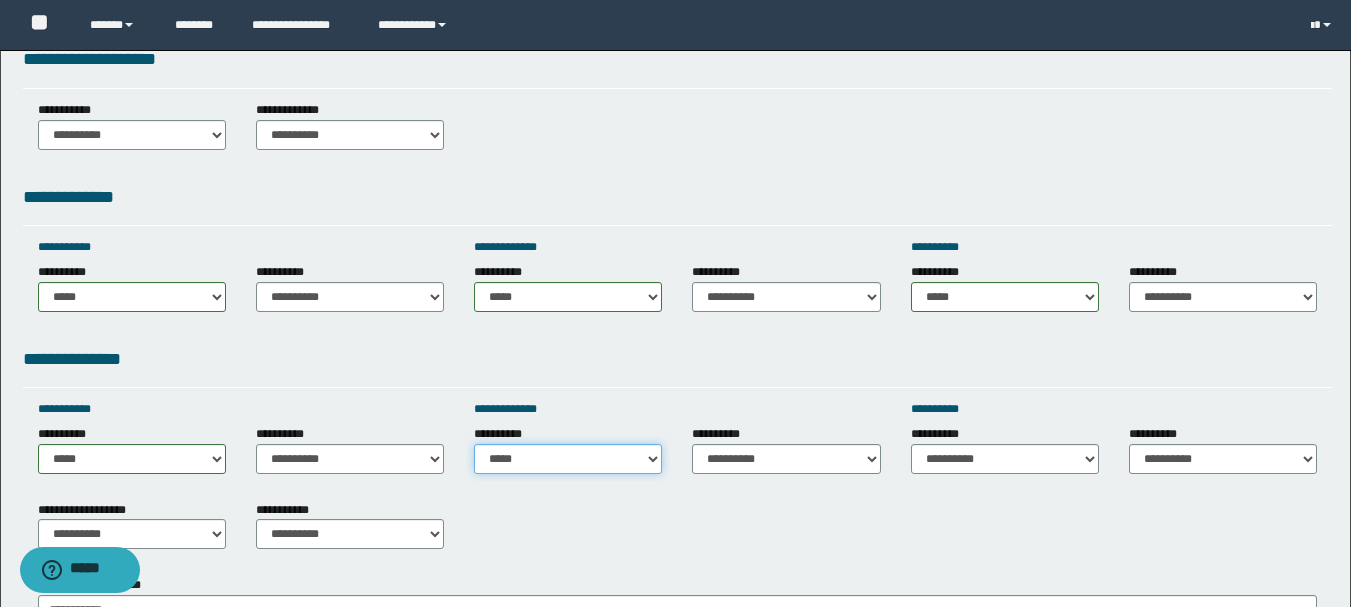 click on "**********" at bounding box center (568, 459) 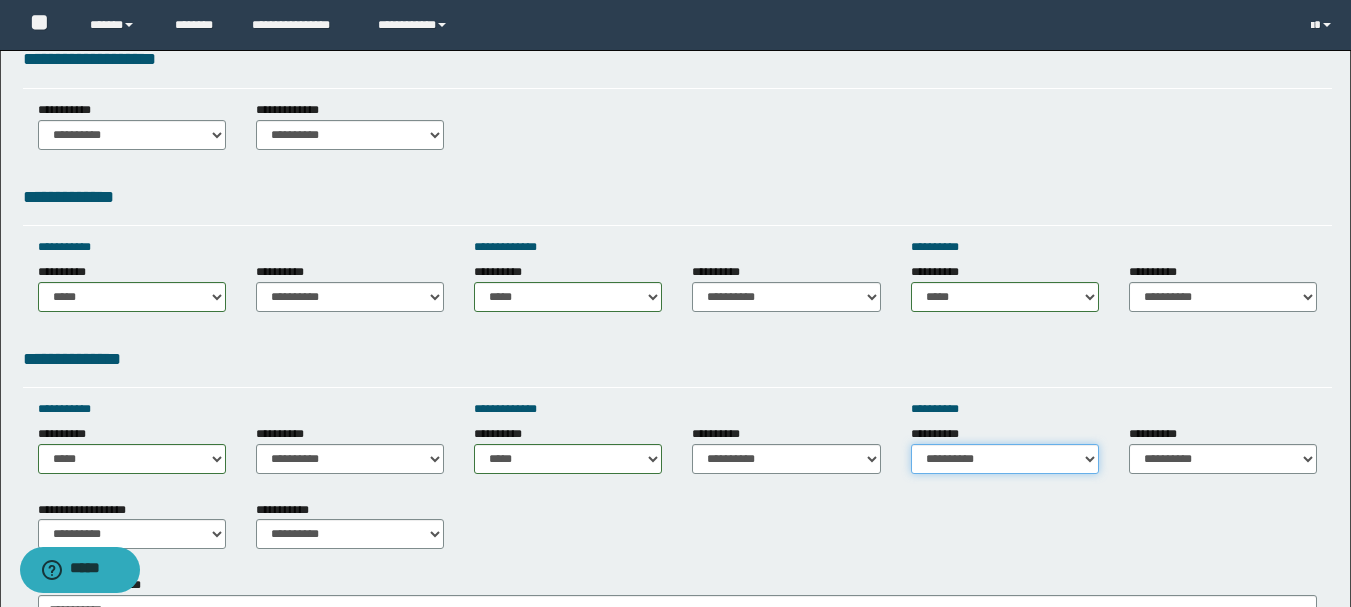 click on "**********" at bounding box center [1005, 459] 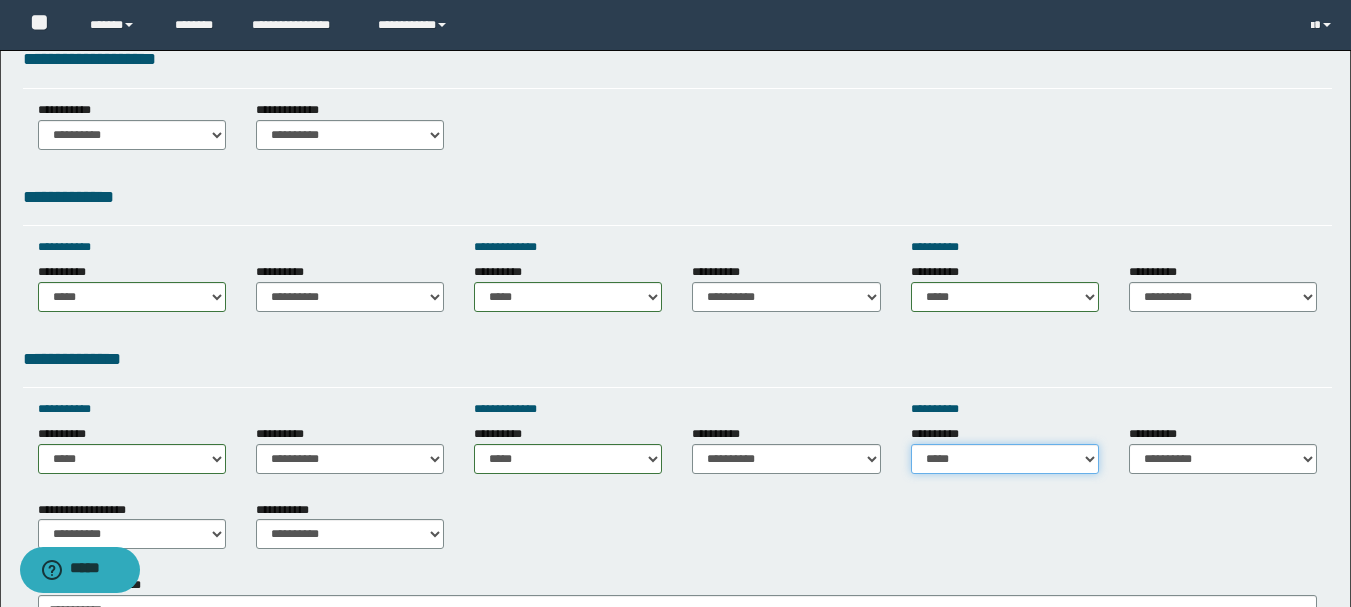 click on "**********" at bounding box center (1005, 459) 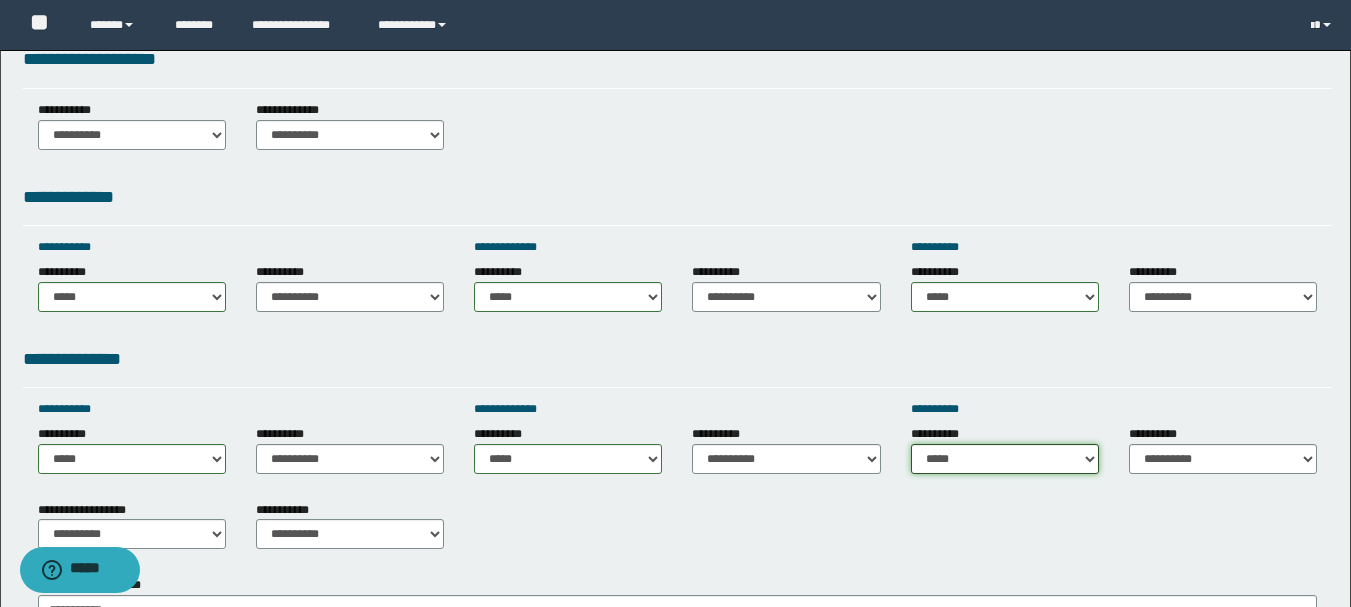 scroll, scrollTop: 1000, scrollLeft: 0, axis: vertical 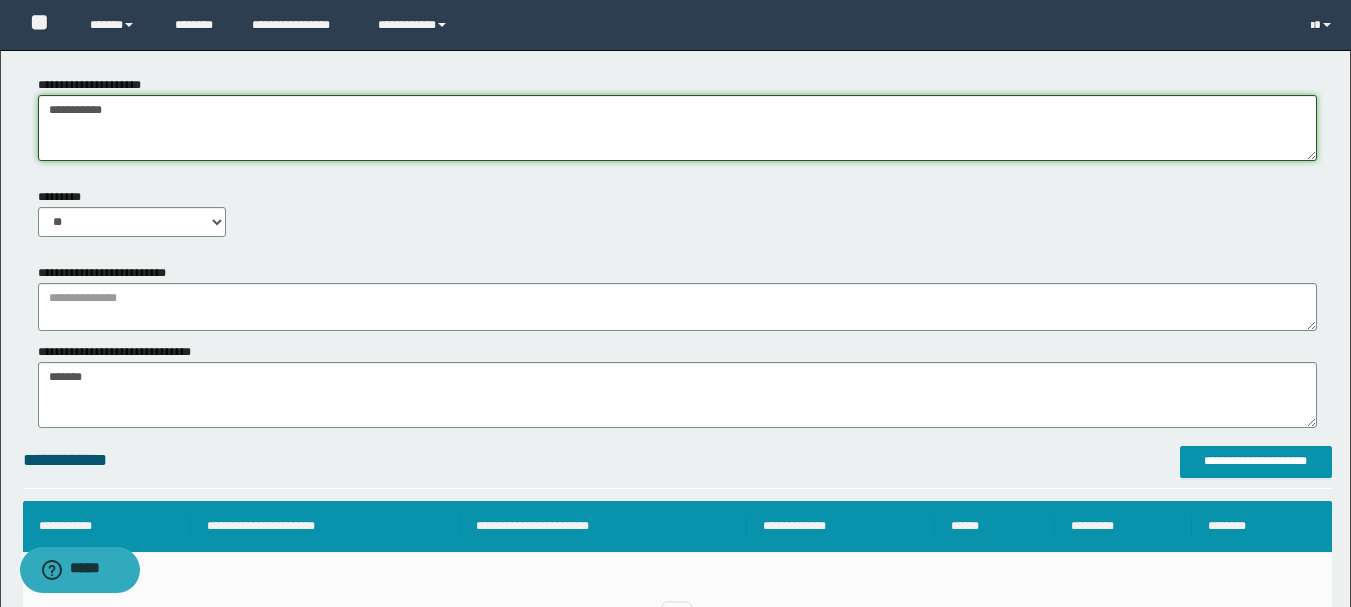 click on "**********" at bounding box center (675, -80) 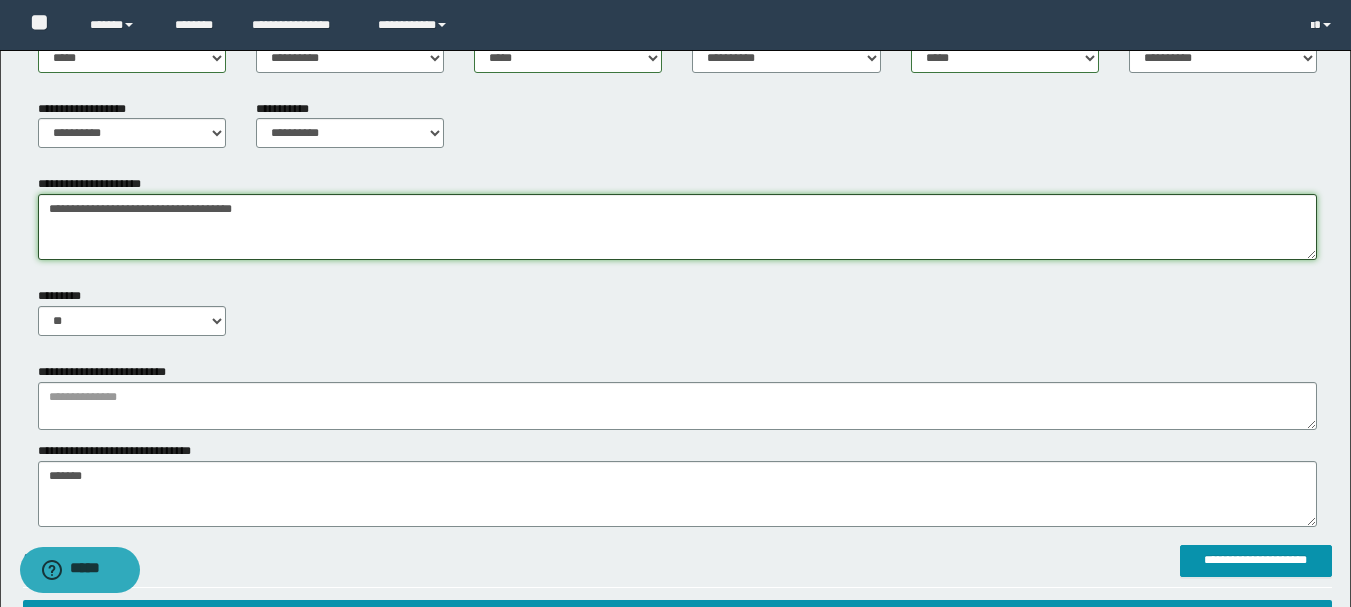 scroll, scrollTop: 800, scrollLeft: 0, axis: vertical 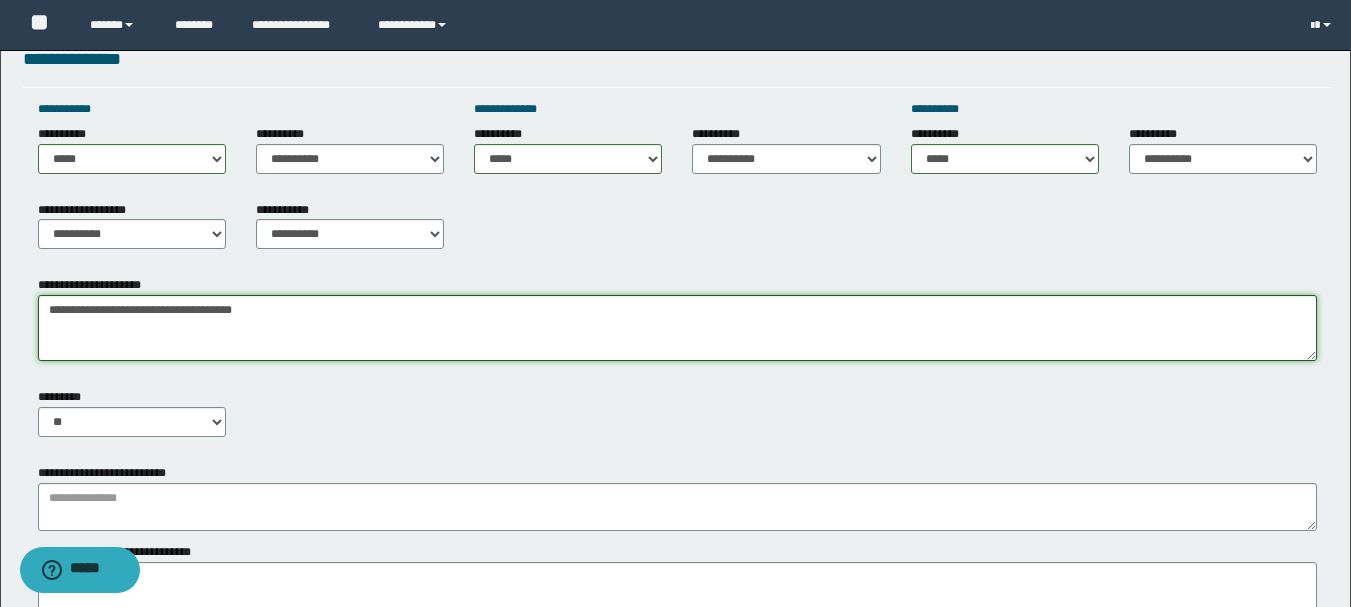 type on "**********" 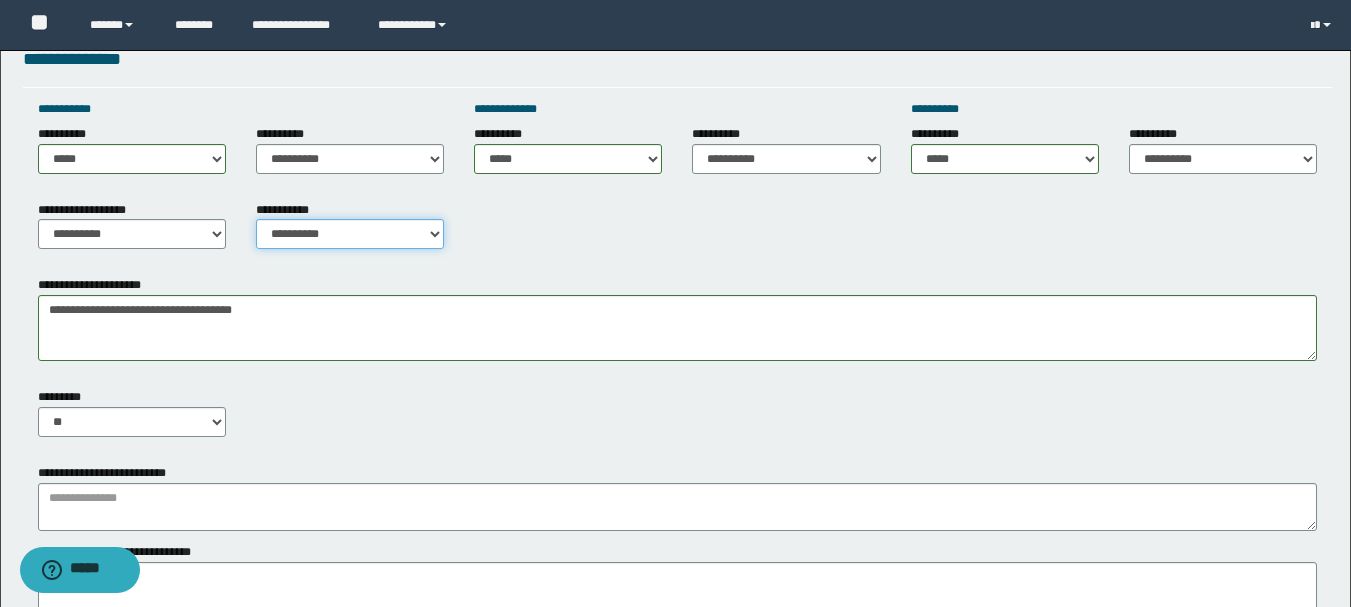 click on "**********" at bounding box center (350, 234) 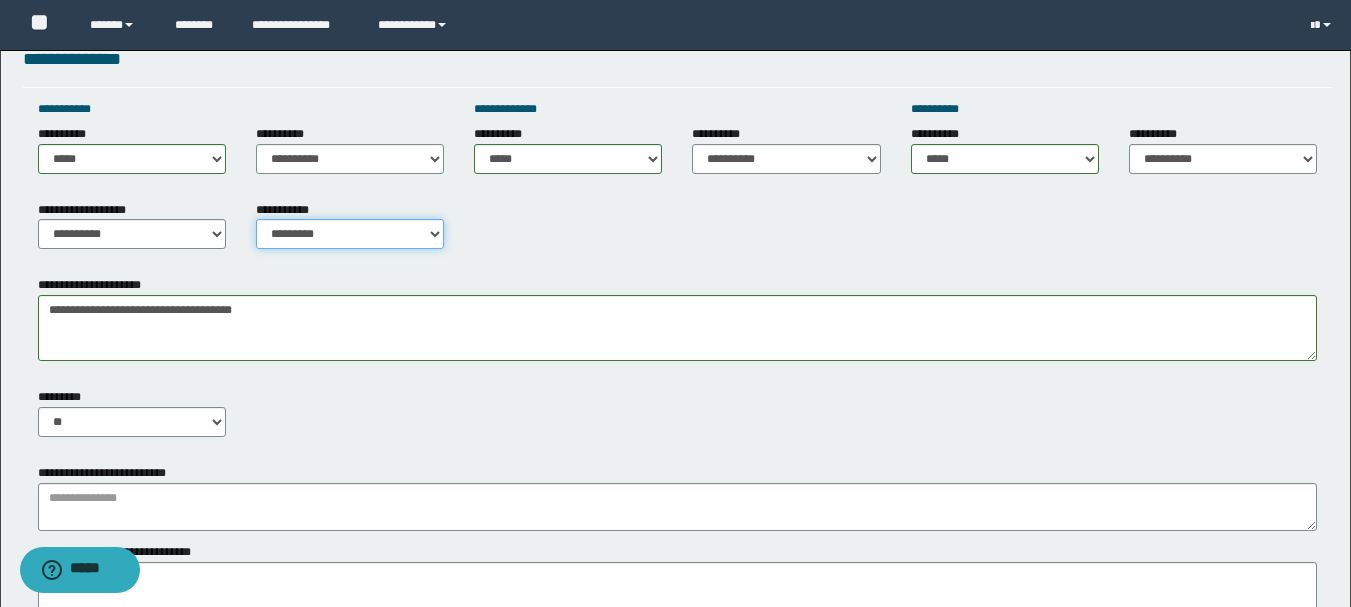 click on "**********" at bounding box center (350, 234) 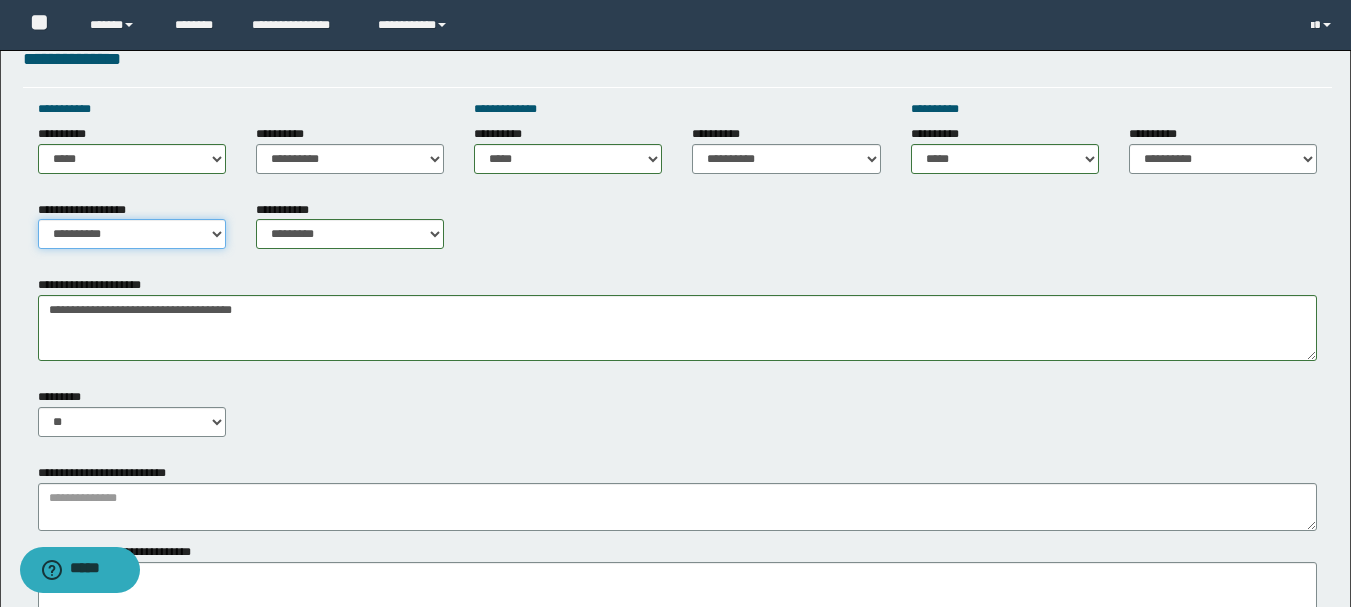 drag, startPoint x: 183, startPoint y: 236, endPoint x: 205, endPoint y: 246, distance: 24.166092 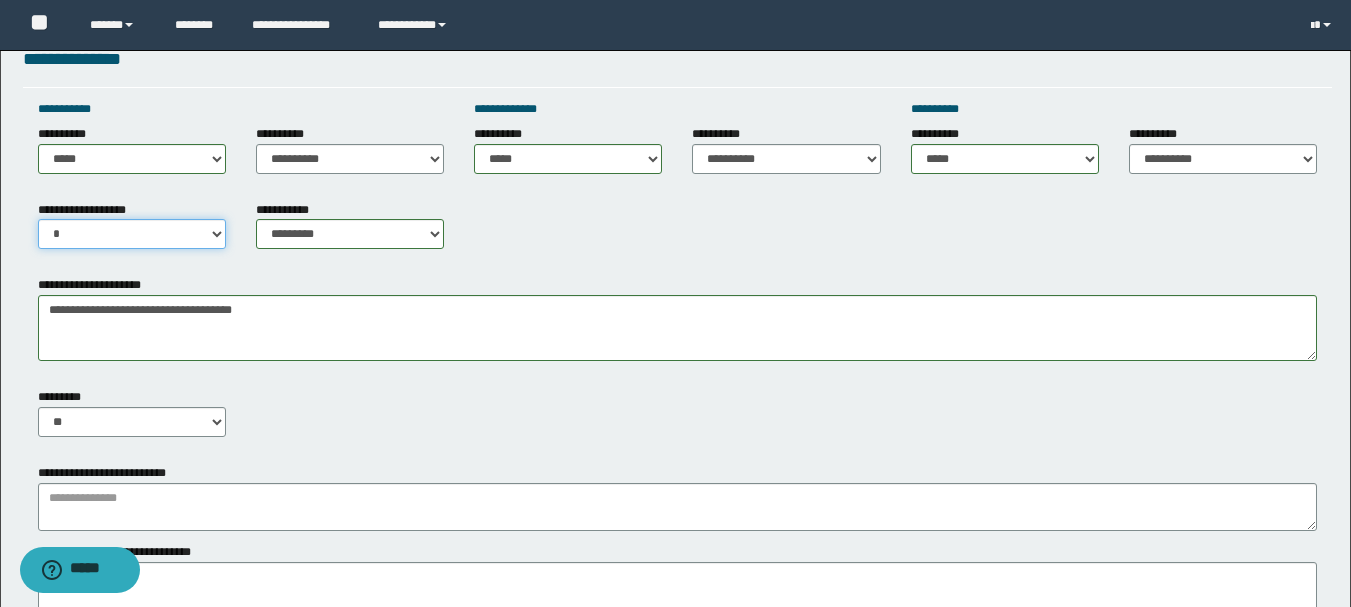 click on "**********" at bounding box center (132, 234) 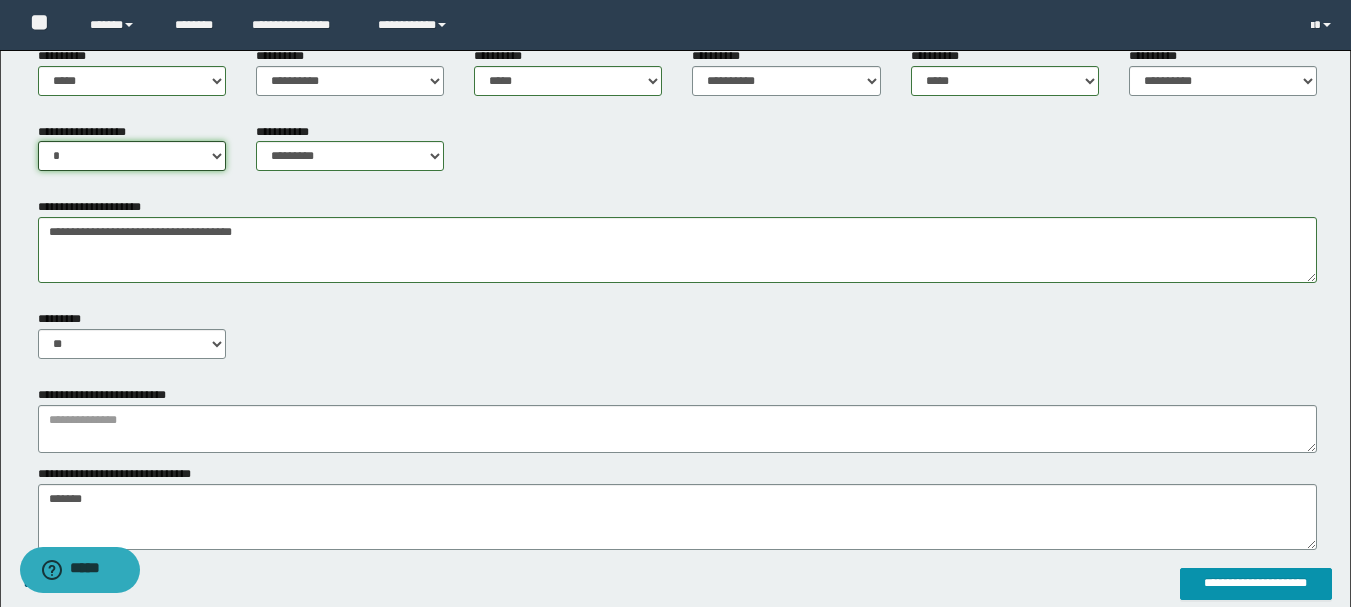 scroll, scrollTop: 1000, scrollLeft: 0, axis: vertical 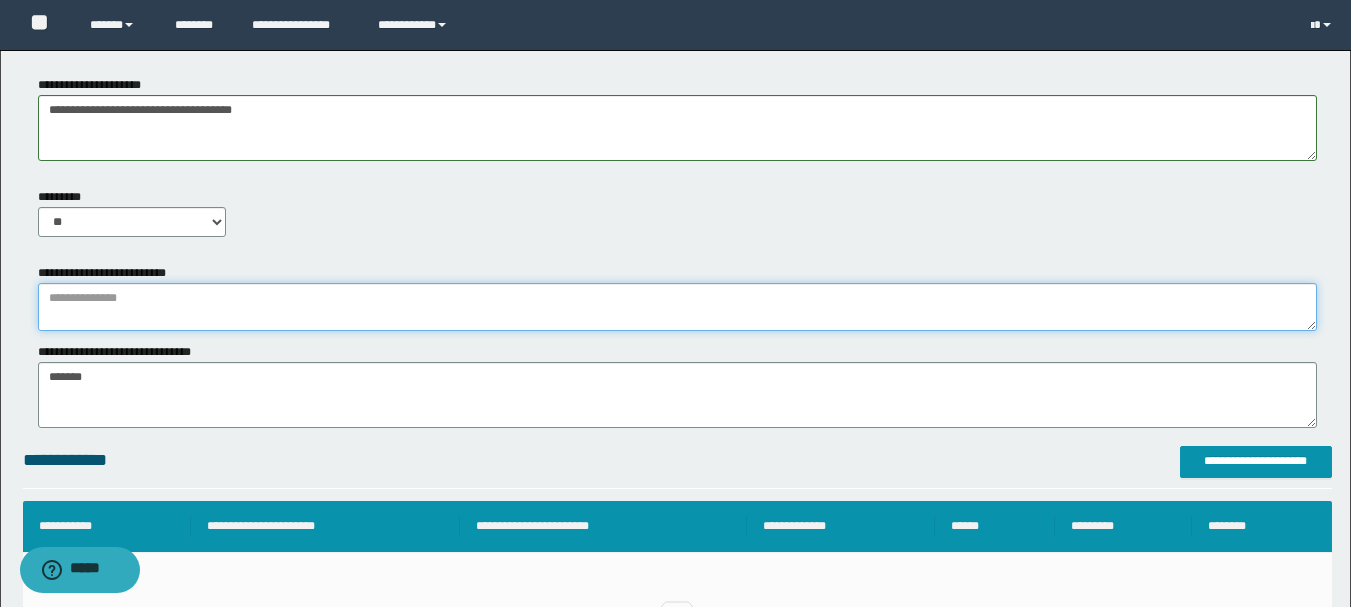 click at bounding box center (677, 307) 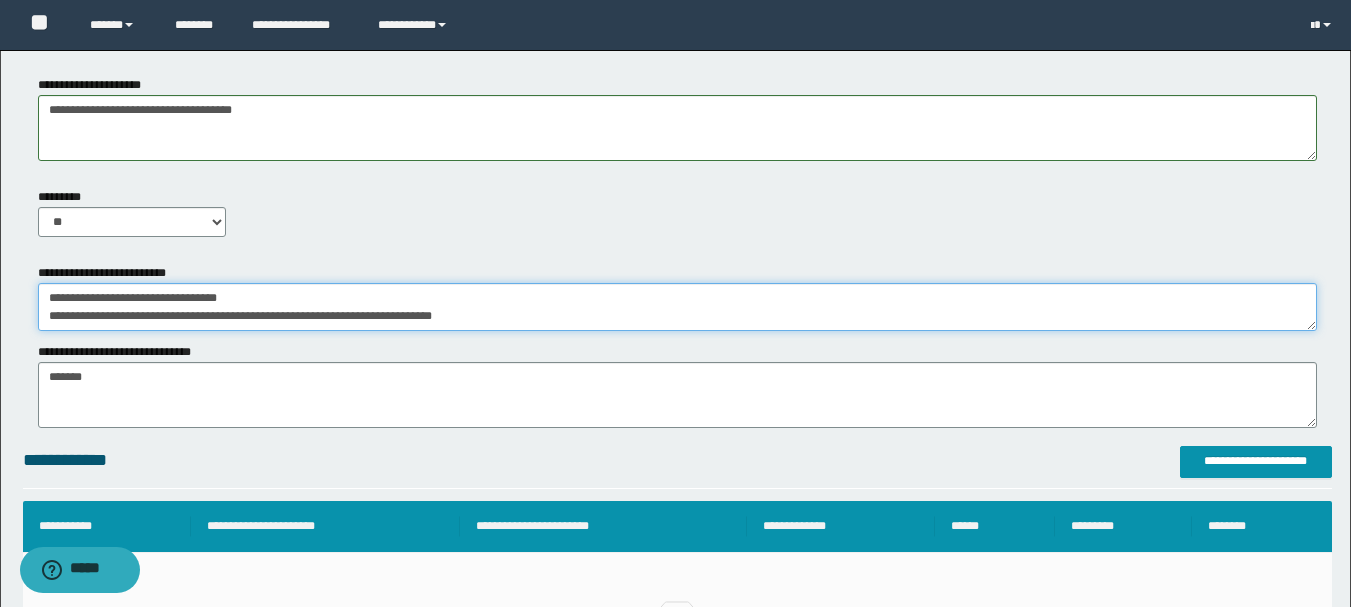 scroll, scrollTop: 0, scrollLeft: 0, axis: both 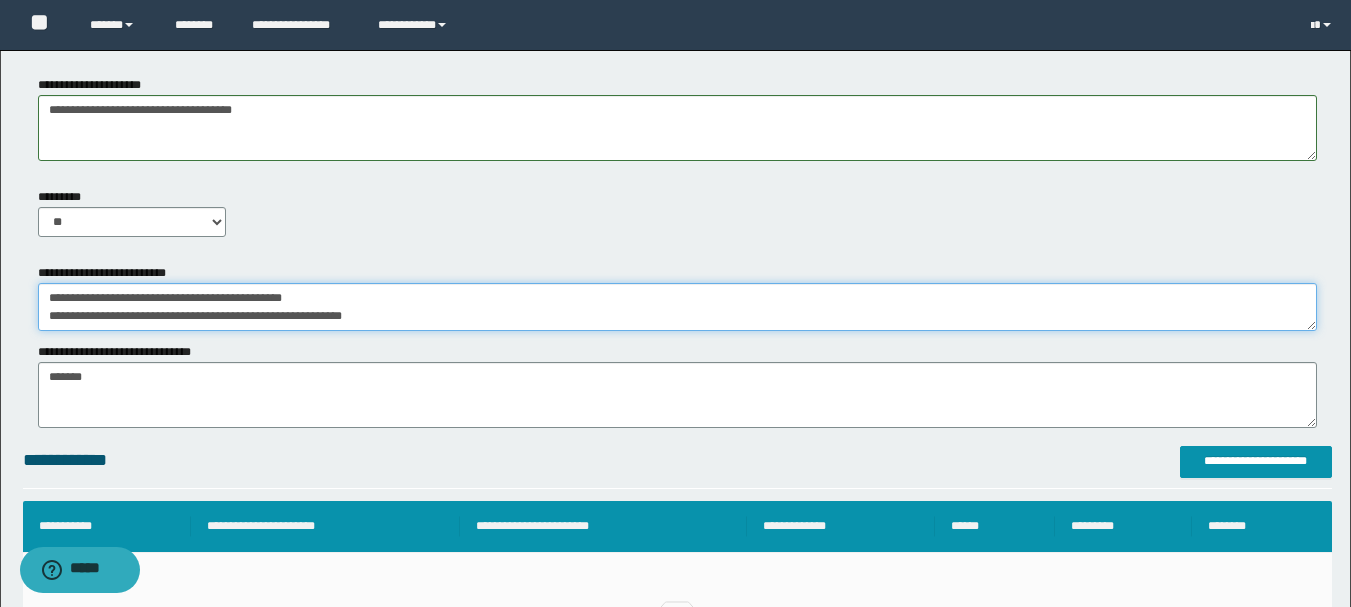 drag, startPoint x: 370, startPoint y: 320, endPoint x: 44, endPoint y: 259, distance: 331.65796 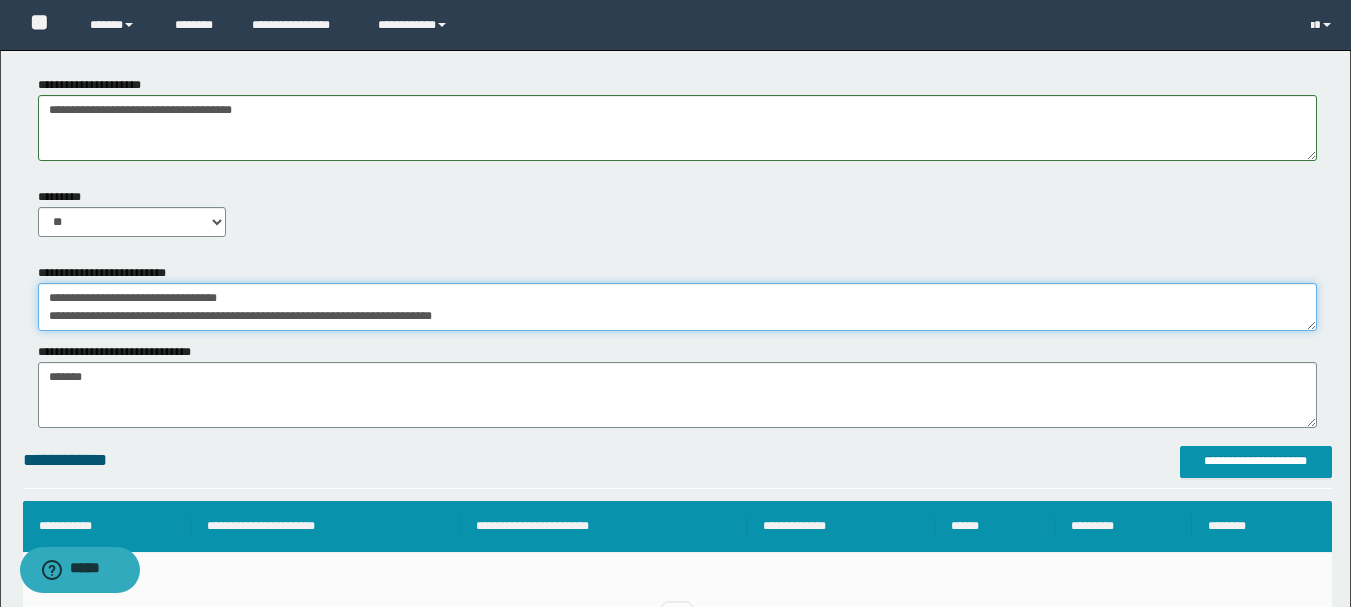 scroll, scrollTop: 0, scrollLeft: 0, axis: both 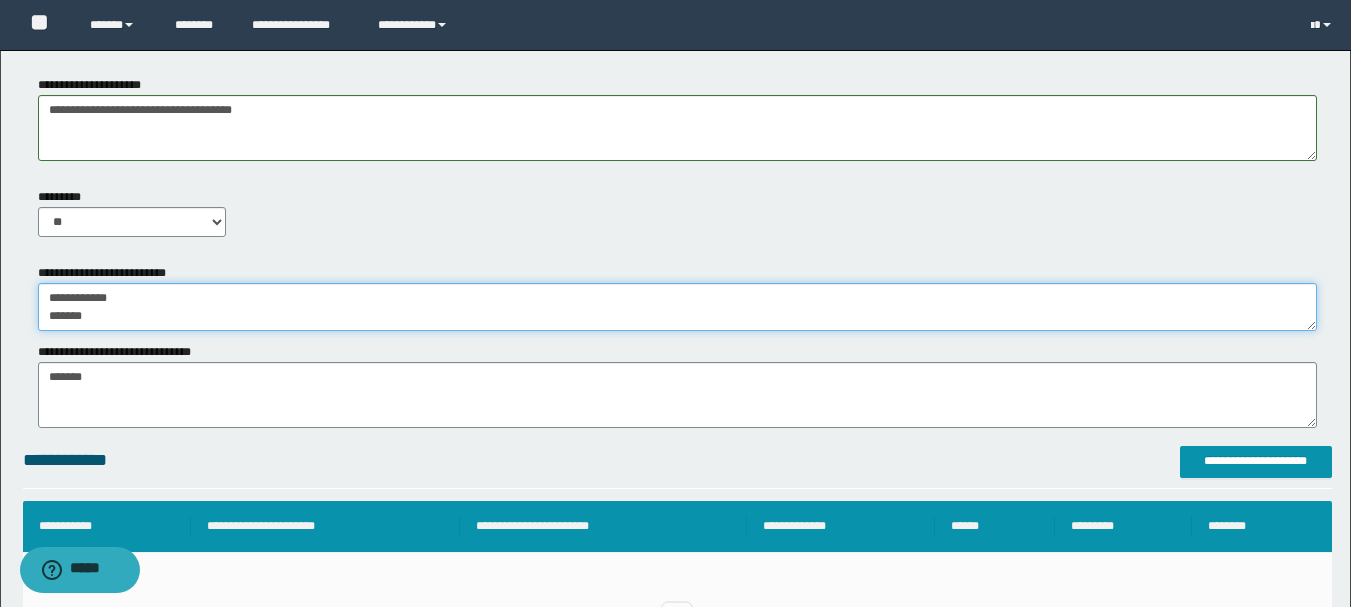 drag, startPoint x: 146, startPoint y: 307, endPoint x: 9, endPoint y: 286, distance: 138.60014 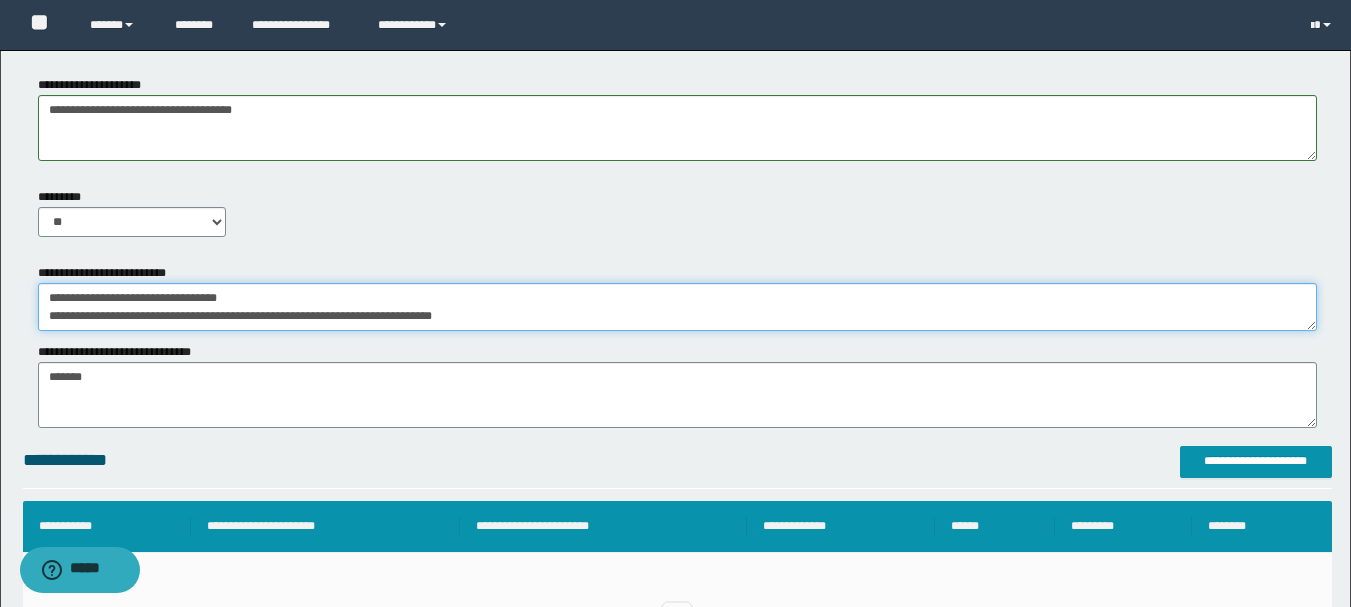 drag, startPoint x: 193, startPoint y: 296, endPoint x: 0, endPoint y: 301, distance: 193.06476 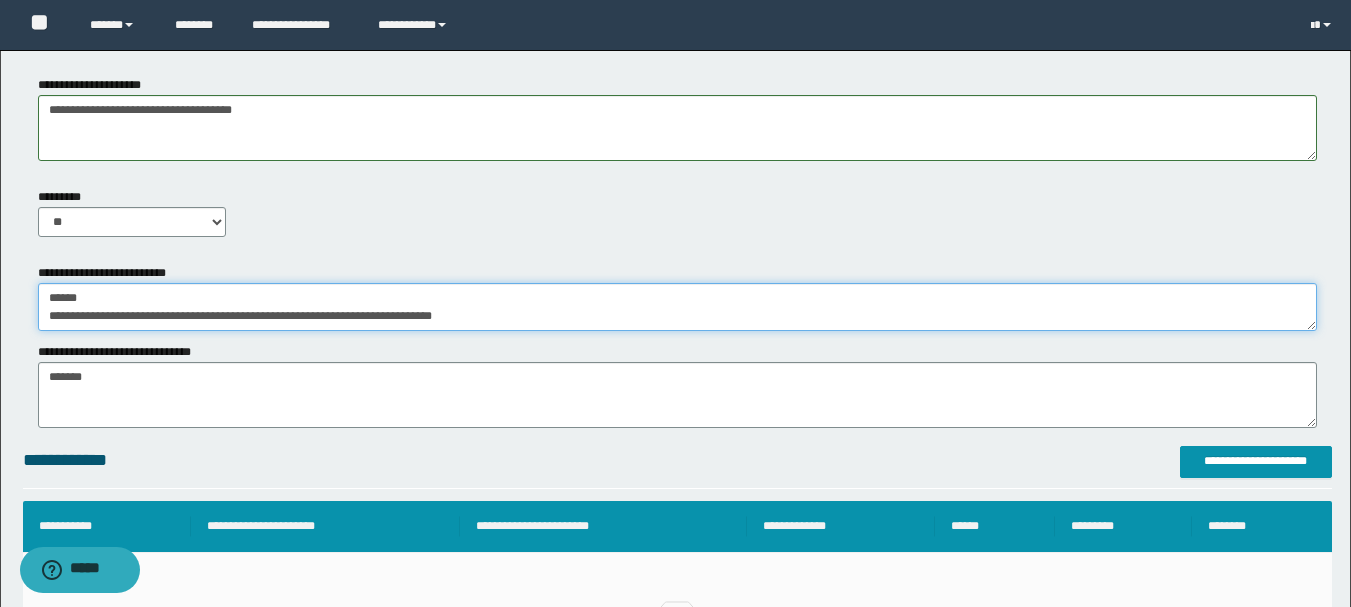 scroll, scrollTop: 18, scrollLeft: 0, axis: vertical 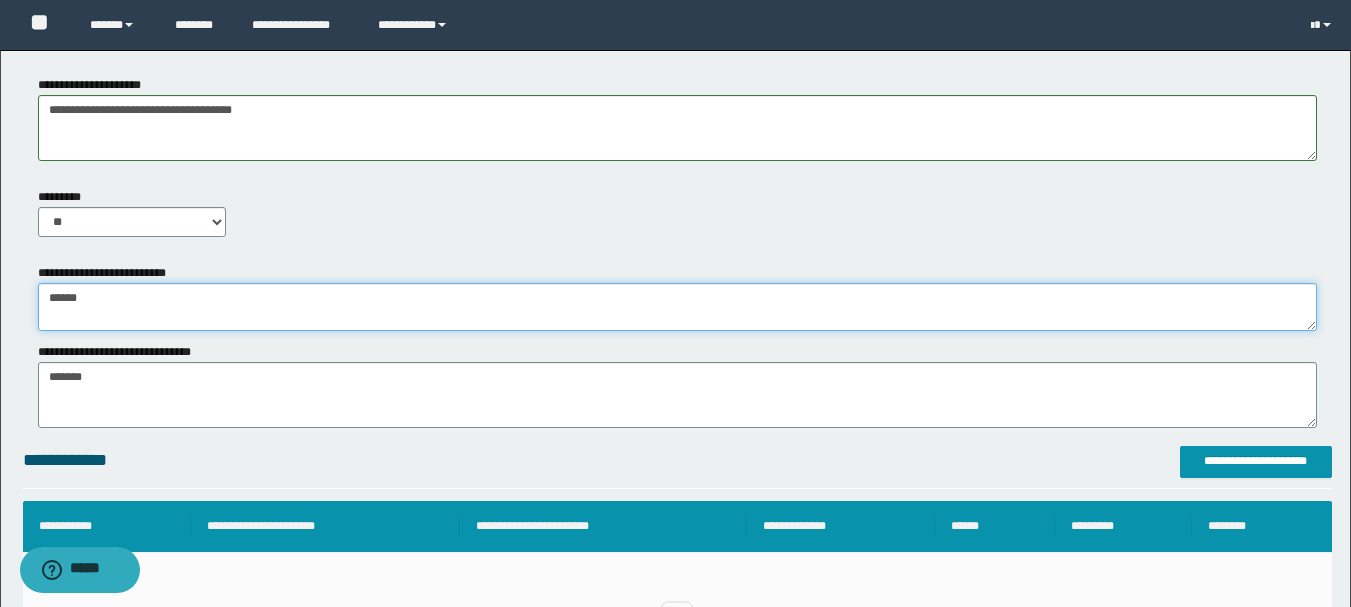 type on "******" 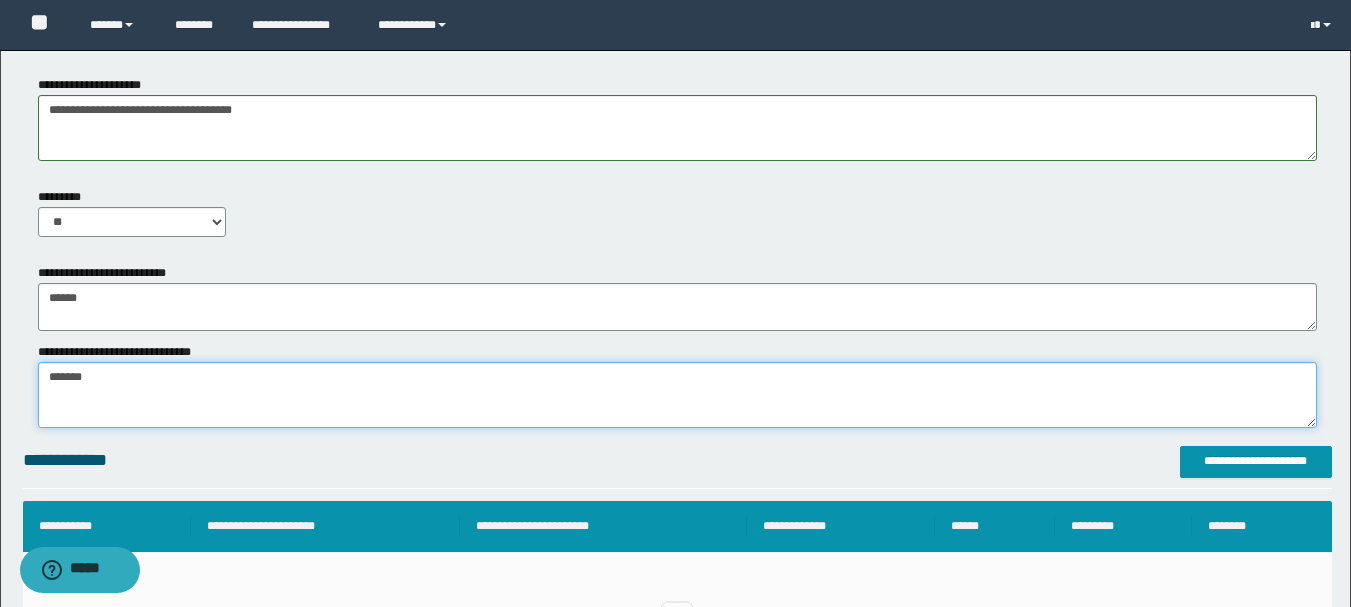drag, startPoint x: 159, startPoint y: 370, endPoint x: 0, endPoint y: 396, distance: 161.11176 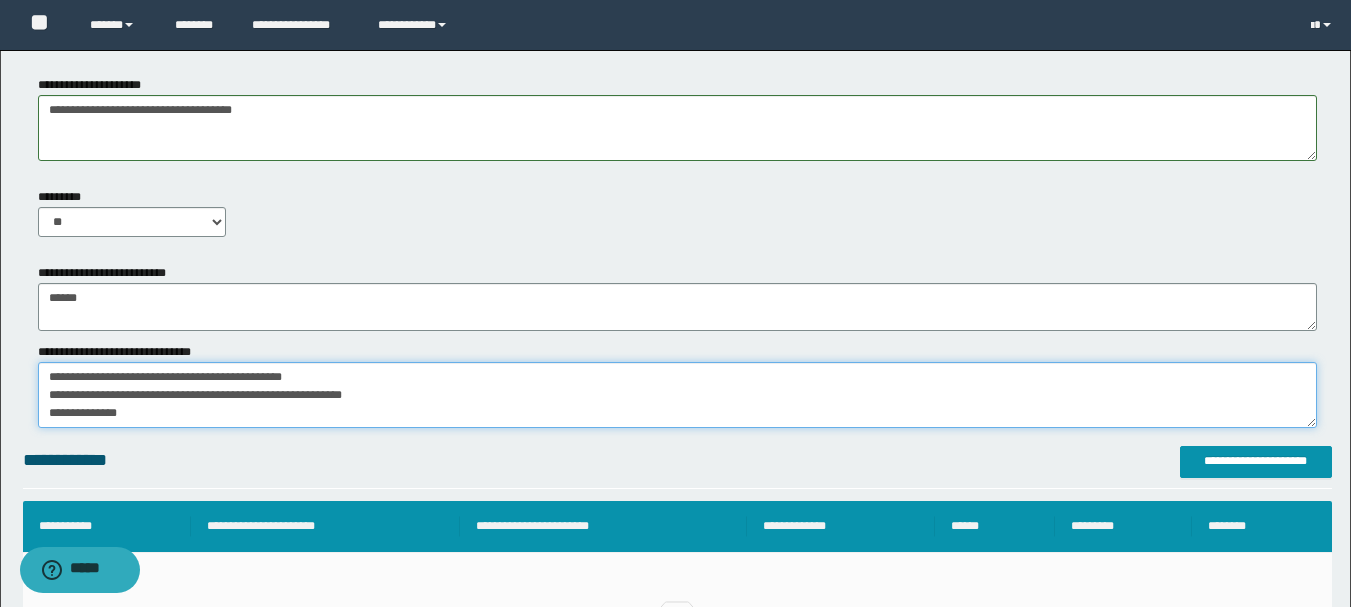 scroll, scrollTop: 66, scrollLeft: 0, axis: vertical 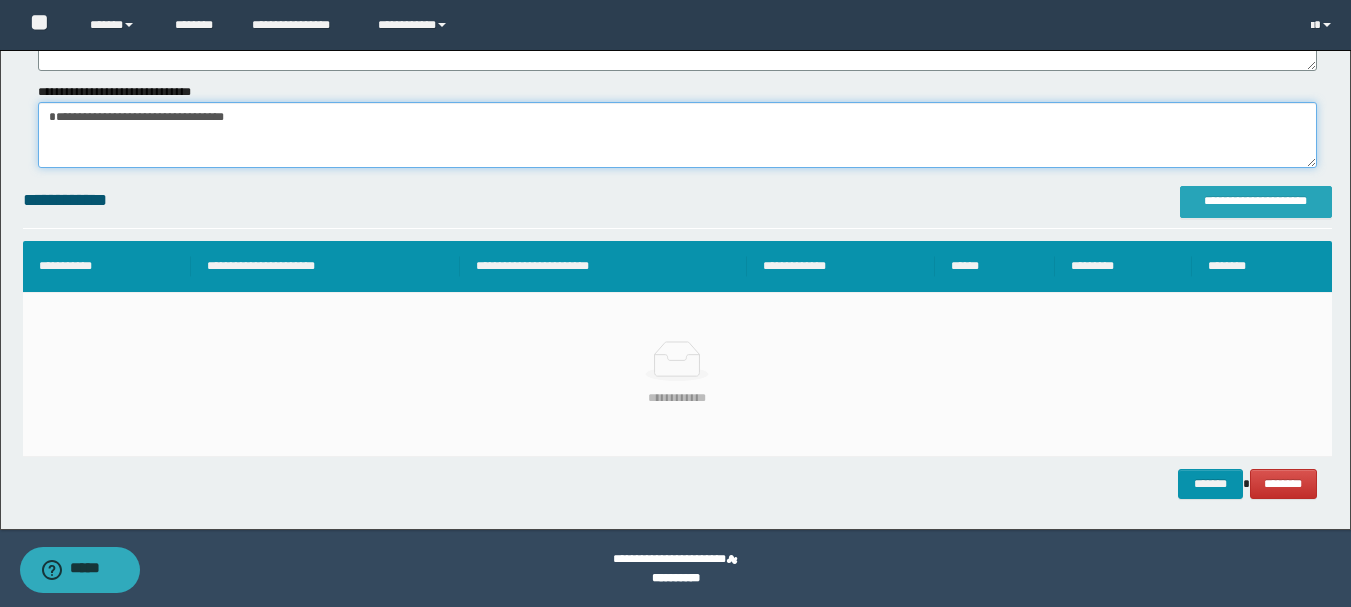 type on "**********" 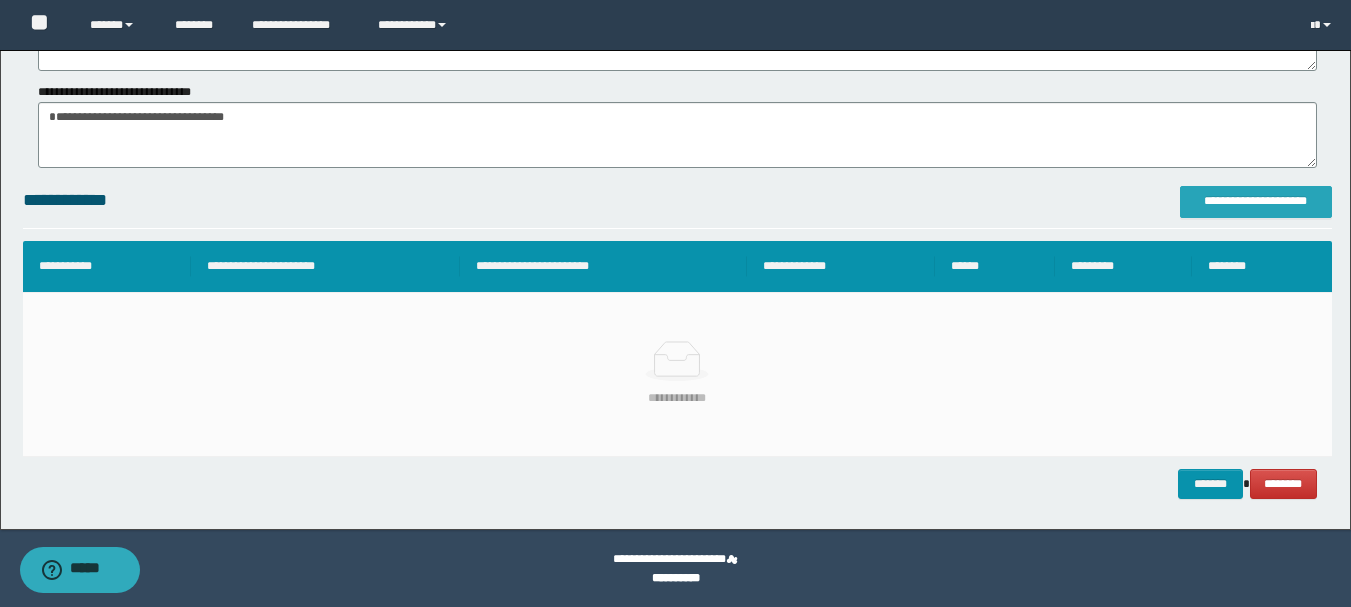 click on "**********" at bounding box center [1256, 201] 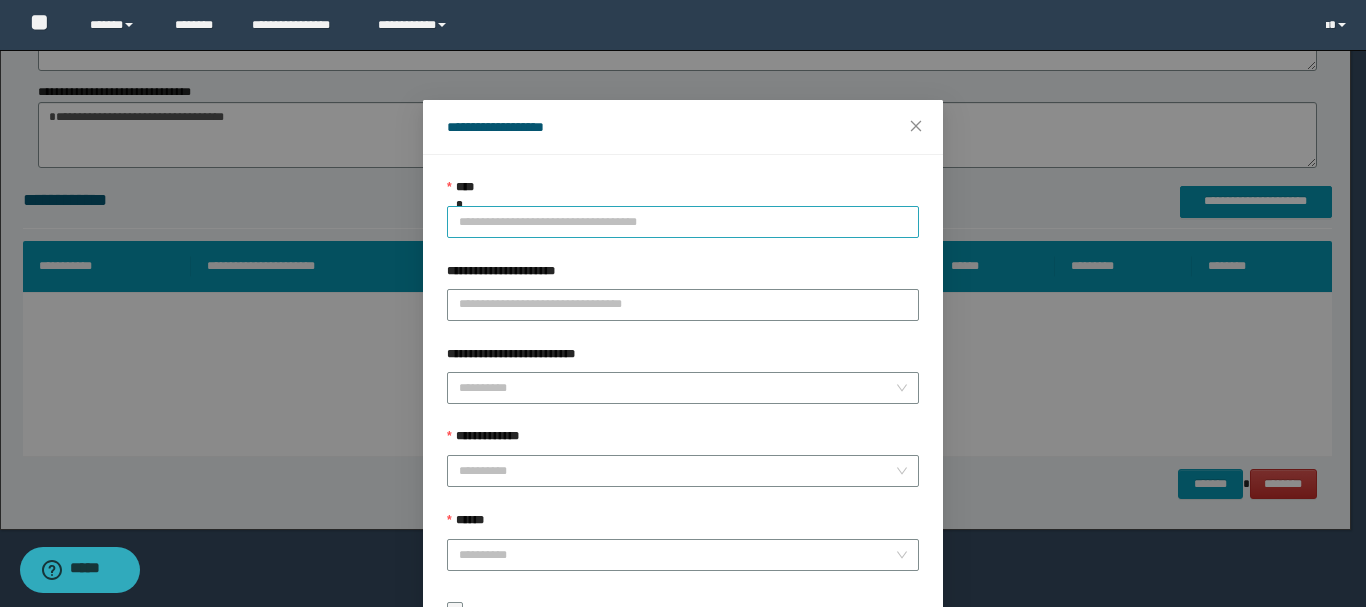 click on "**********" at bounding box center (683, 222) 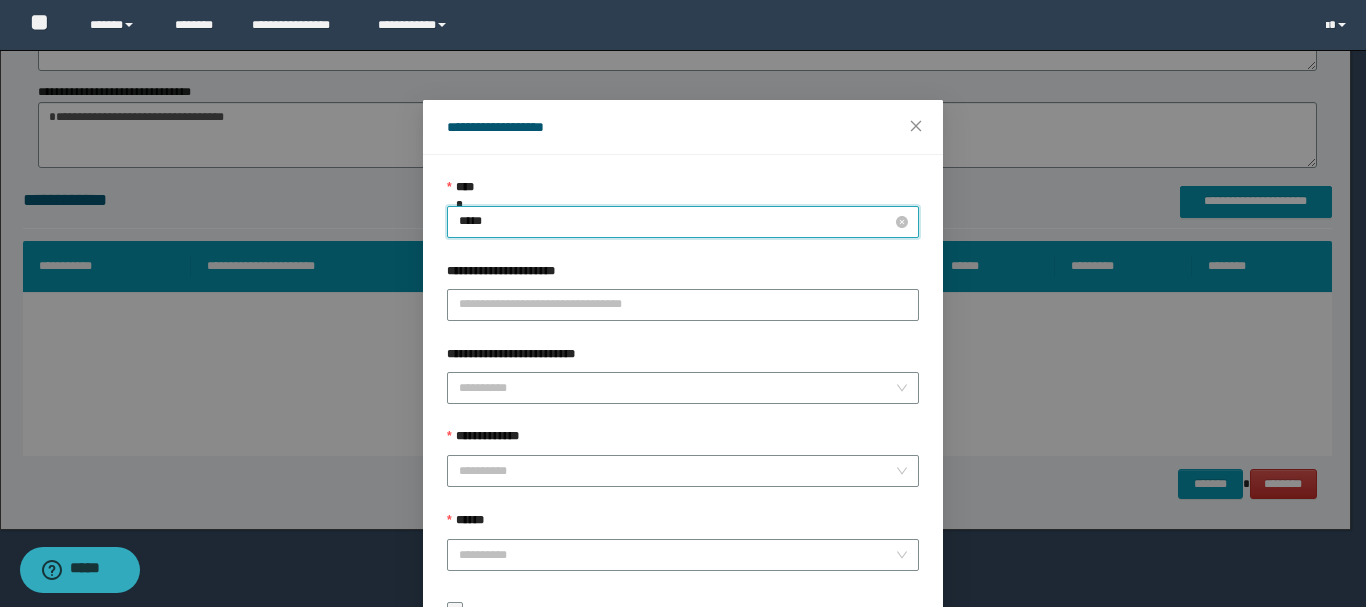 type on "******" 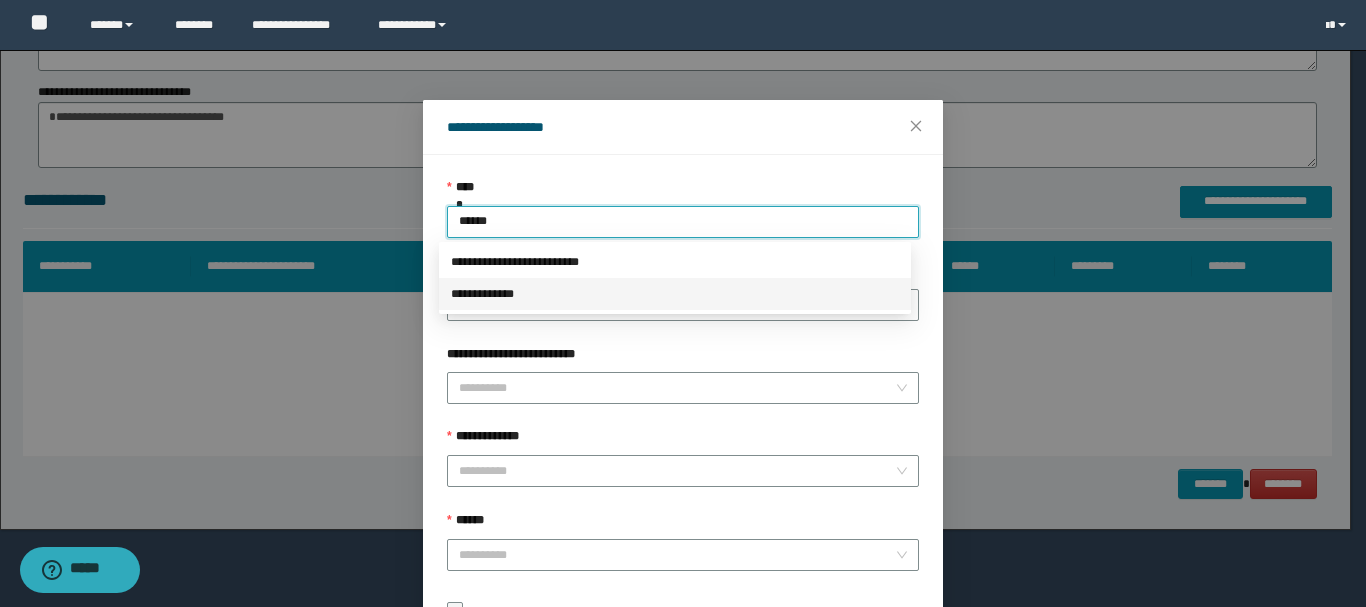 click on "**********" at bounding box center (675, 294) 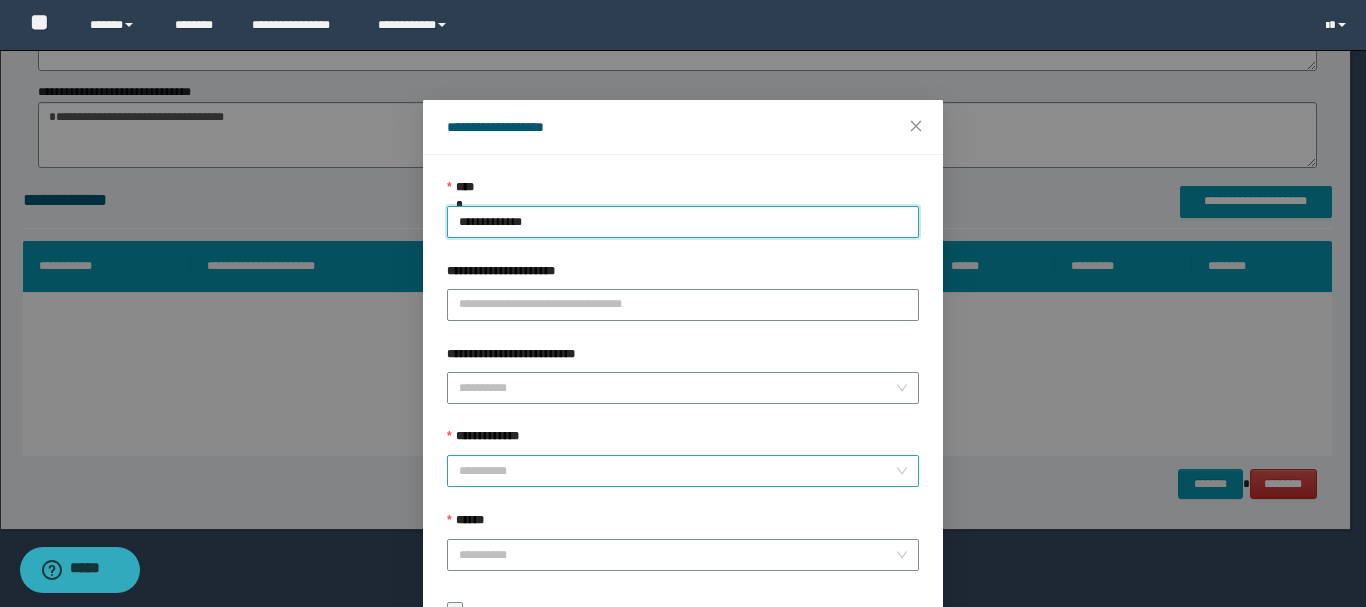 click on "**********" at bounding box center [677, 471] 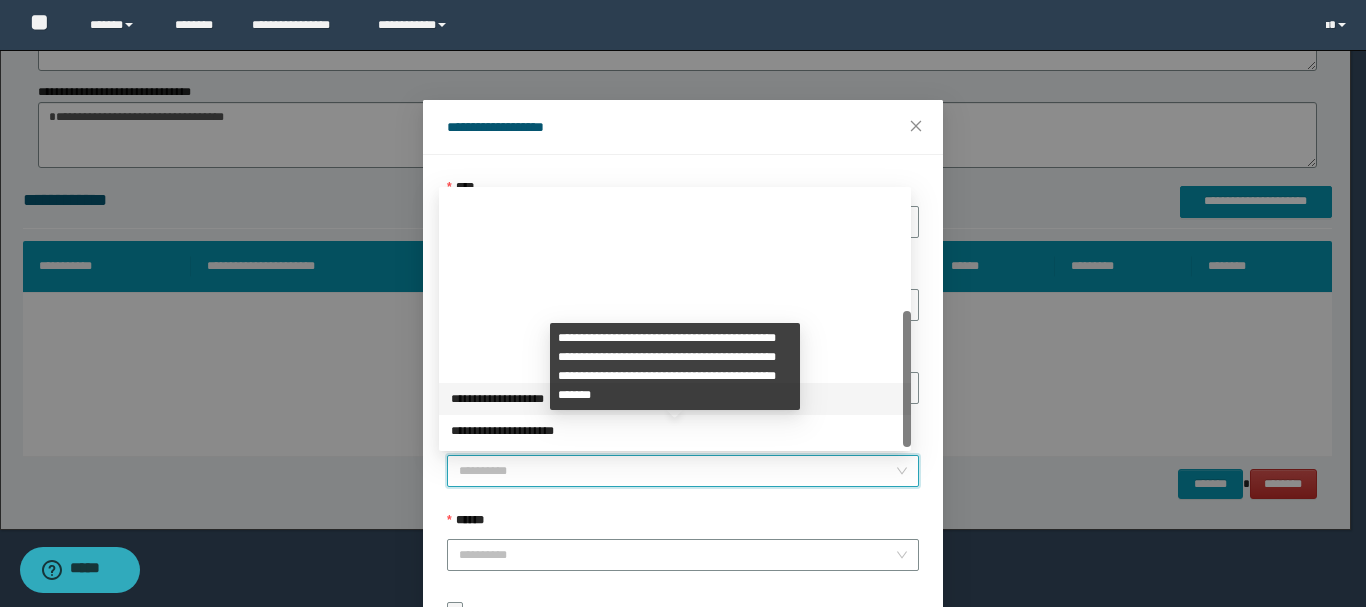 scroll, scrollTop: 224, scrollLeft: 0, axis: vertical 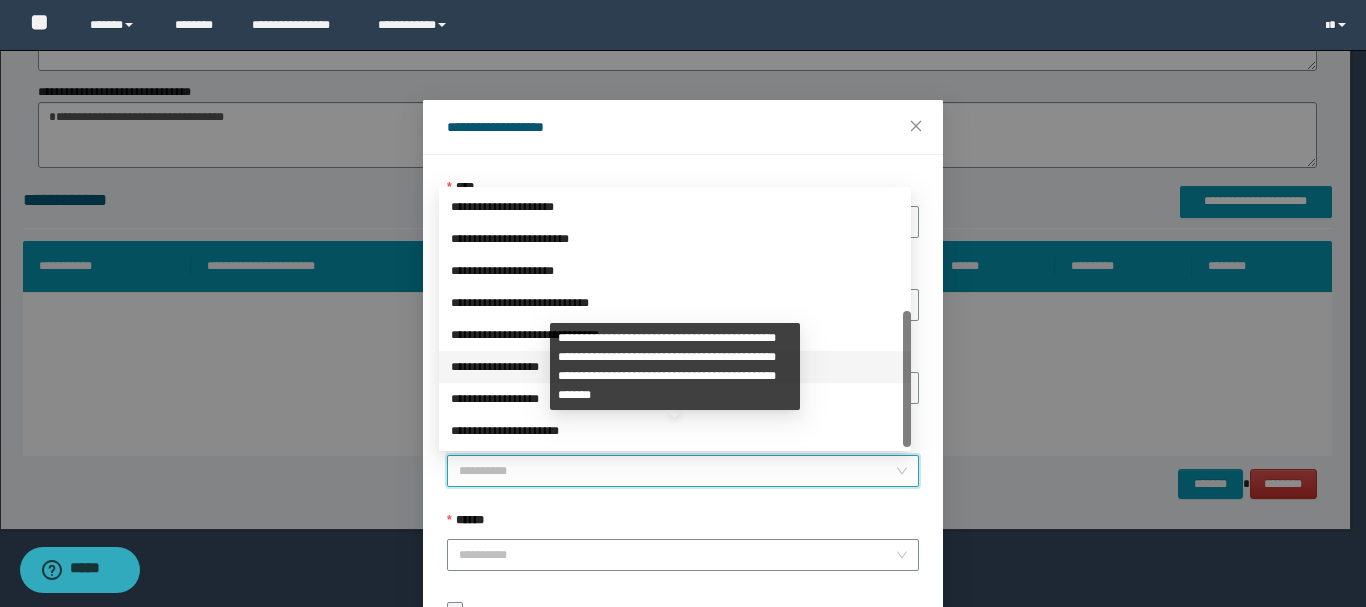 click on "**********" at bounding box center (675, 367) 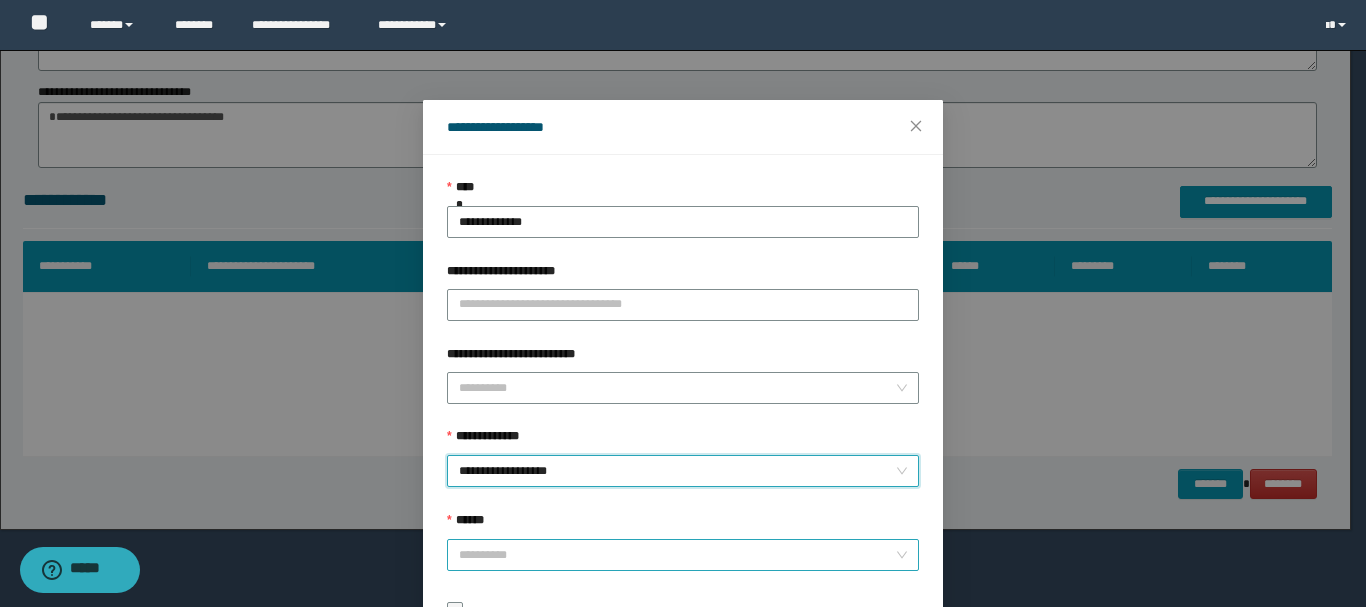 click on "******" at bounding box center (677, 555) 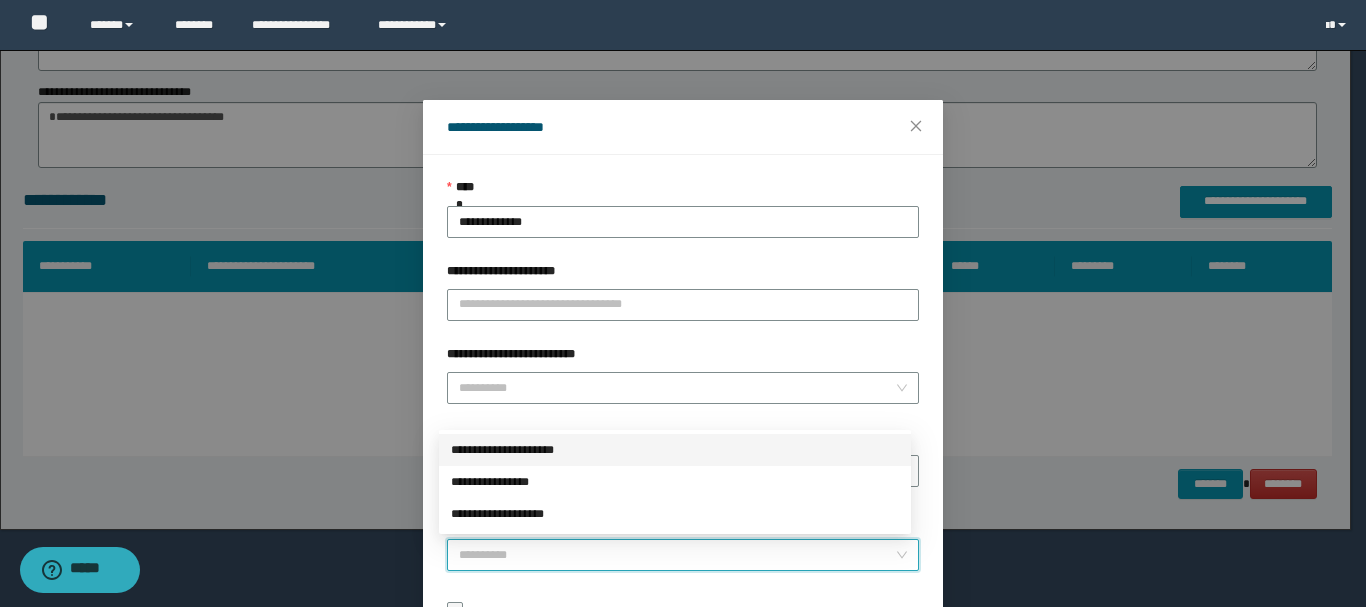 click on "**********" at bounding box center [675, 450] 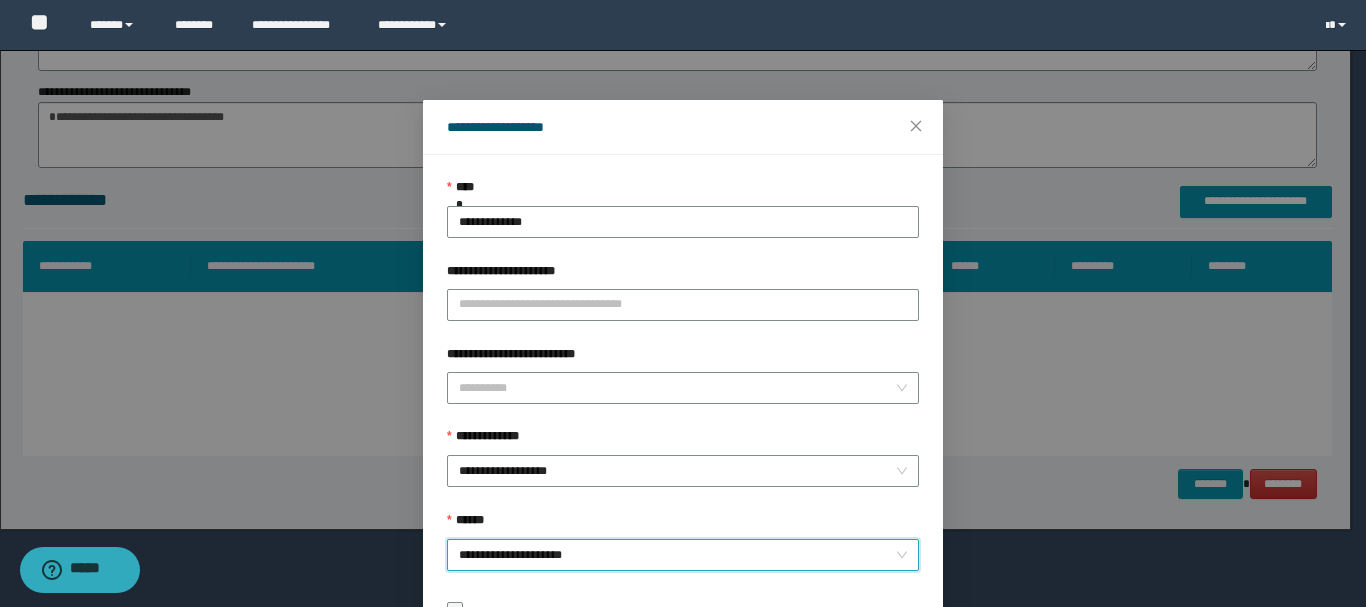 scroll, scrollTop: 145, scrollLeft: 0, axis: vertical 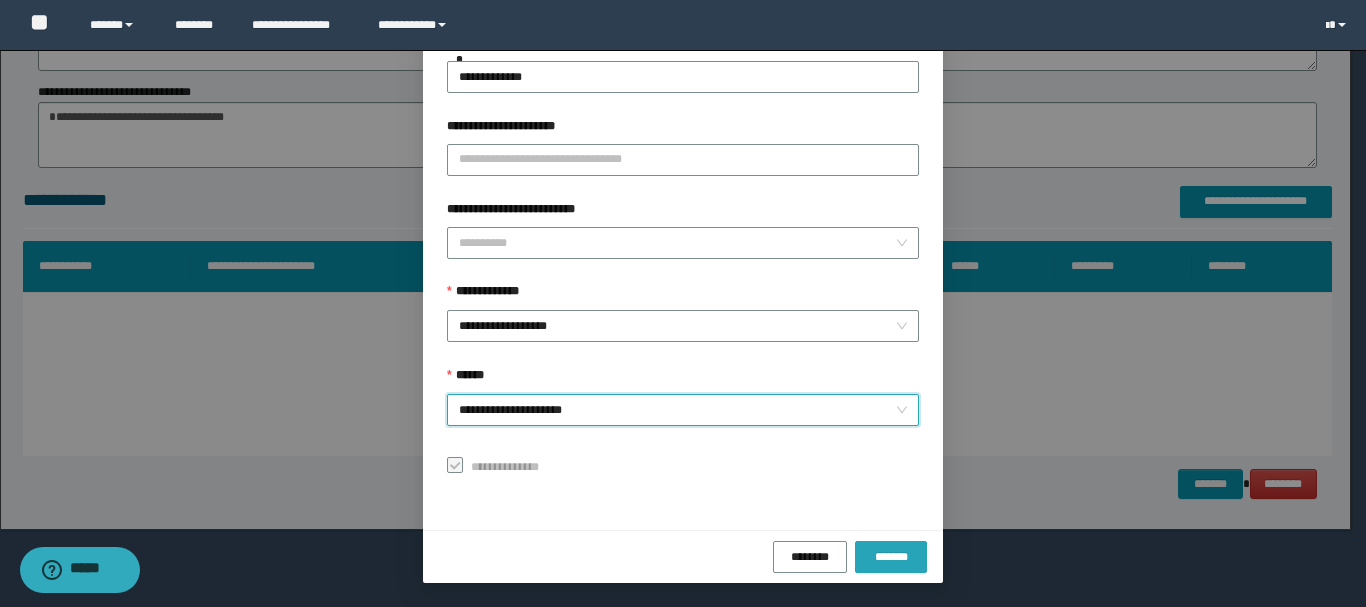 click on "*******" at bounding box center [891, 557] 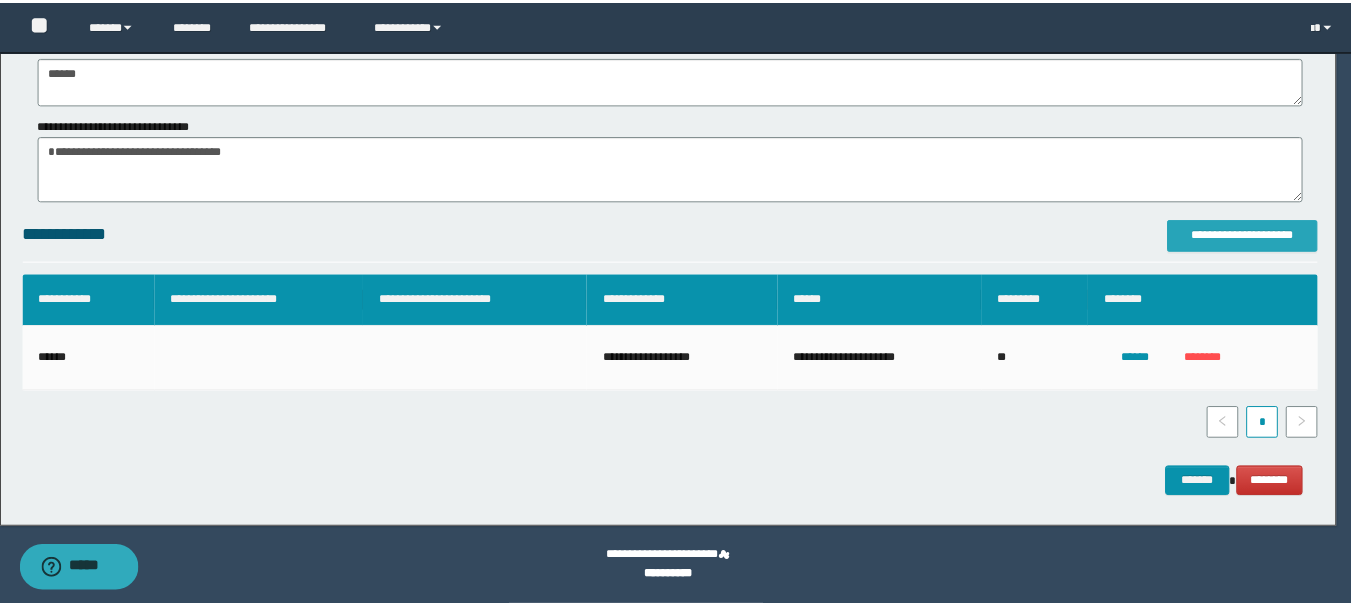 scroll, scrollTop: 1226, scrollLeft: 0, axis: vertical 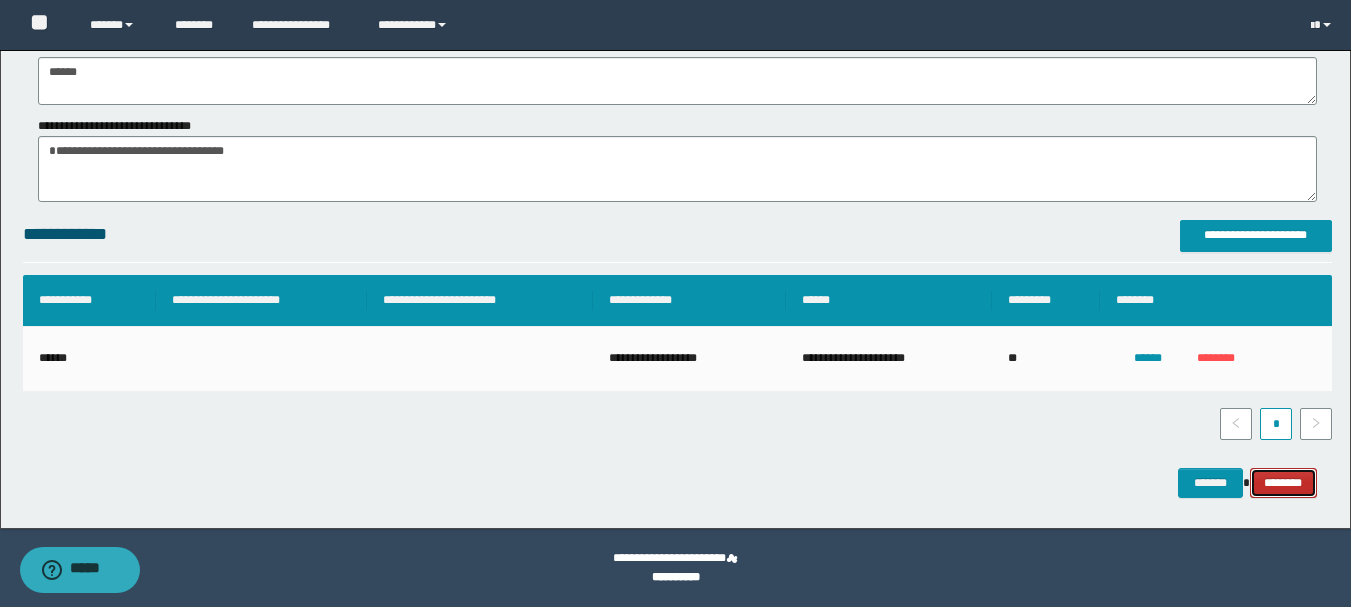 click on "********" at bounding box center (1283, 483) 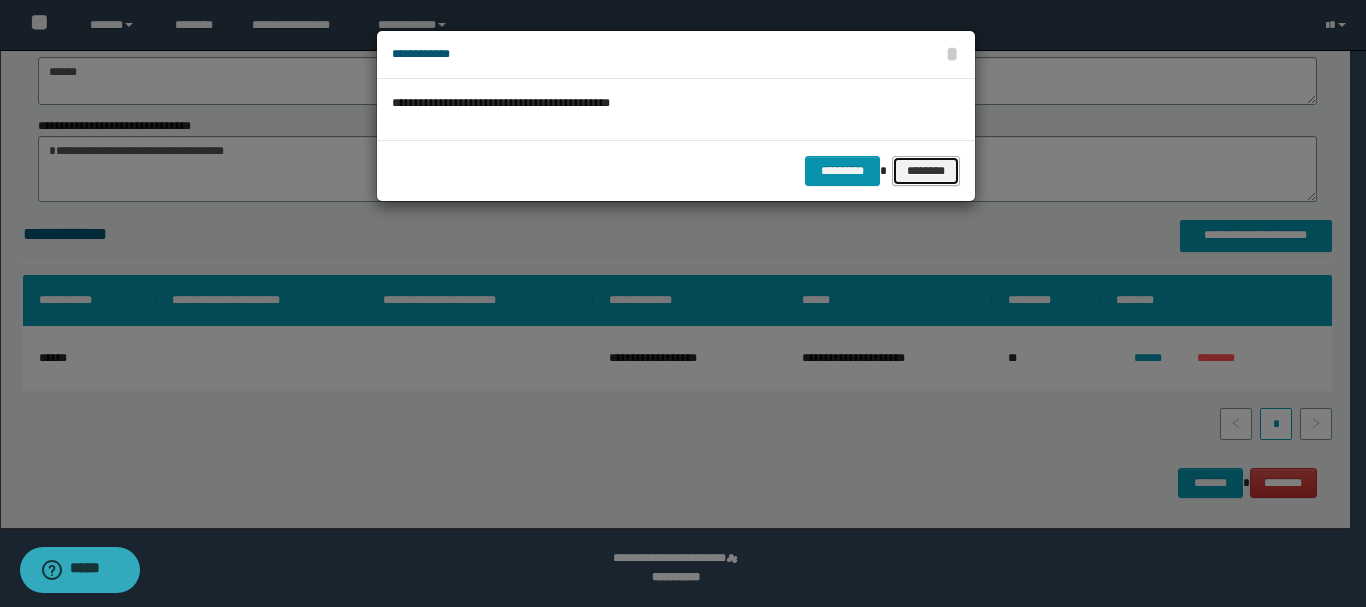 click on "********" at bounding box center [925, 171] 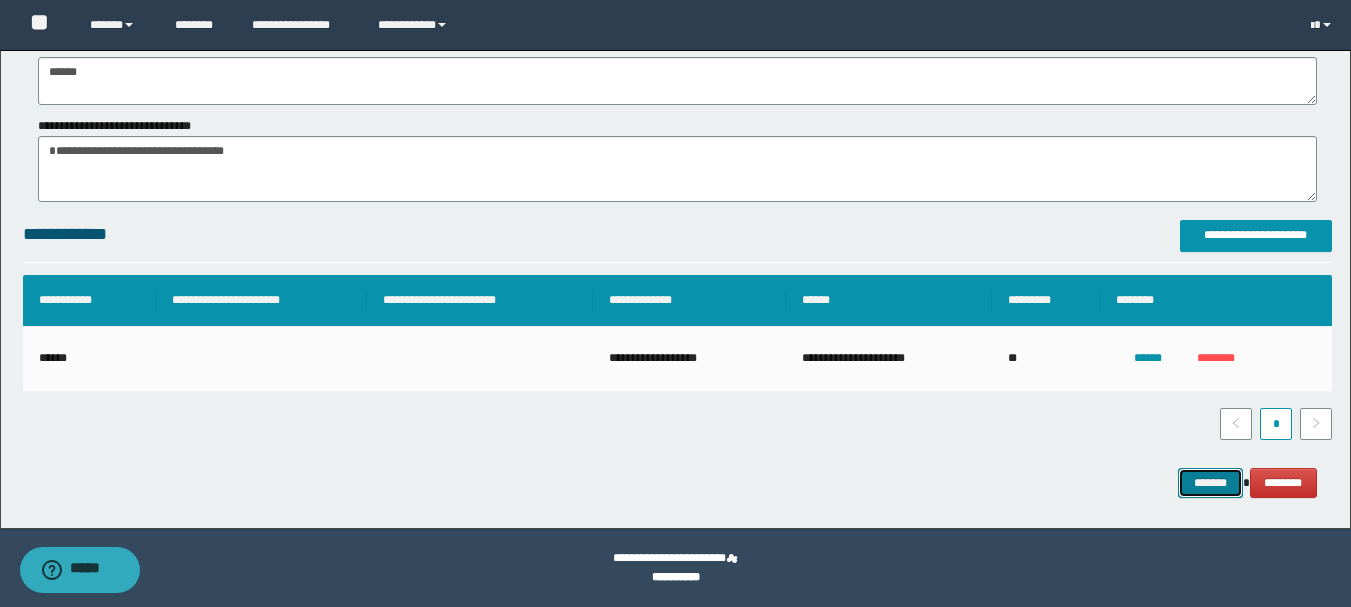 click on "*******" at bounding box center [1210, 483] 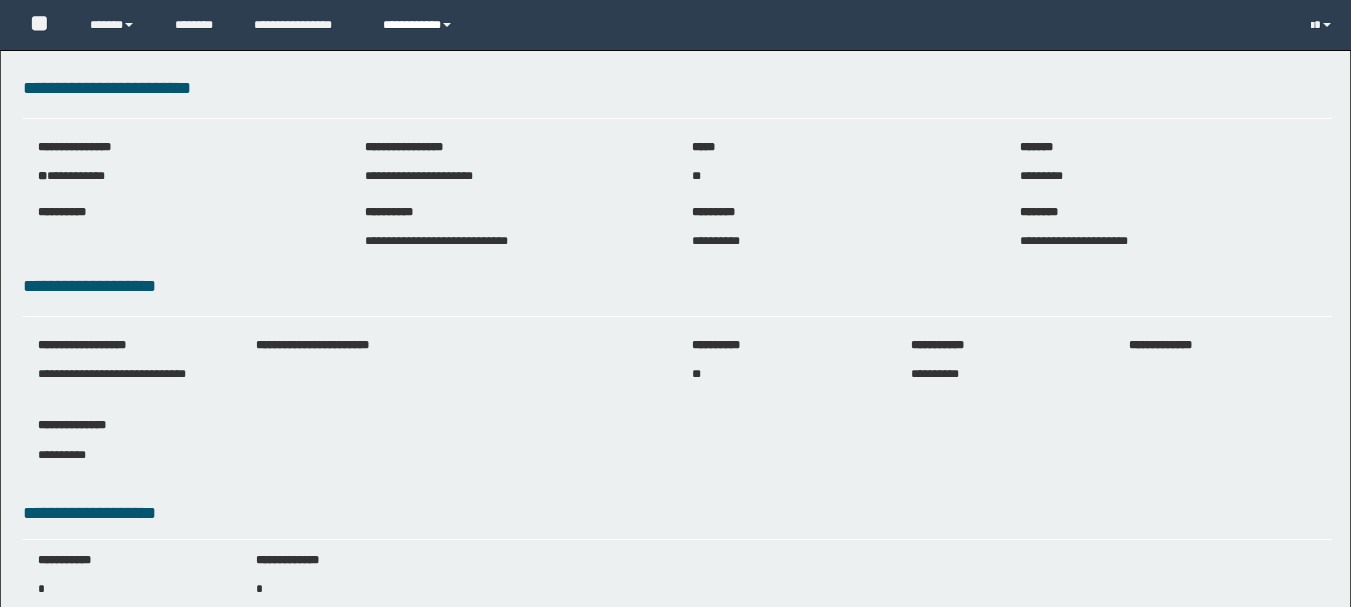 scroll, scrollTop: 0, scrollLeft: 0, axis: both 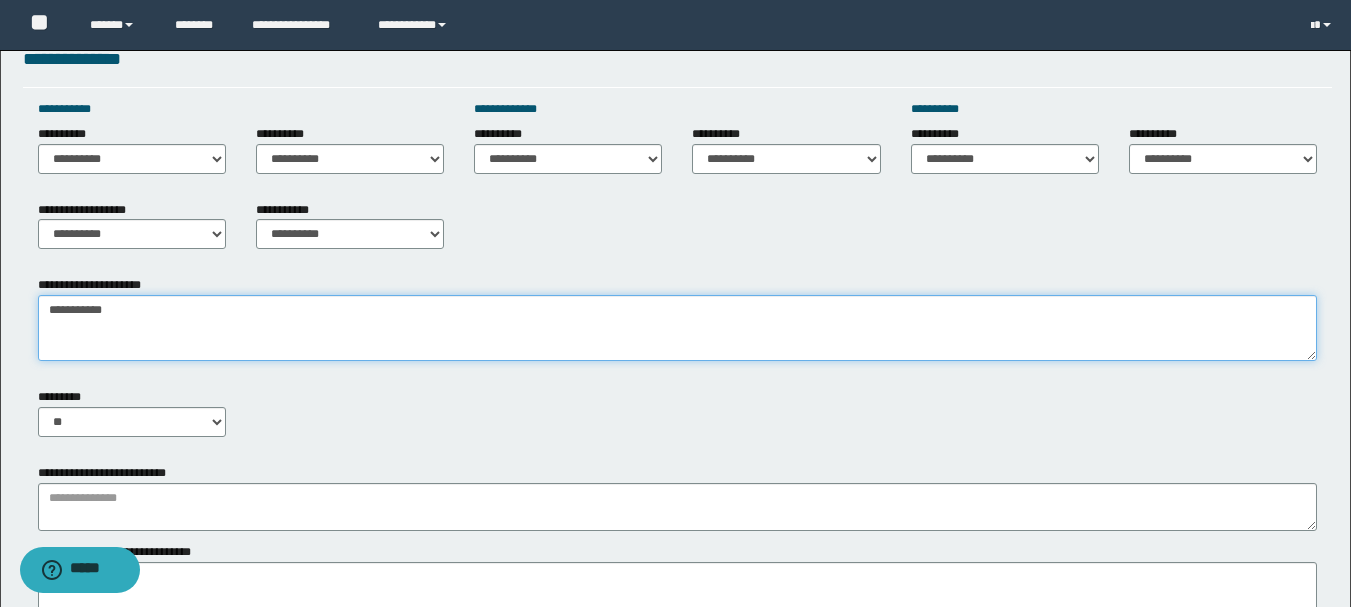 click on "**********" at bounding box center (675, 120) 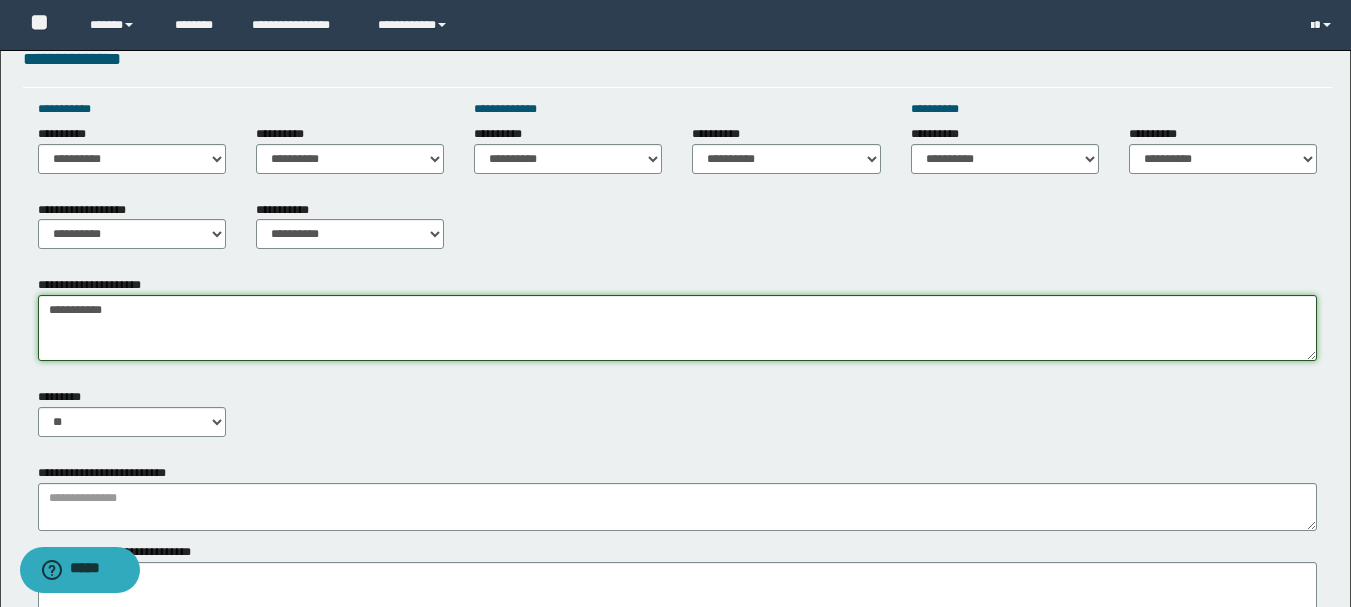 paste on "**********" 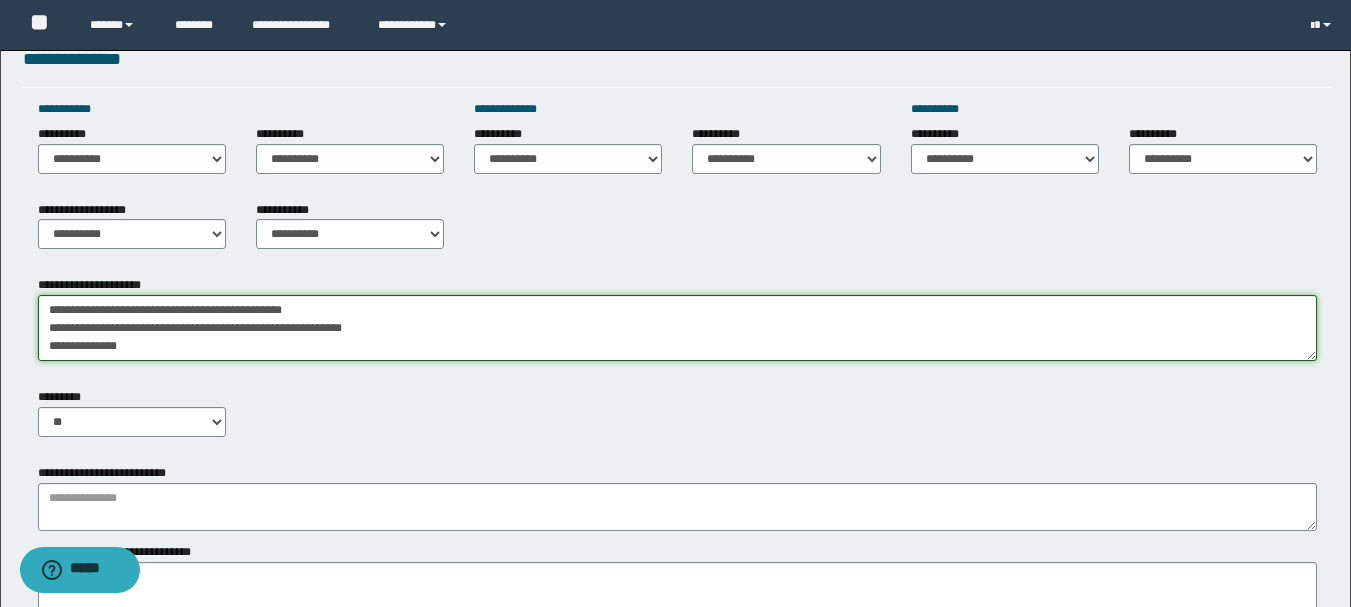 scroll, scrollTop: 67, scrollLeft: 0, axis: vertical 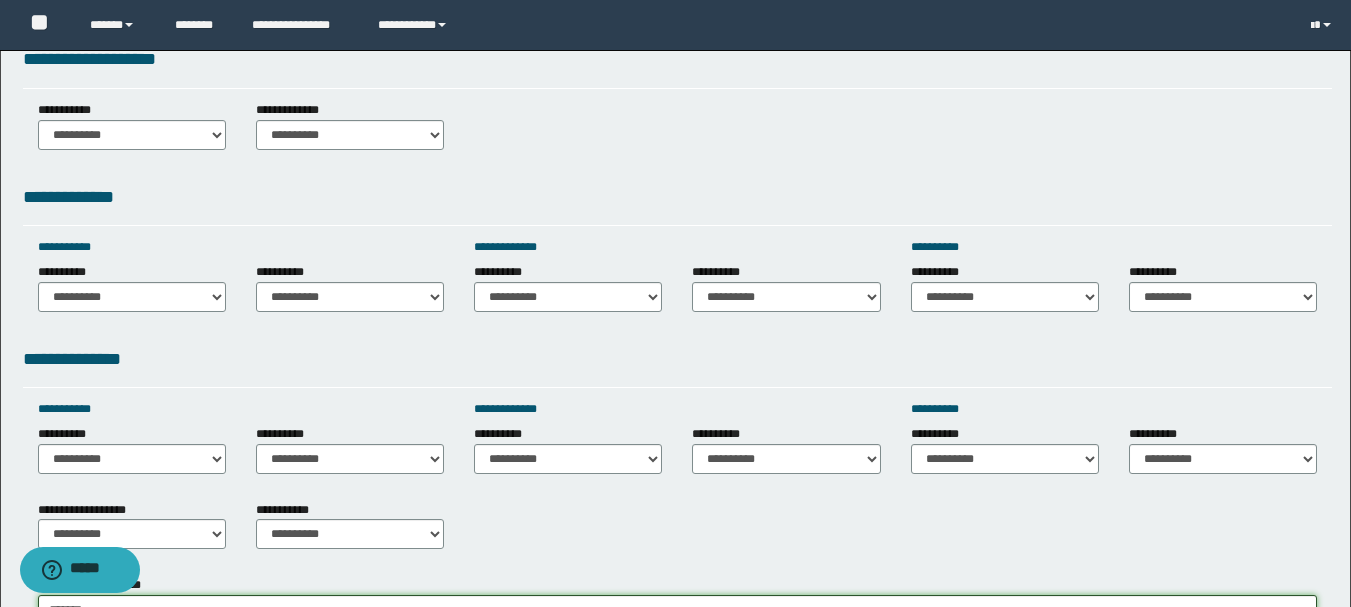 type on "**********" 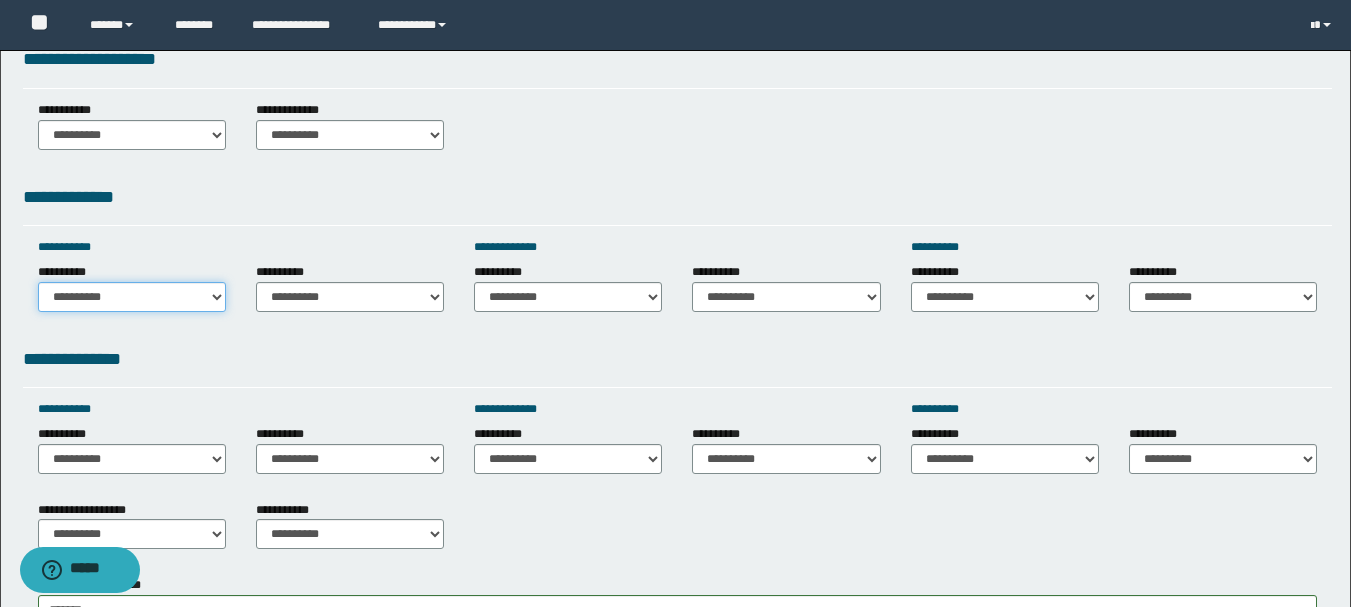click on "**********" at bounding box center [132, 297] 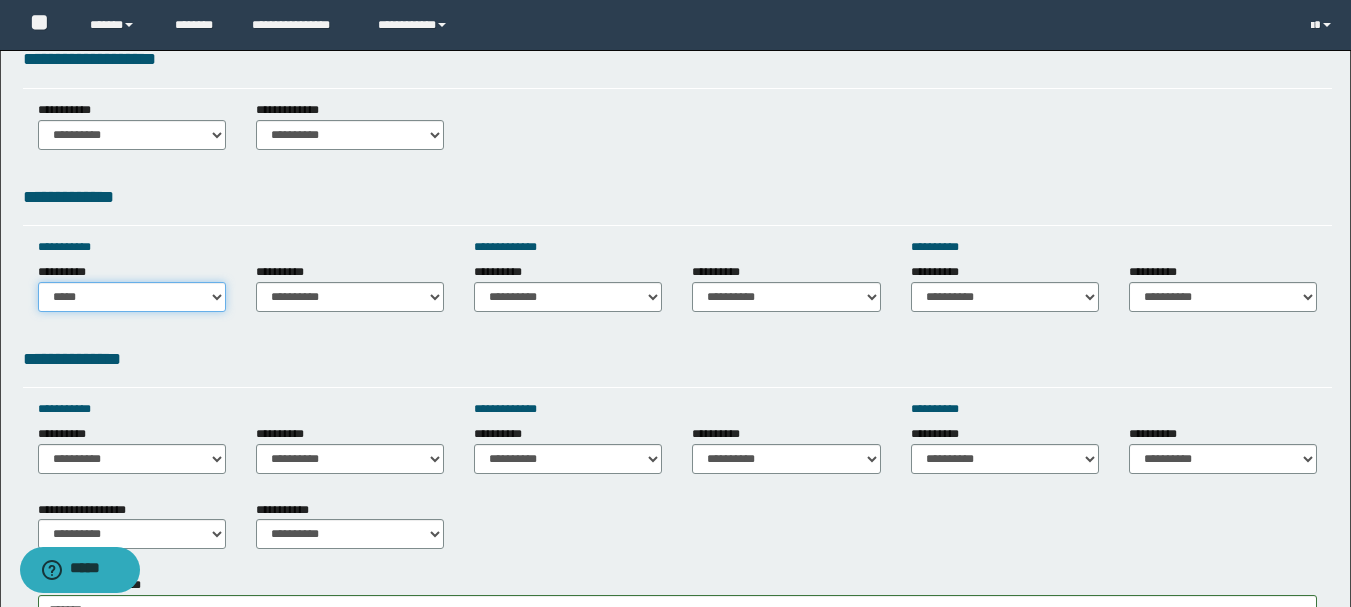 click on "**********" at bounding box center (132, 297) 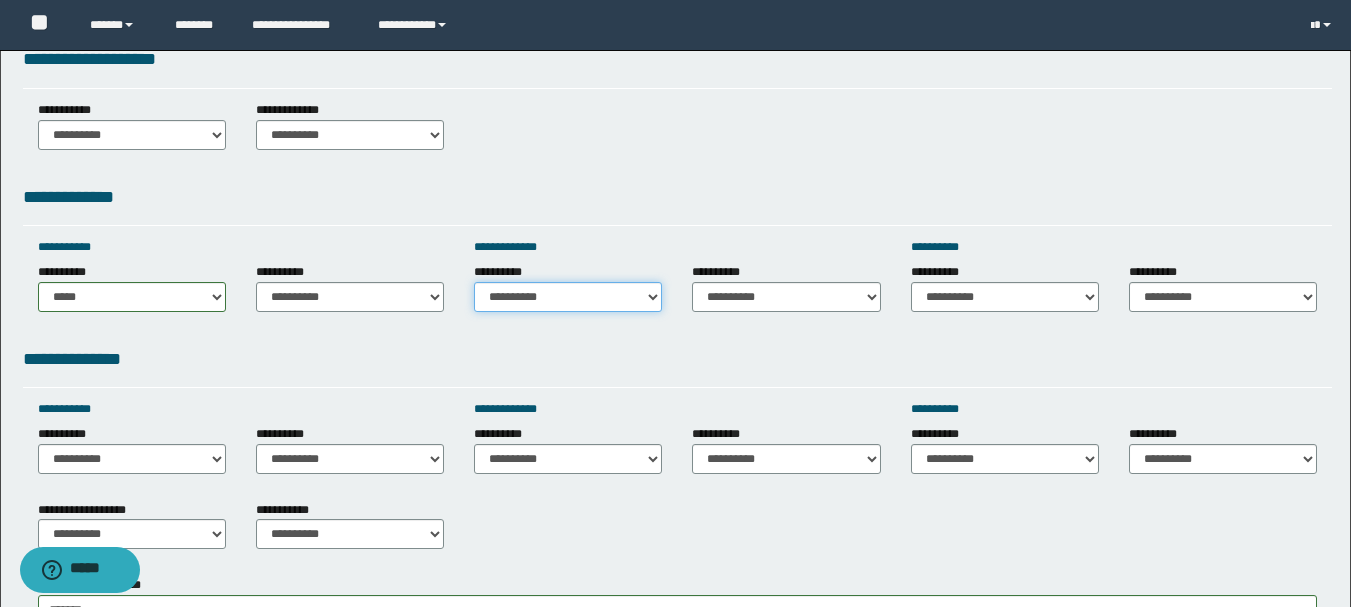 click on "**********" at bounding box center (568, 297) 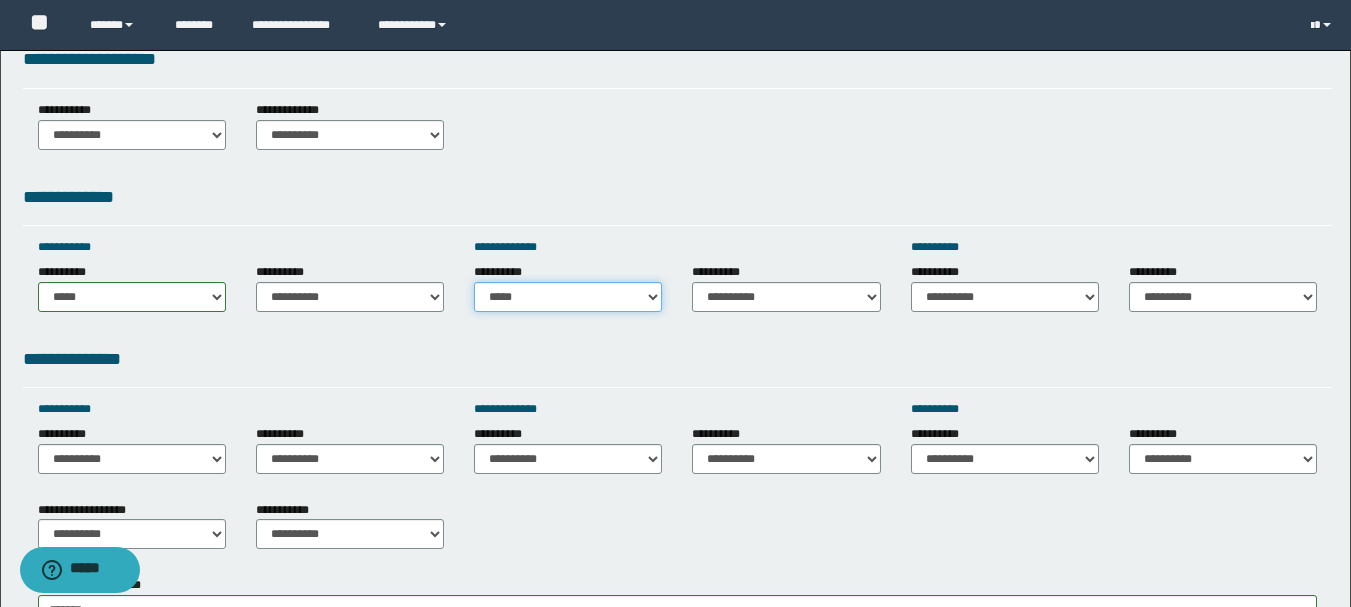 click on "**********" at bounding box center (568, 297) 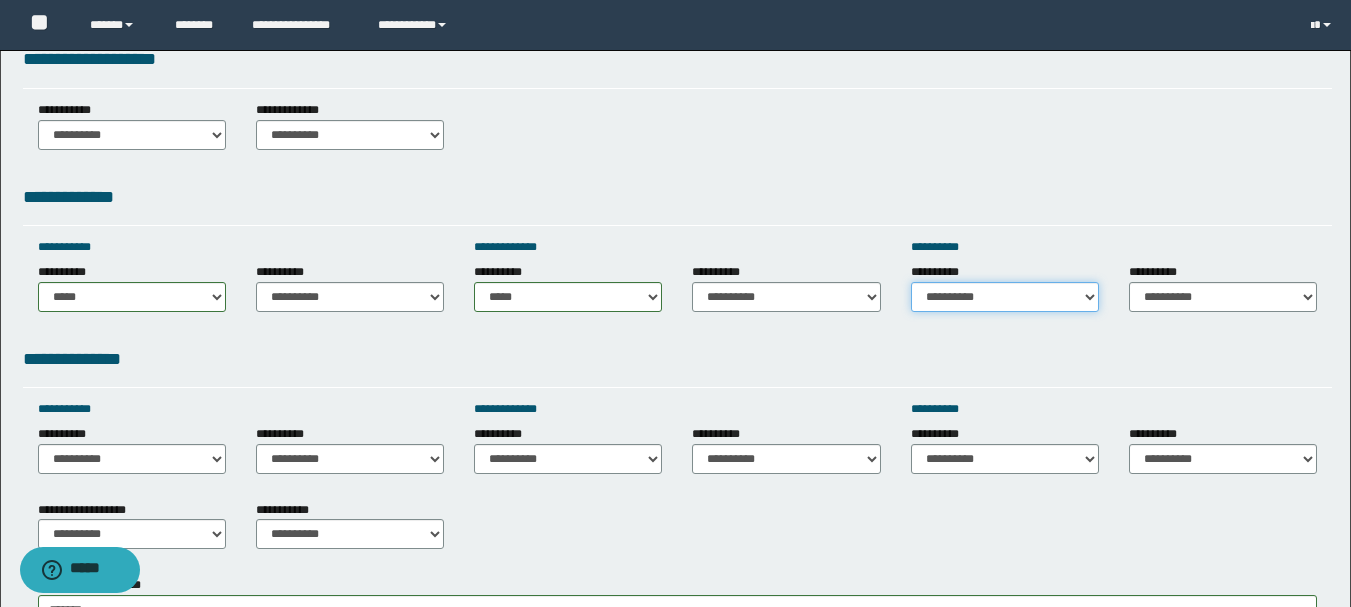 click on "**********" at bounding box center [1005, 297] 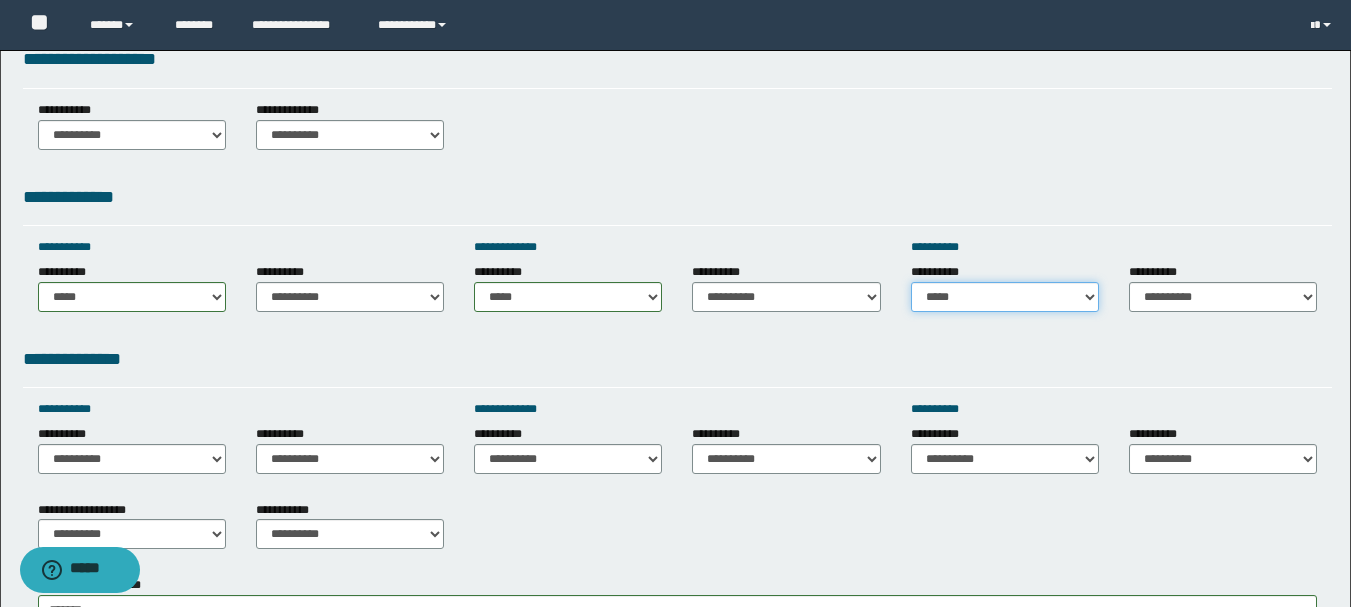 click on "**********" at bounding box center (1005, 297) 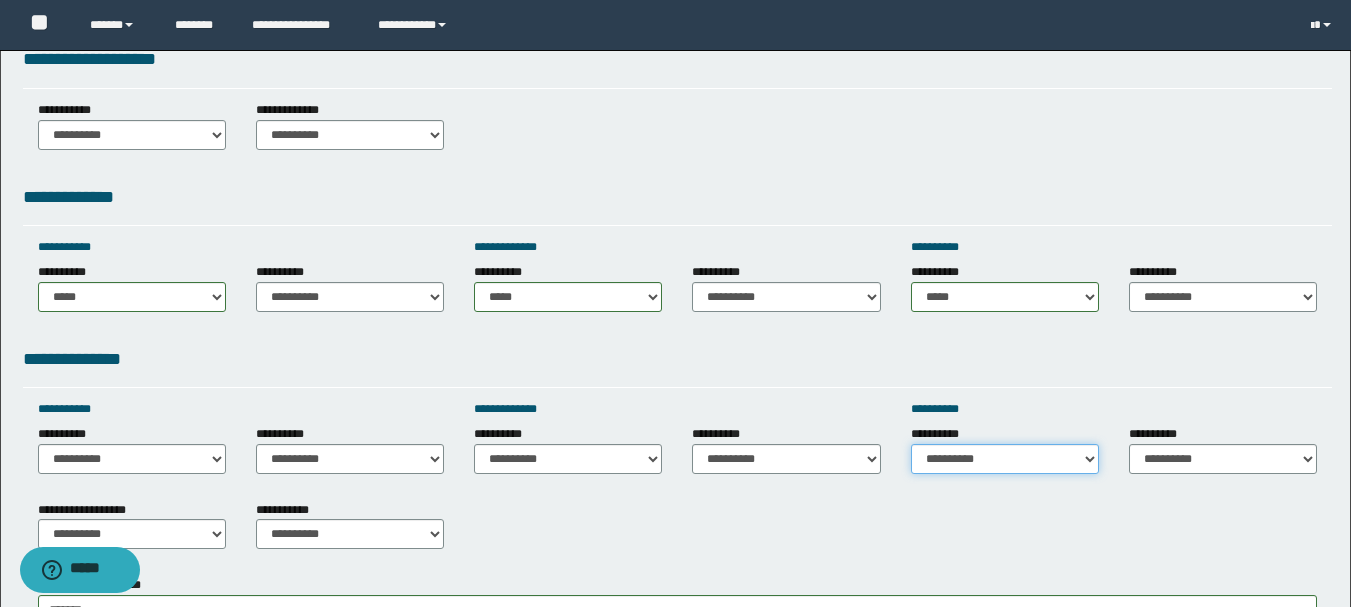 click on "**********" at bounding box center (1005, 459) 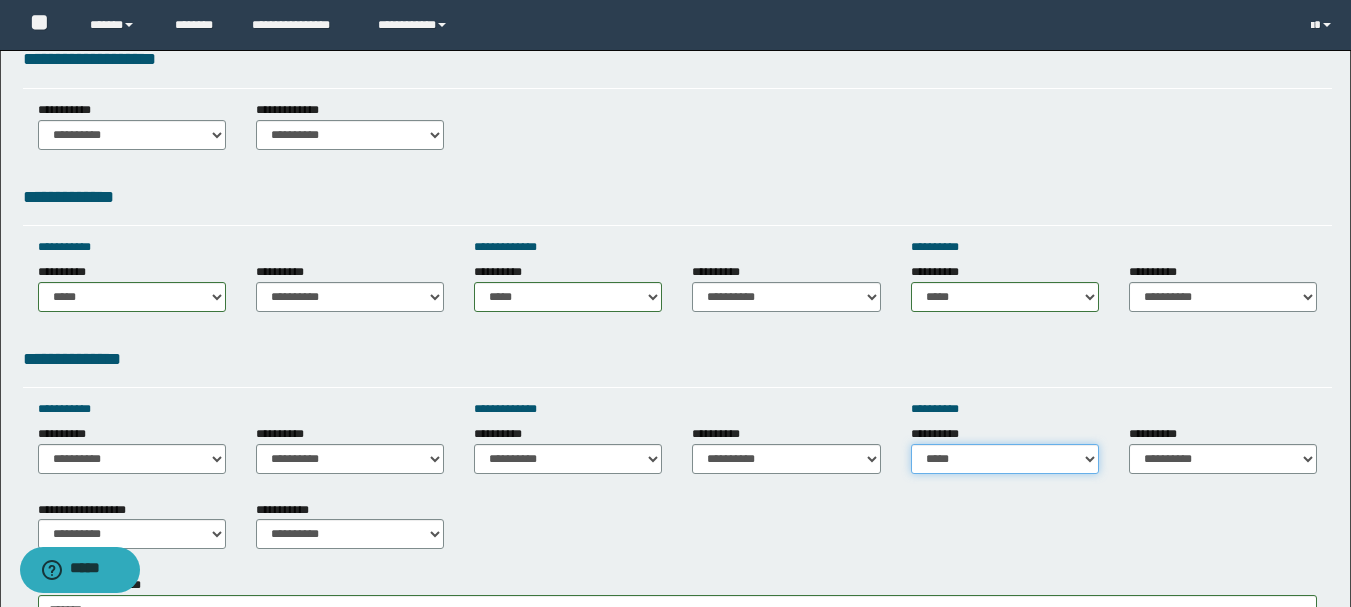 click on "**********" at bounding box center (1005, 459) 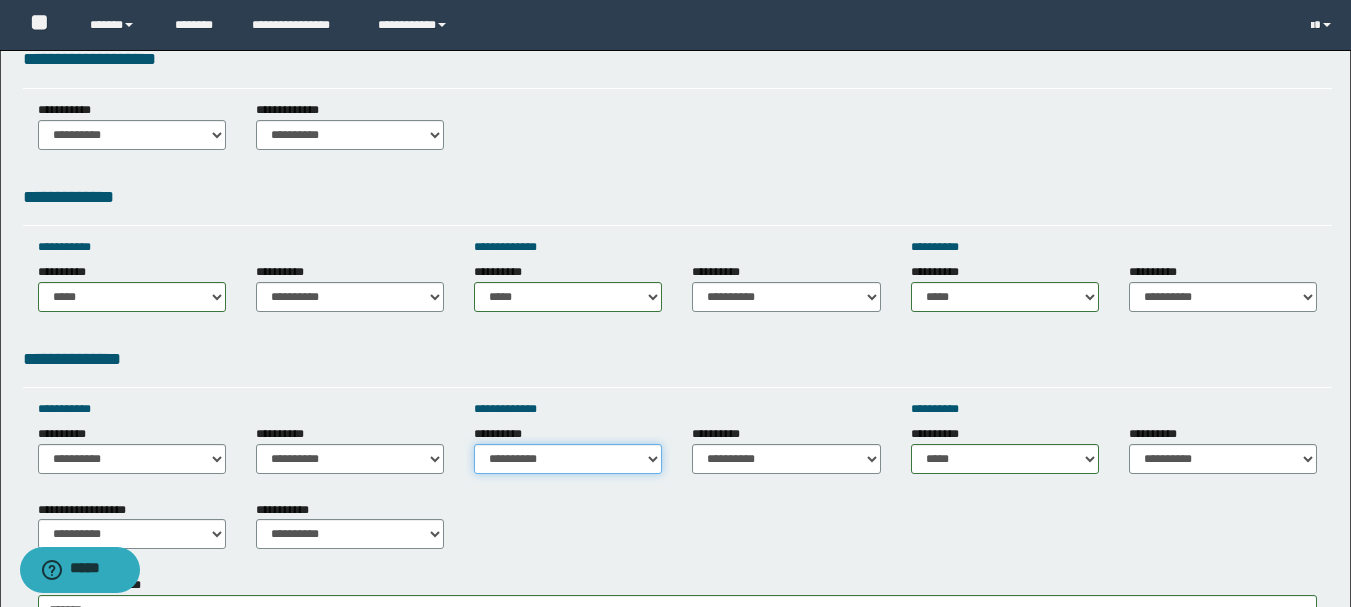 click on "**********" at bounding box center (568, 459) 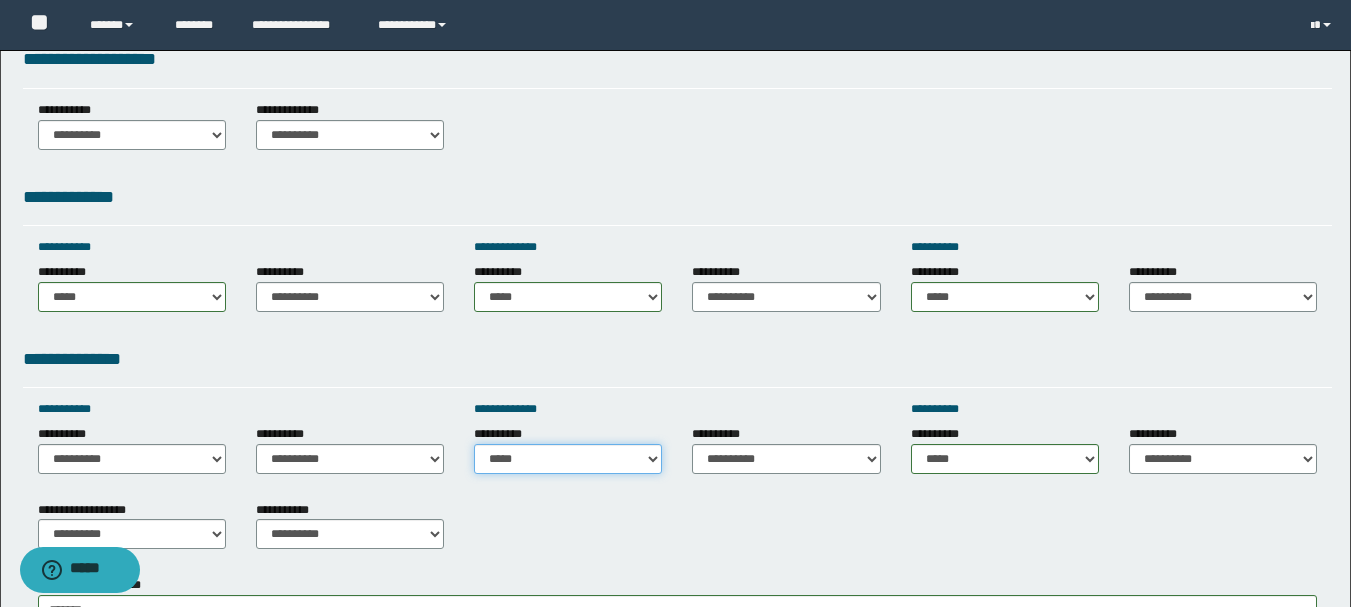 click on "**********" at bounding box center (568, 459) 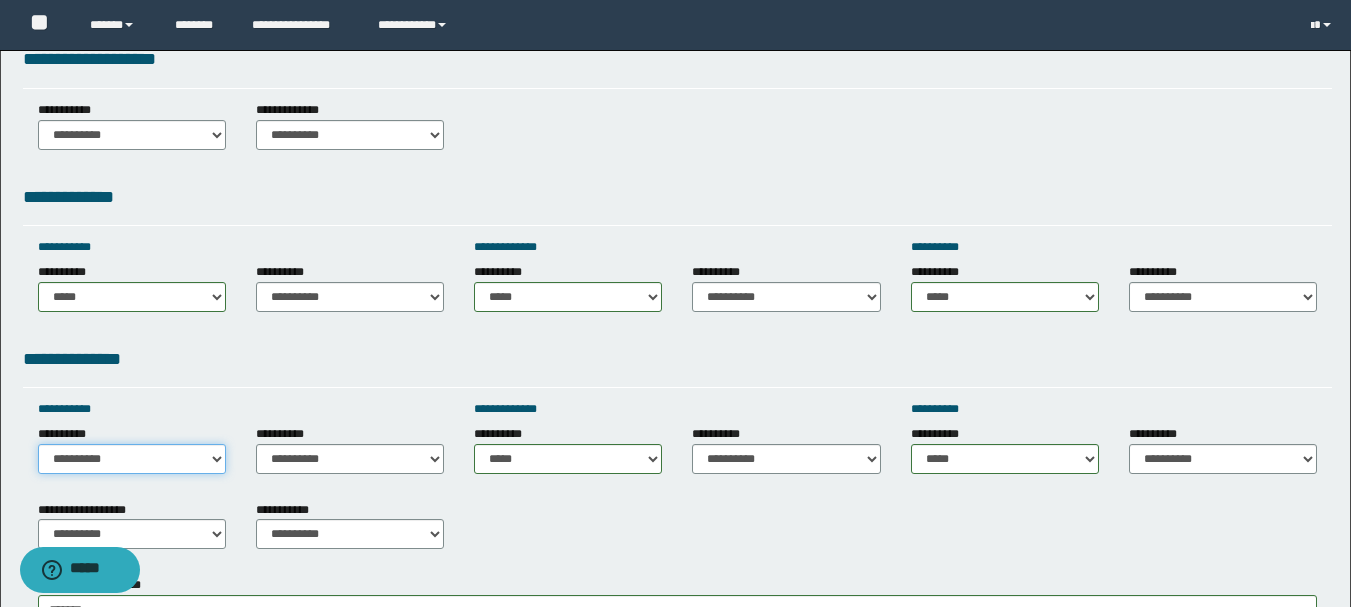 click on "**********" at bounding box center [132, 459] 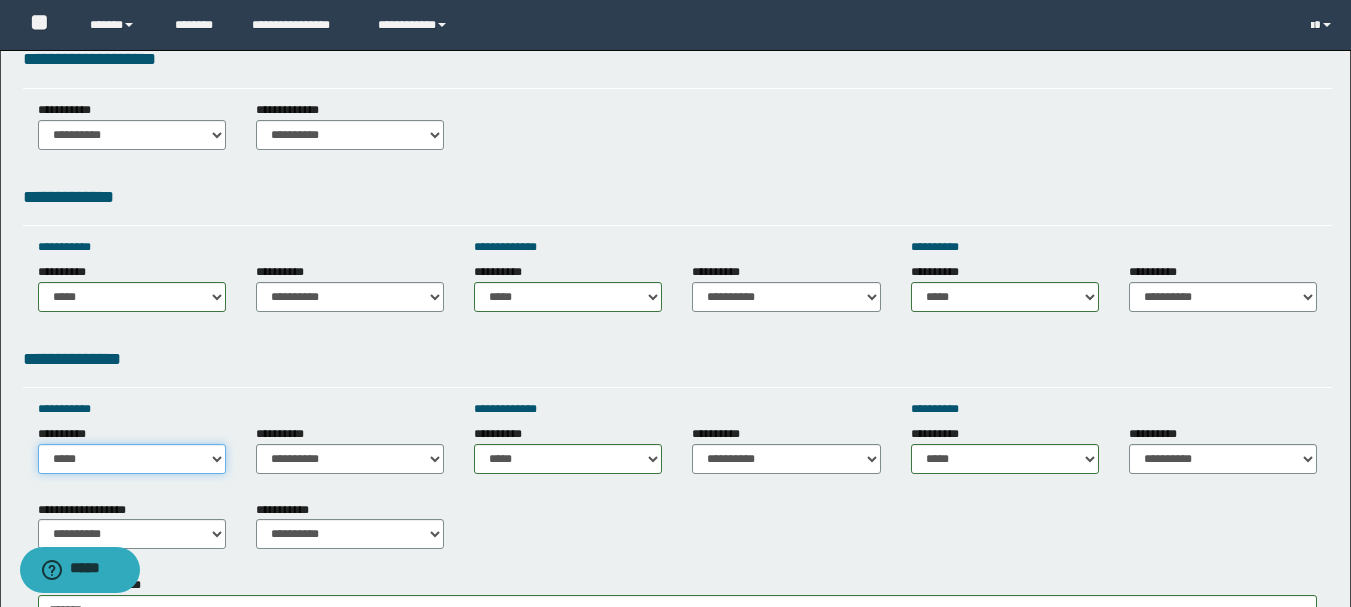 click on "**********" at bounding box center (132, 459) 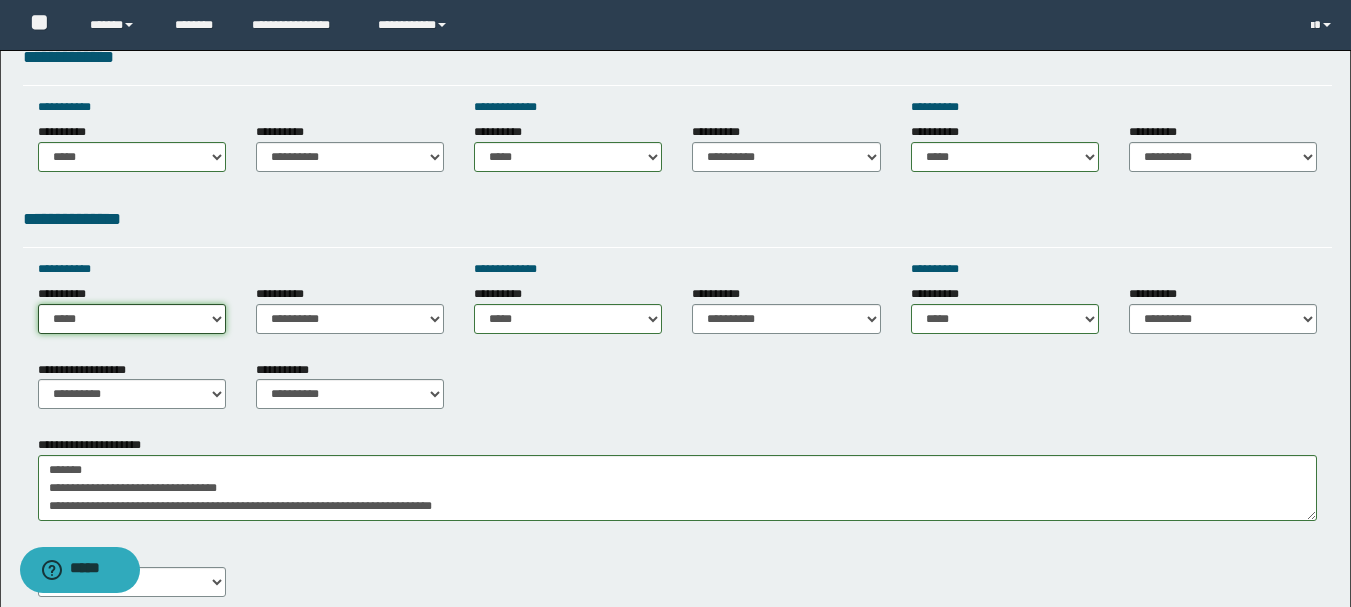 scroll, scrollTop: 800, scrollLeft: 0, axis: vertical 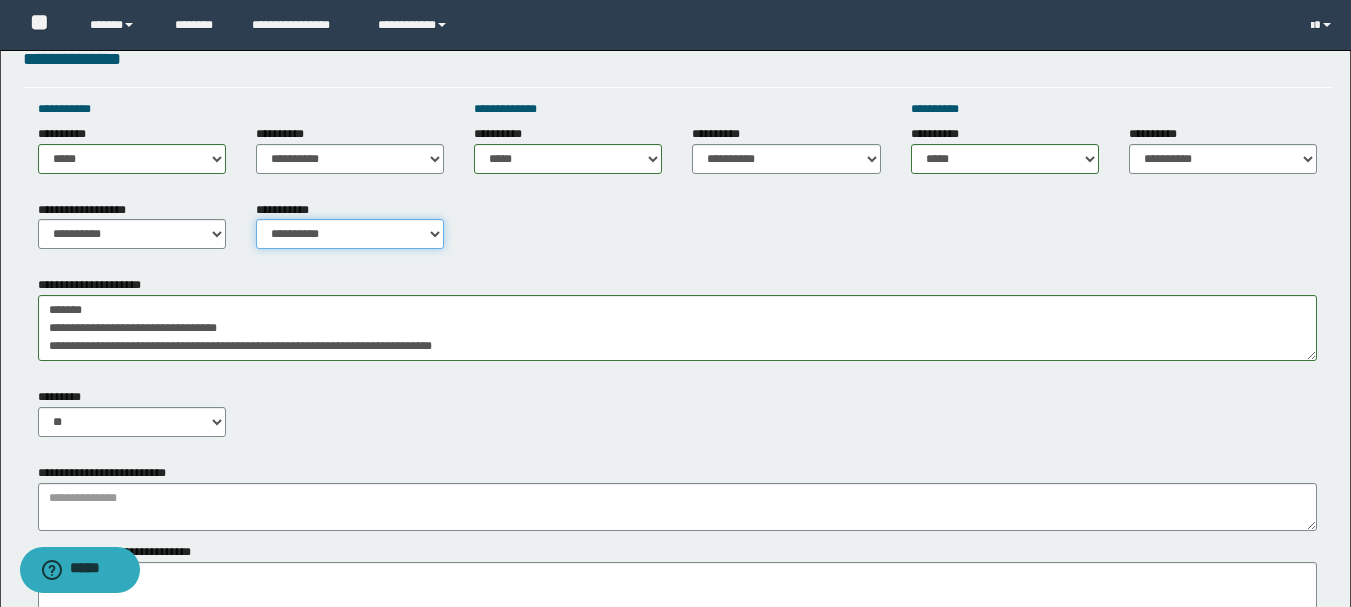click on "**********" at bounding box center [350, 234] 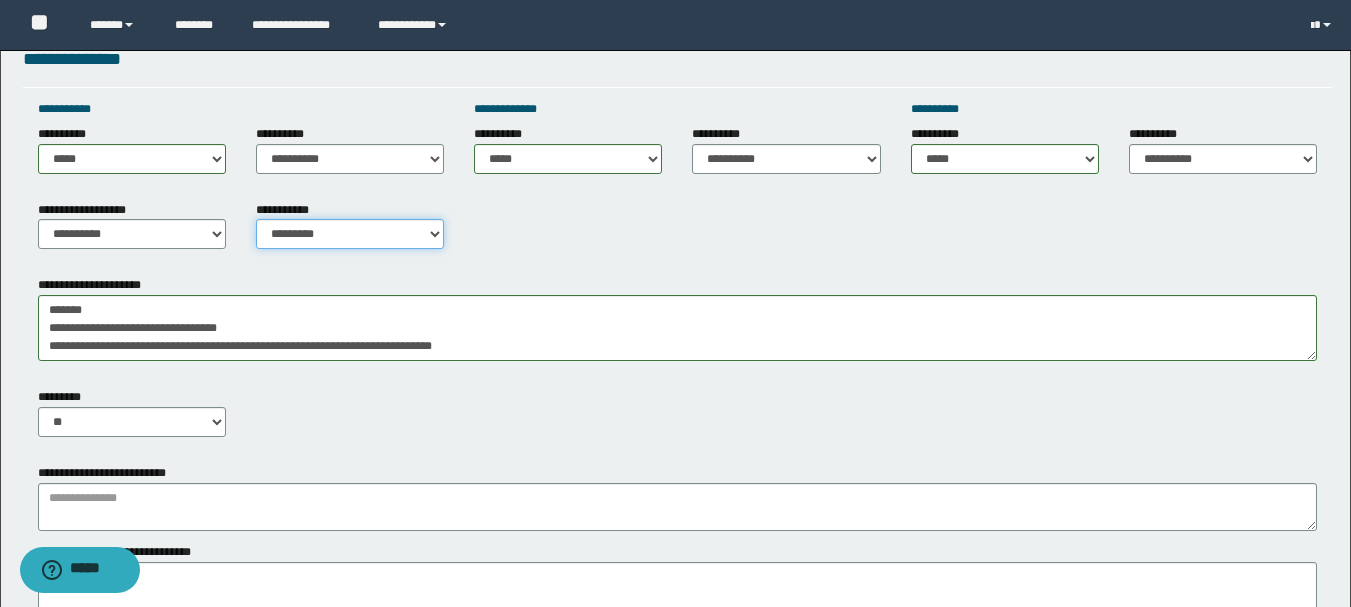 click on "**********" at bounding box center [350, 234] 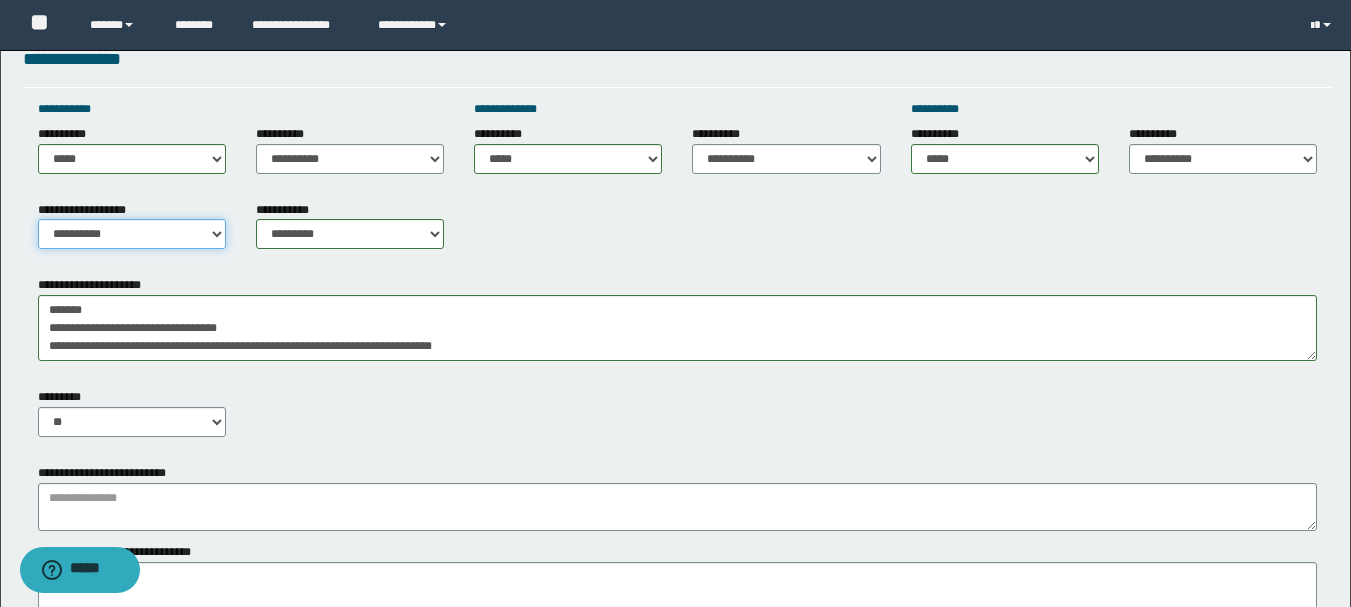 click on "**********" at bounding box center (132, 234) 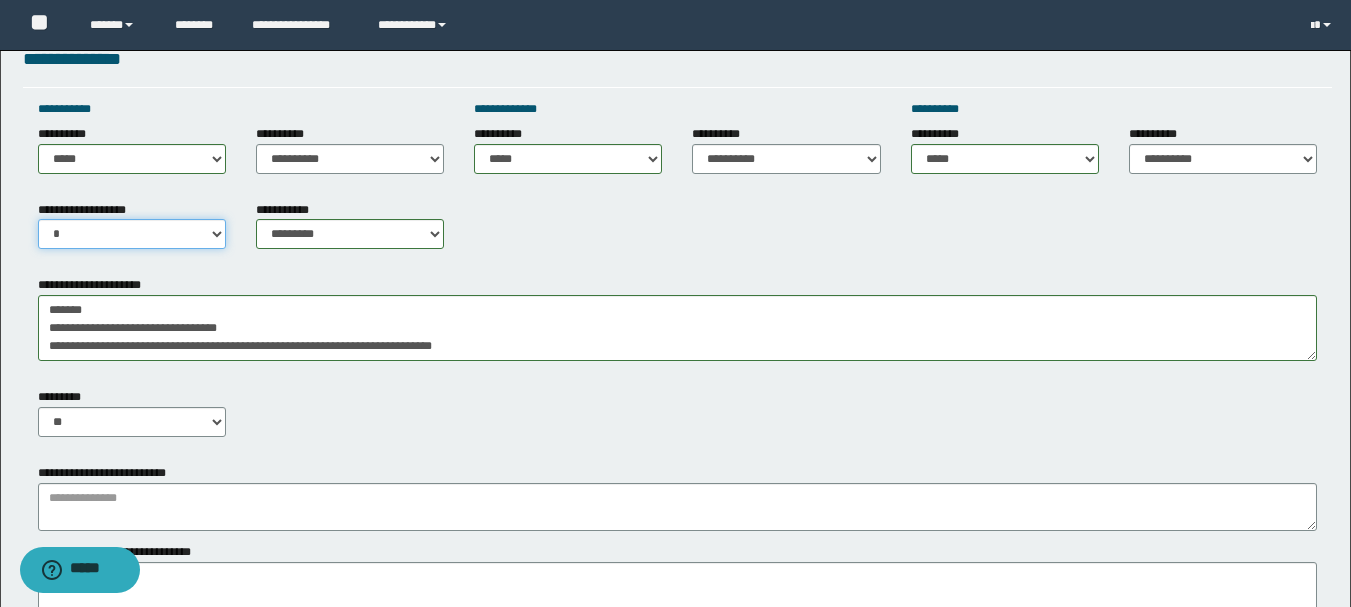click on "**********" at bounding box center (132, 234) 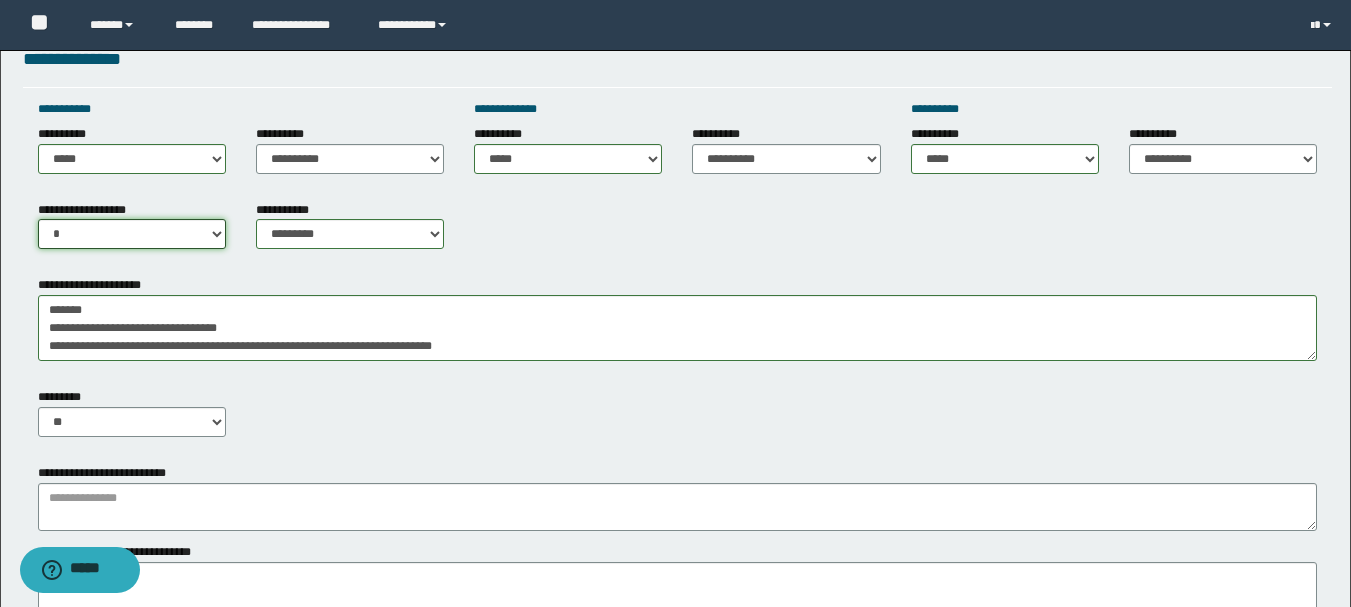 scroll, scrollTop: 0, scrollLeft: 0, axis: both 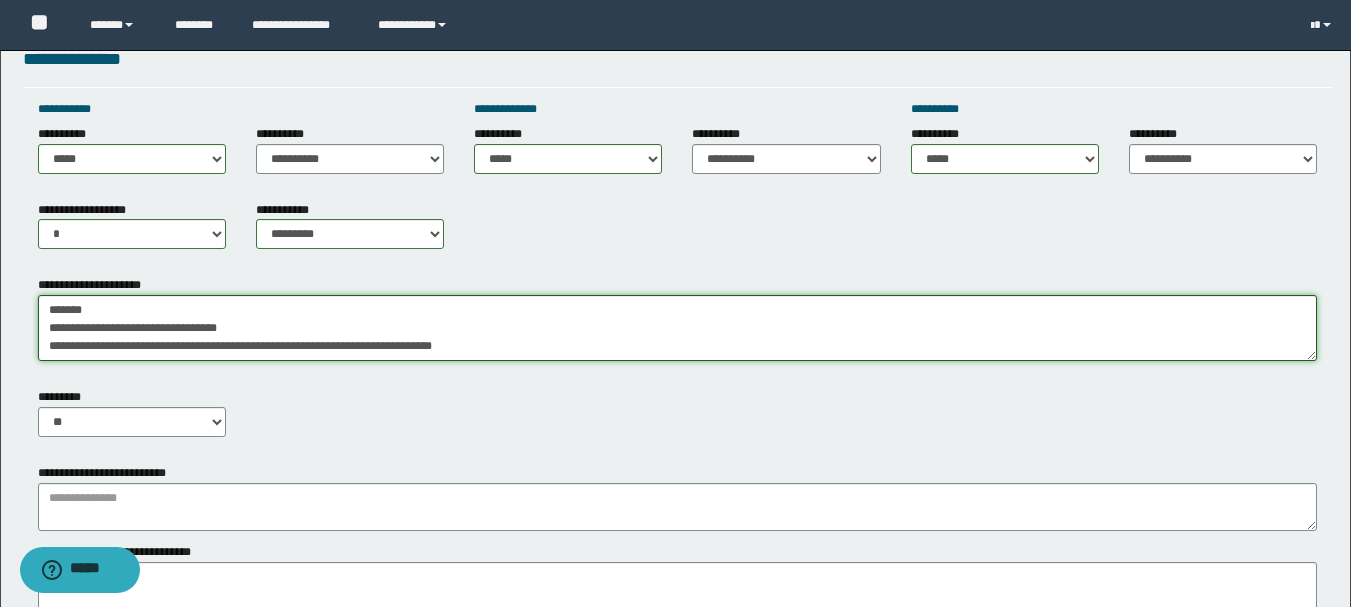 drag, startPoint x: 324, startPoint y: 370, endPoint x: 487, endPoint y: 337, distance: 166.30695 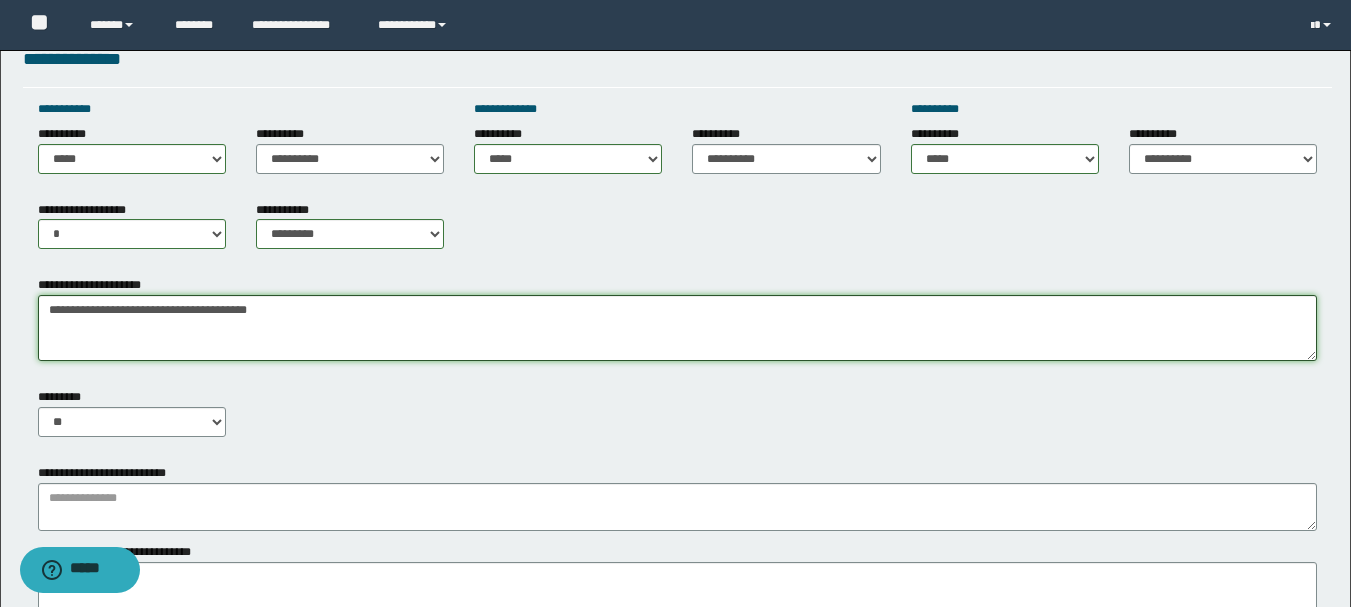 scroll, scrollTop: 0, scrollLeft: 0, axis: both 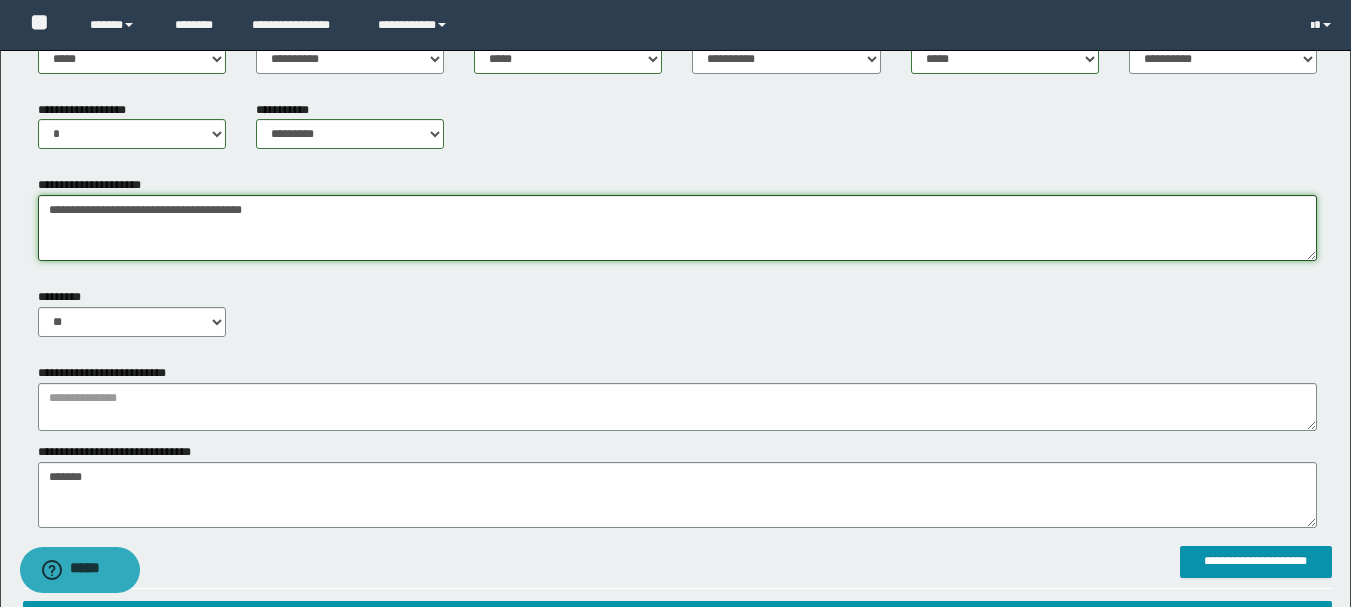 type on "**********" 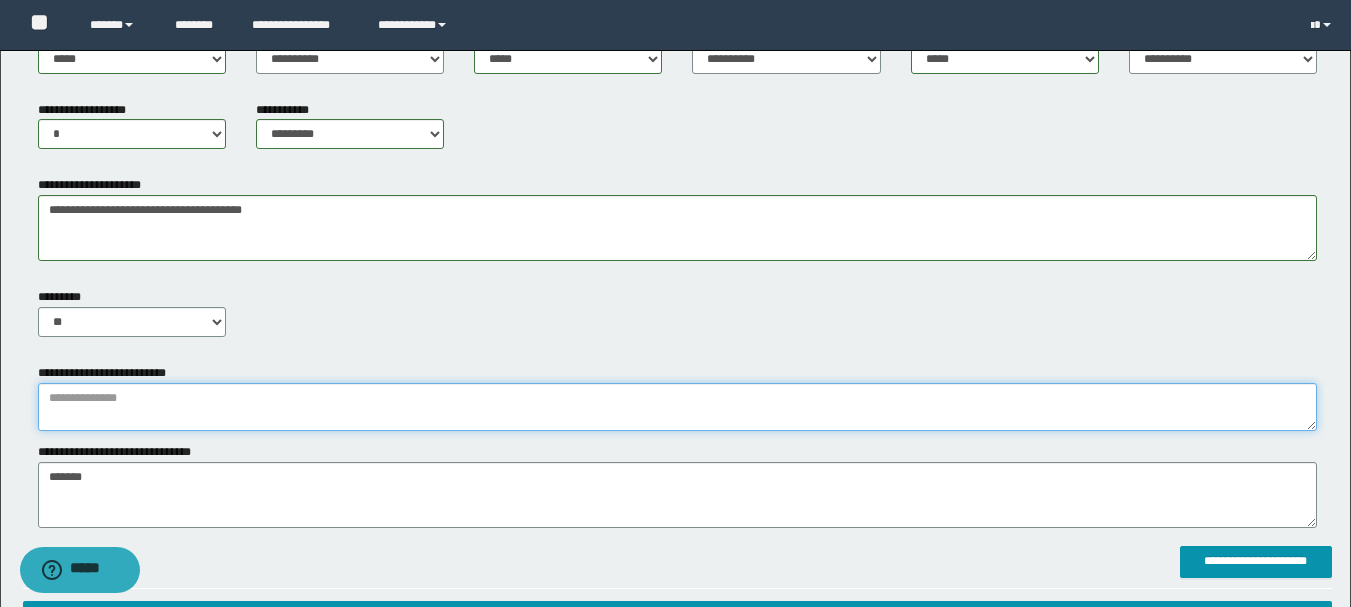 click at bounding box center [677, 407] 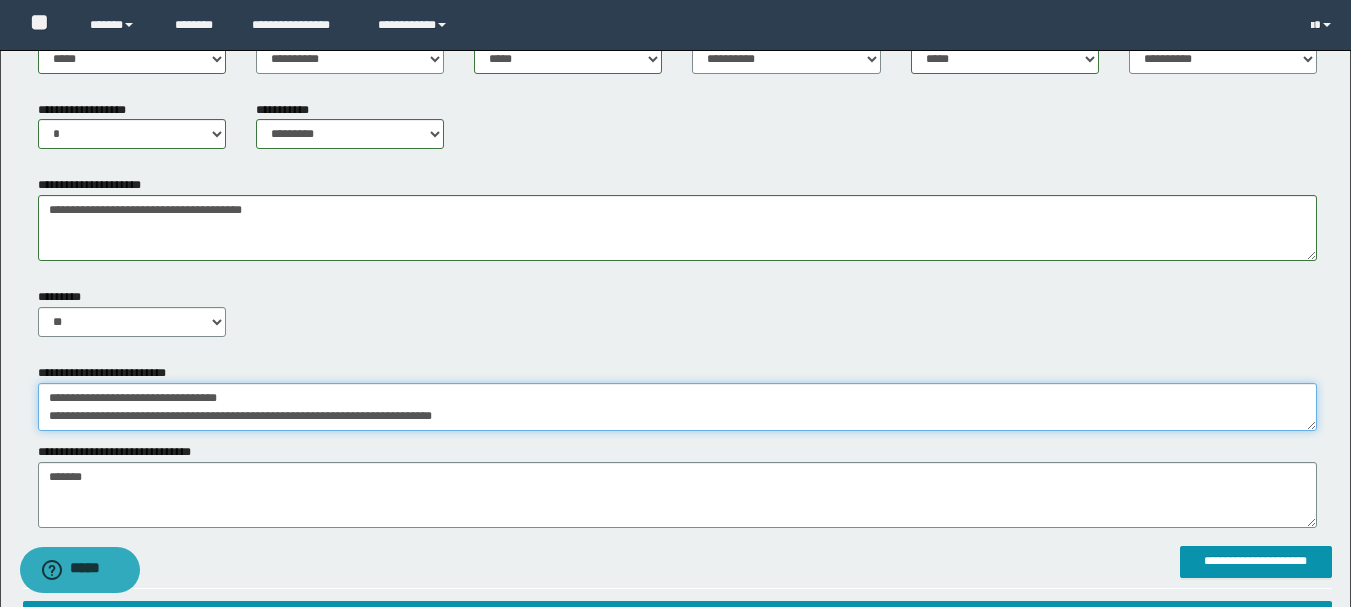 scroll, scrollTop: 0, scrollLeft: 0, axis: both 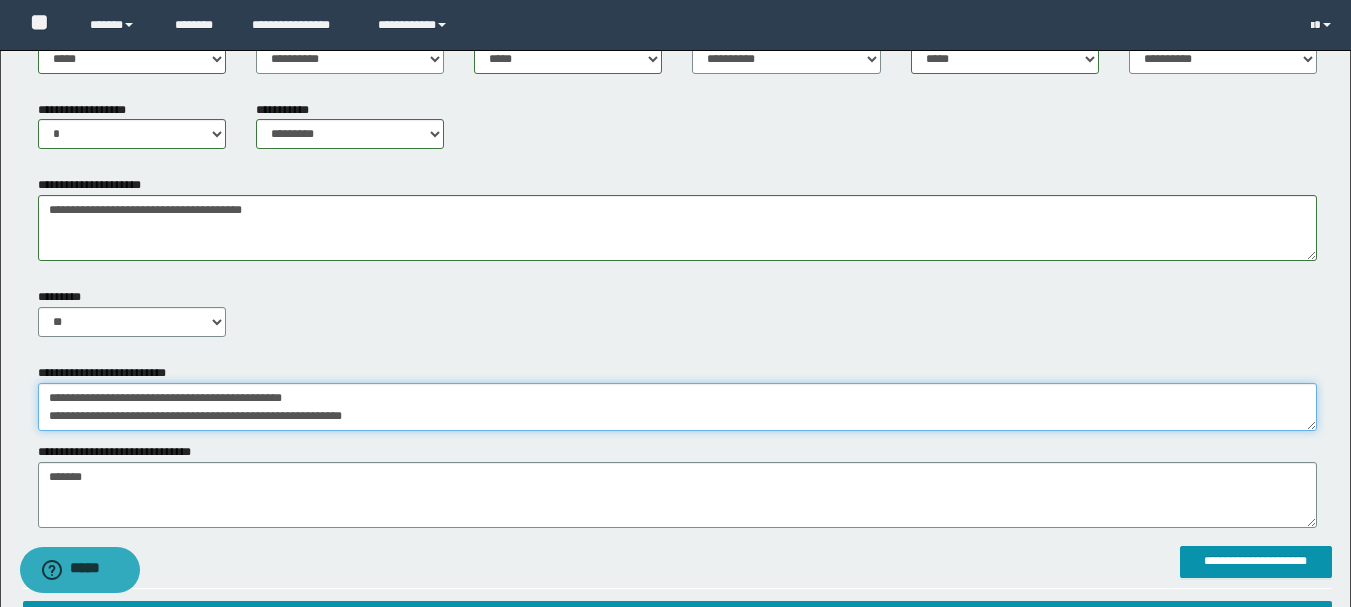 drag, startPoint x: 410, startPoint y: 418, endPoint x: 0, endPoint y: 371, distance: 412.68512 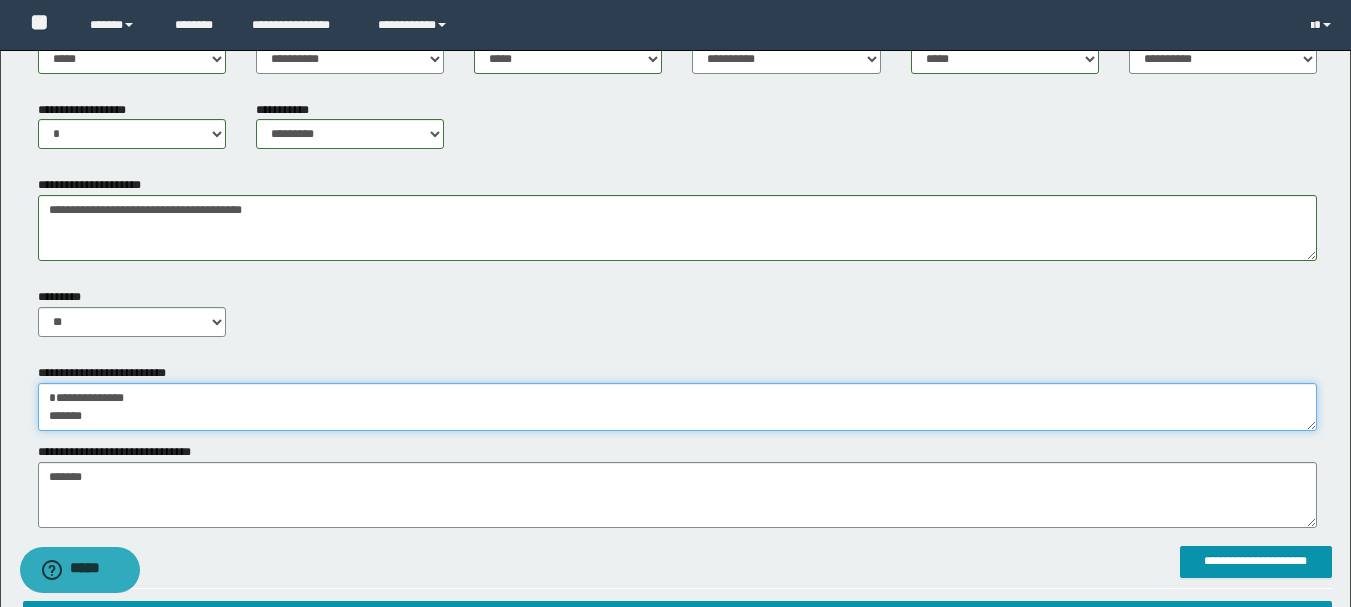 paste on "**********" 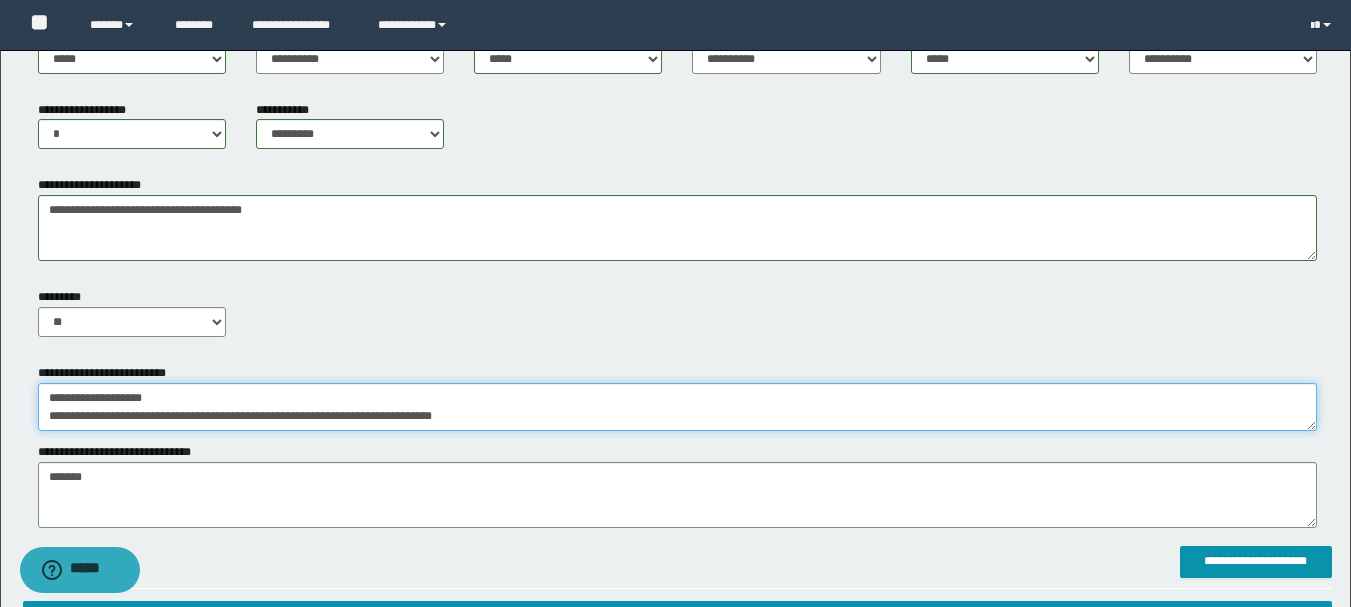 scroll, scrollTop: 18, scrollLeft: 0, axis: vertical 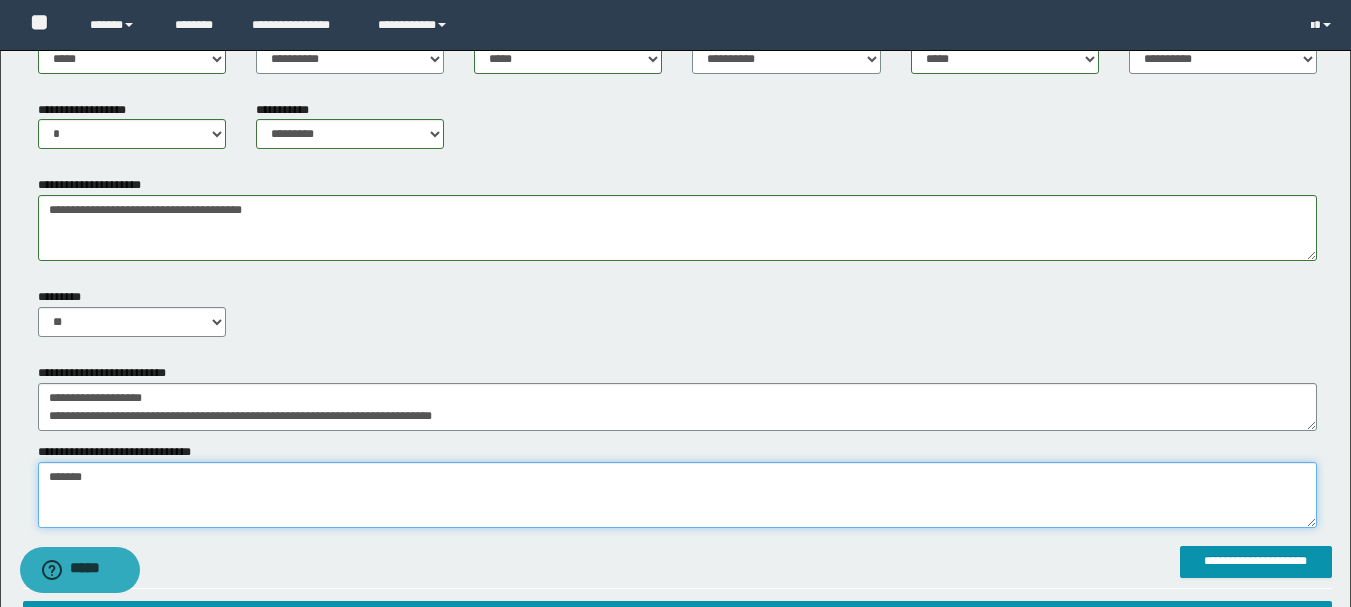click on "**********" at bounding box center (675, 20) 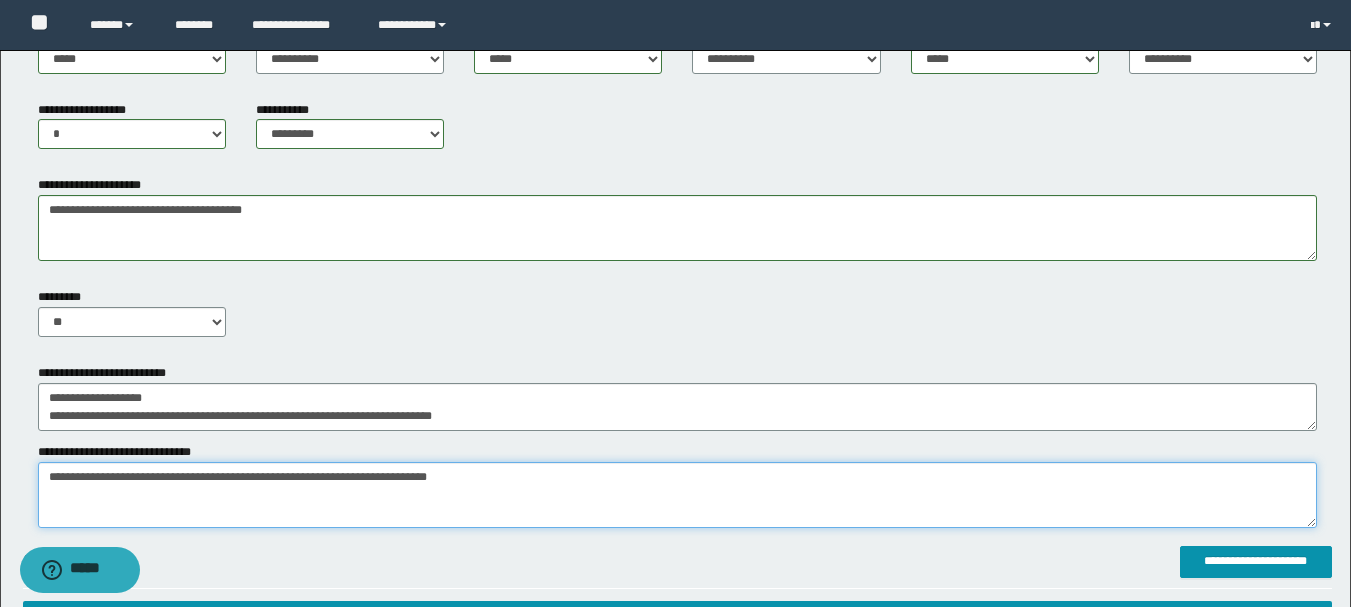drag, startPoint x: 291, startPoint y: 476, endPoint x: 0, endPoint y: 471, distance: 291.04294 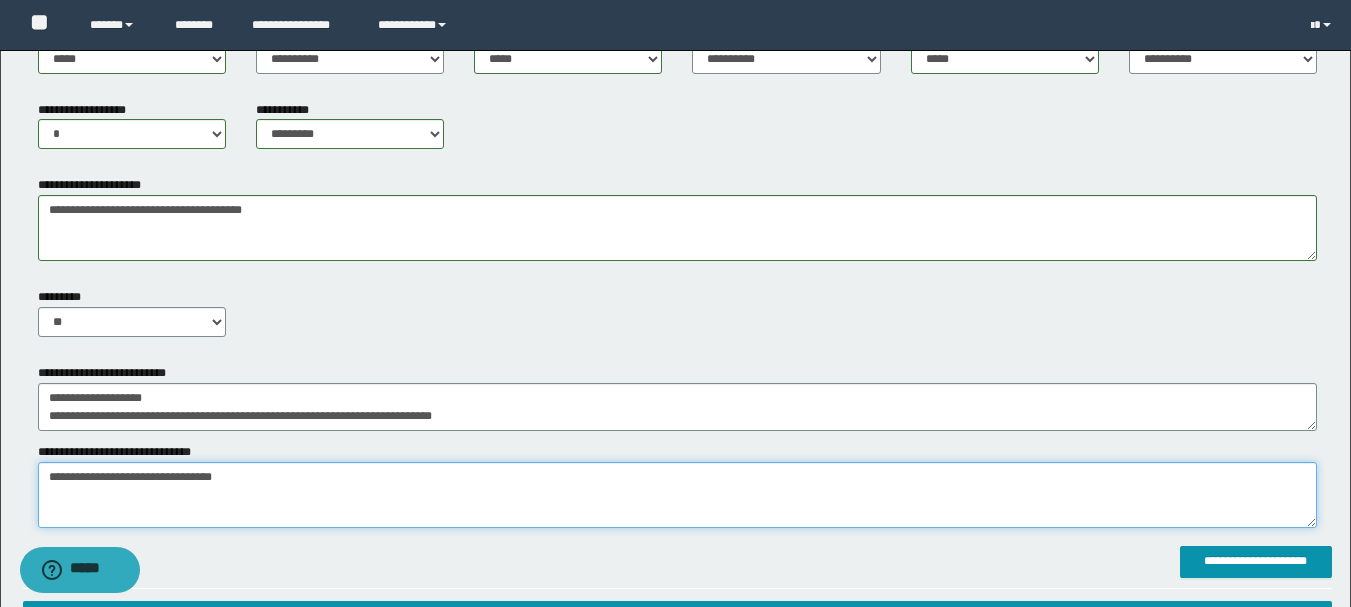 type on "**********" 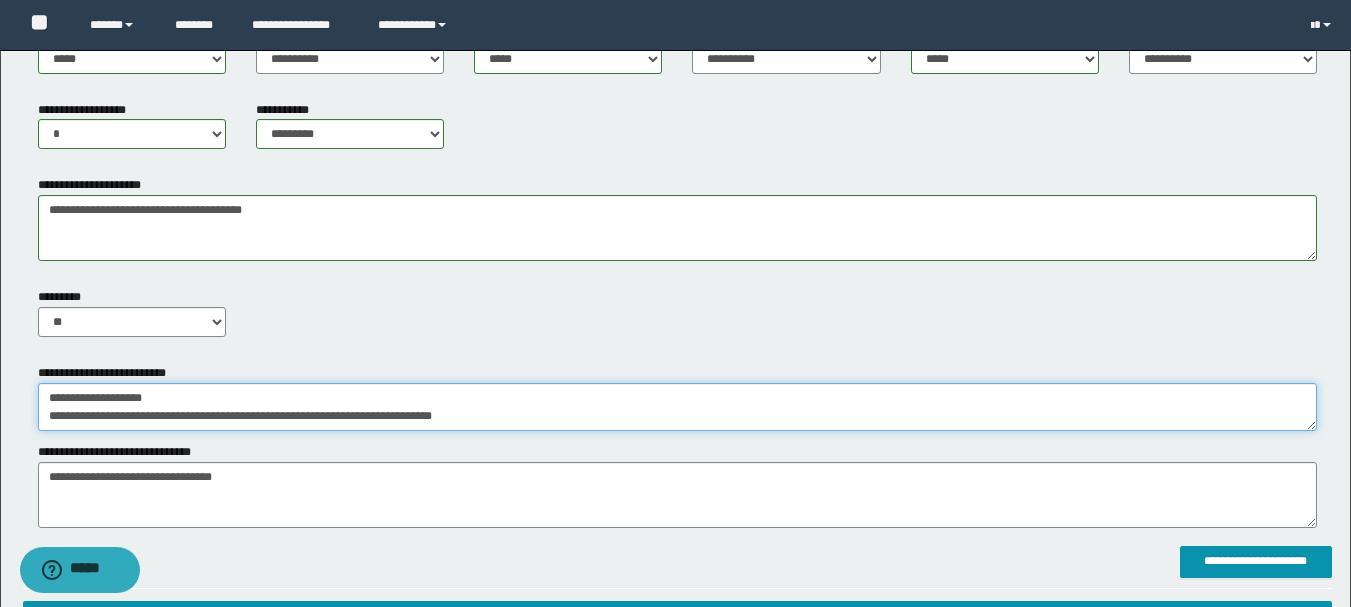 click on "**********" at bounding box center [677, 407] 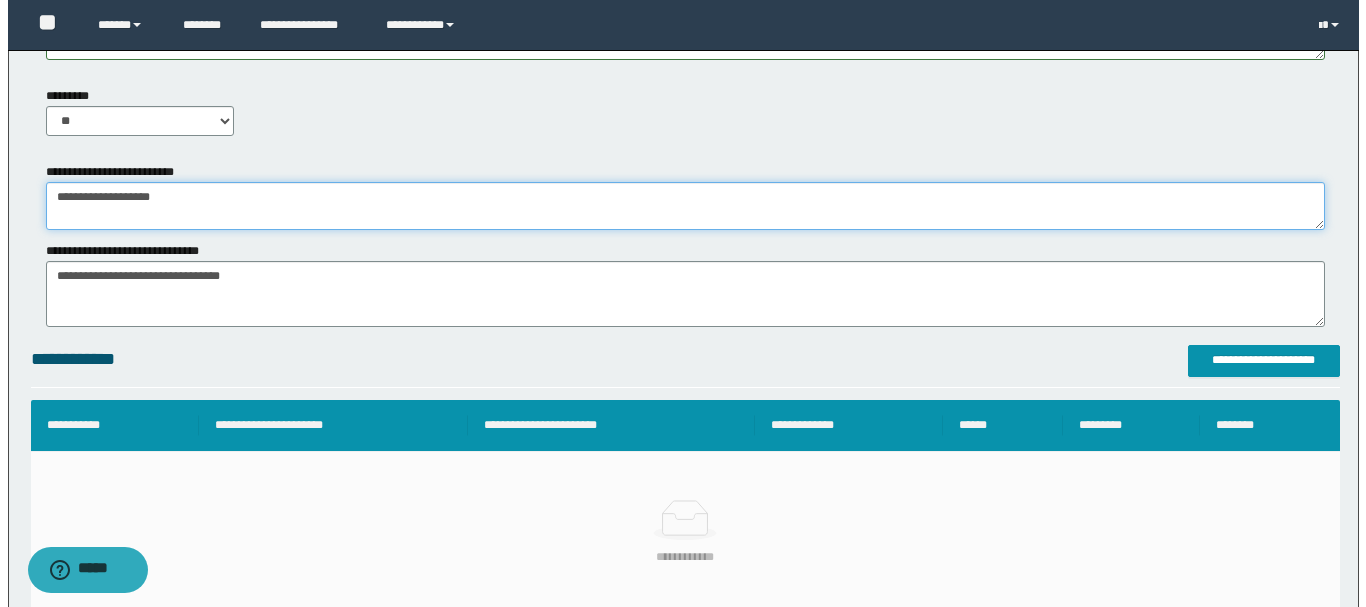 scroll, scrollTop: 1200, scrollLeft: 0, axis: vertical 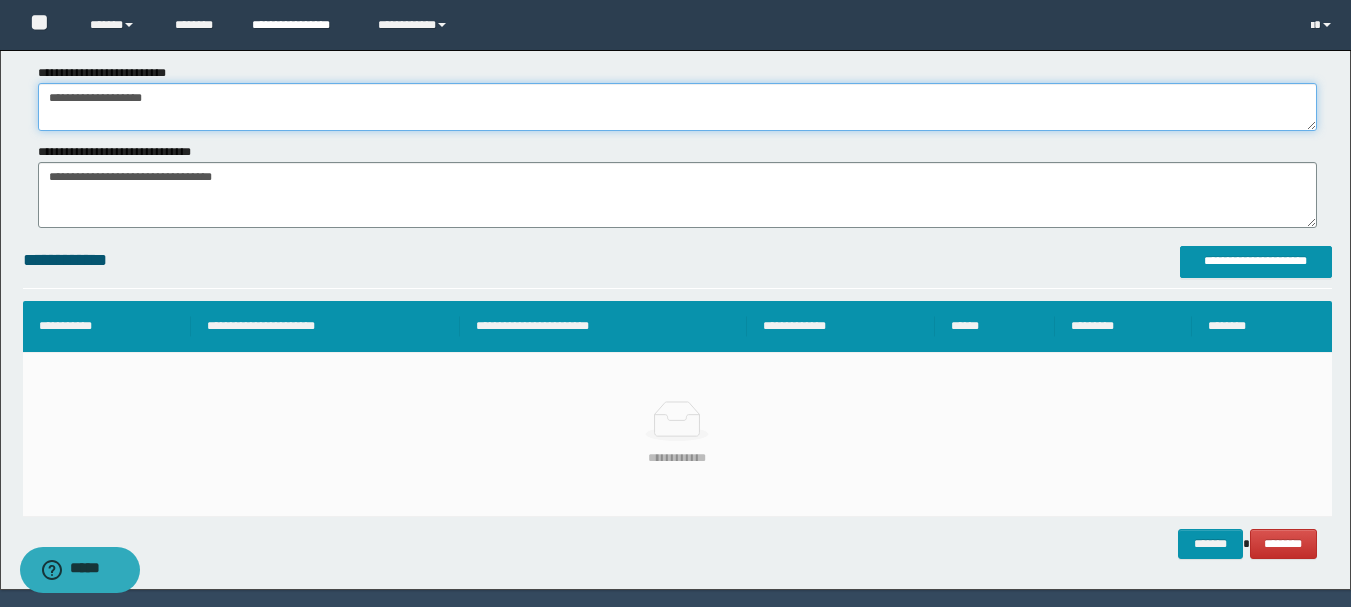 type on "**********" 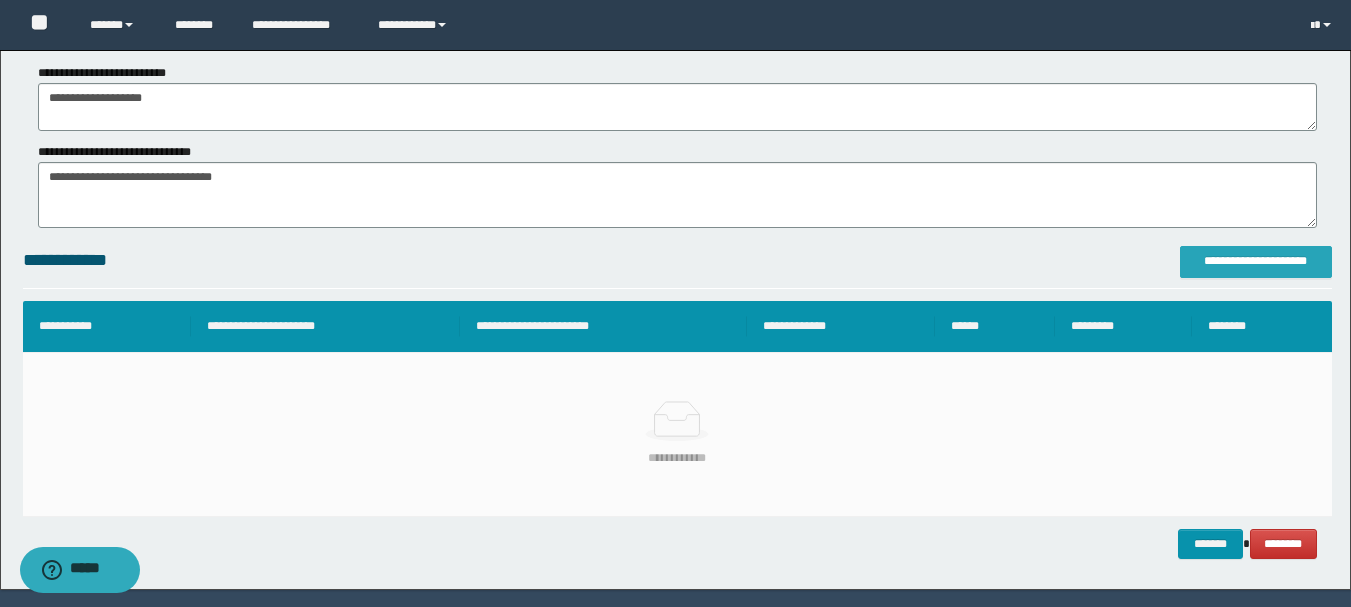 click on "**********" at bounding box center [1256, 261] 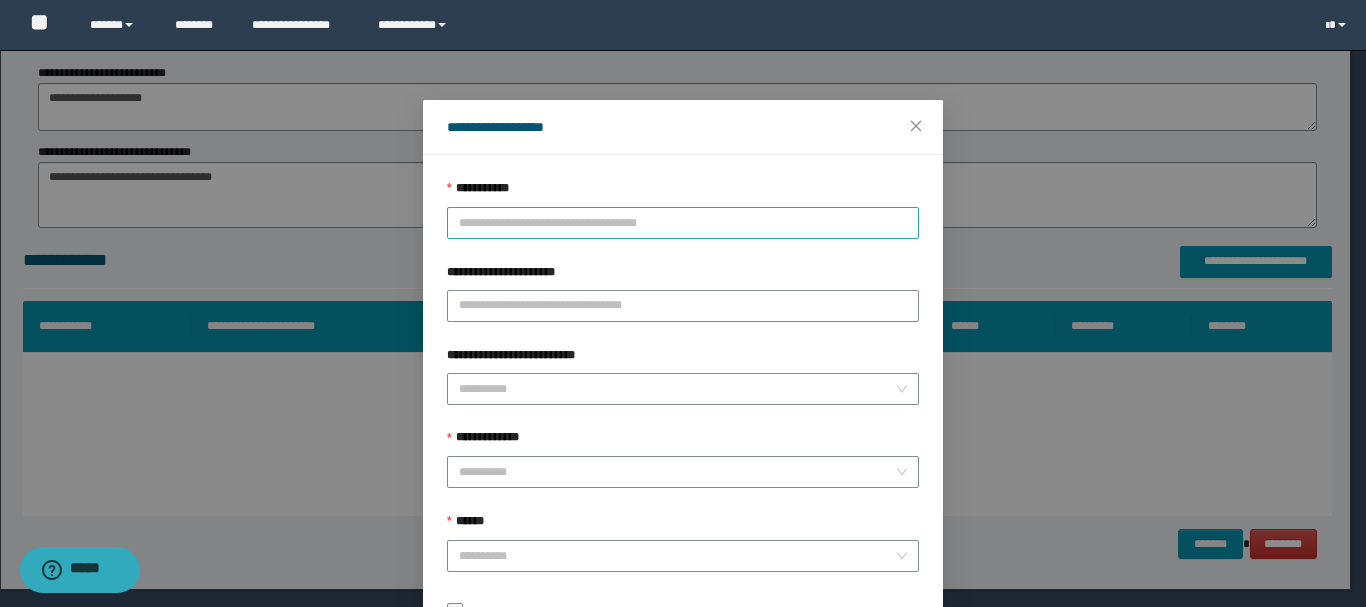 click on "**********" at bounding box center [683, 223] 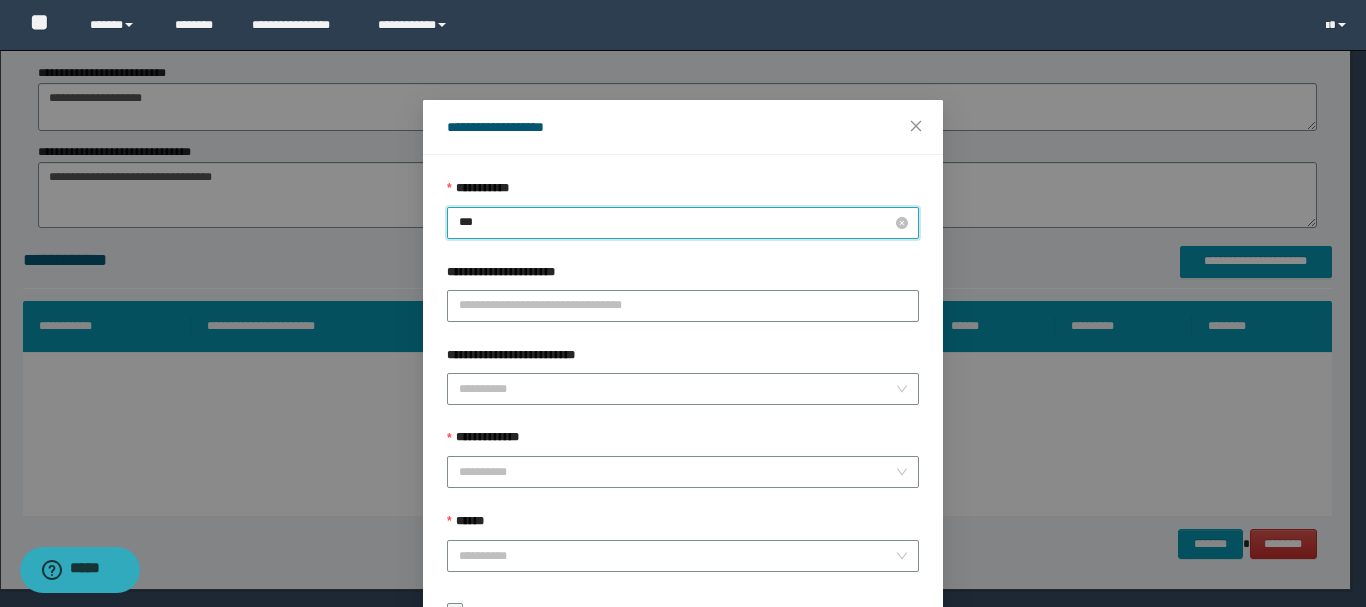 type on "****" 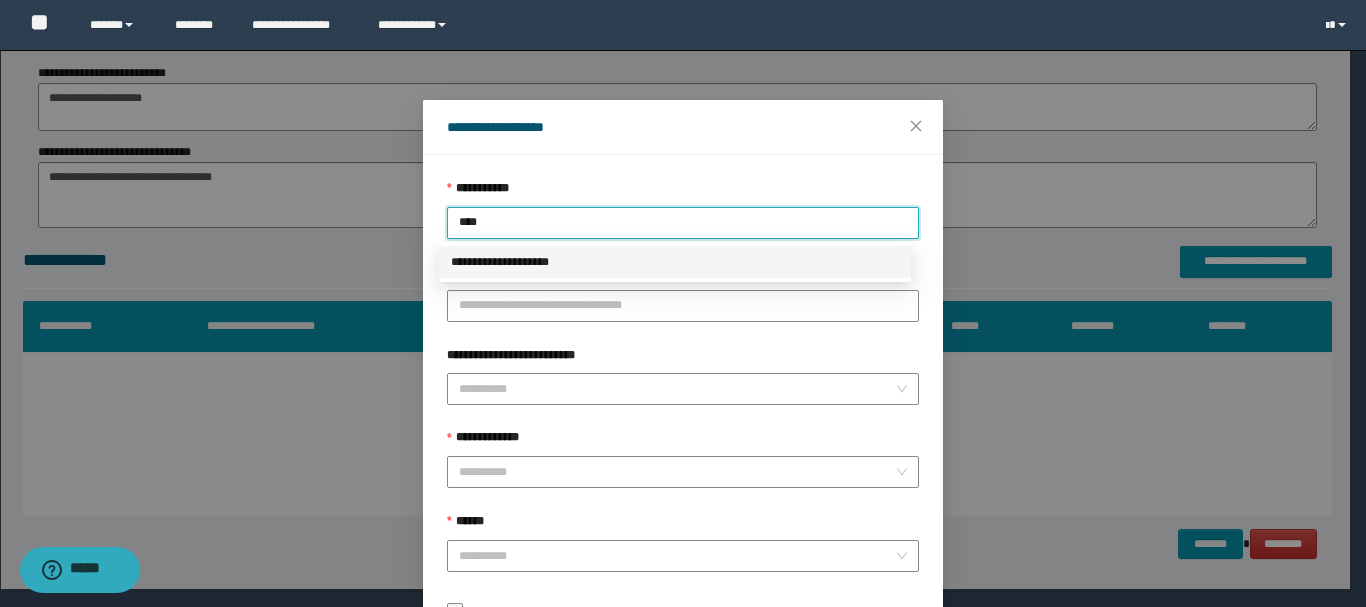 click on "**********" at bounding box center [675, 262] 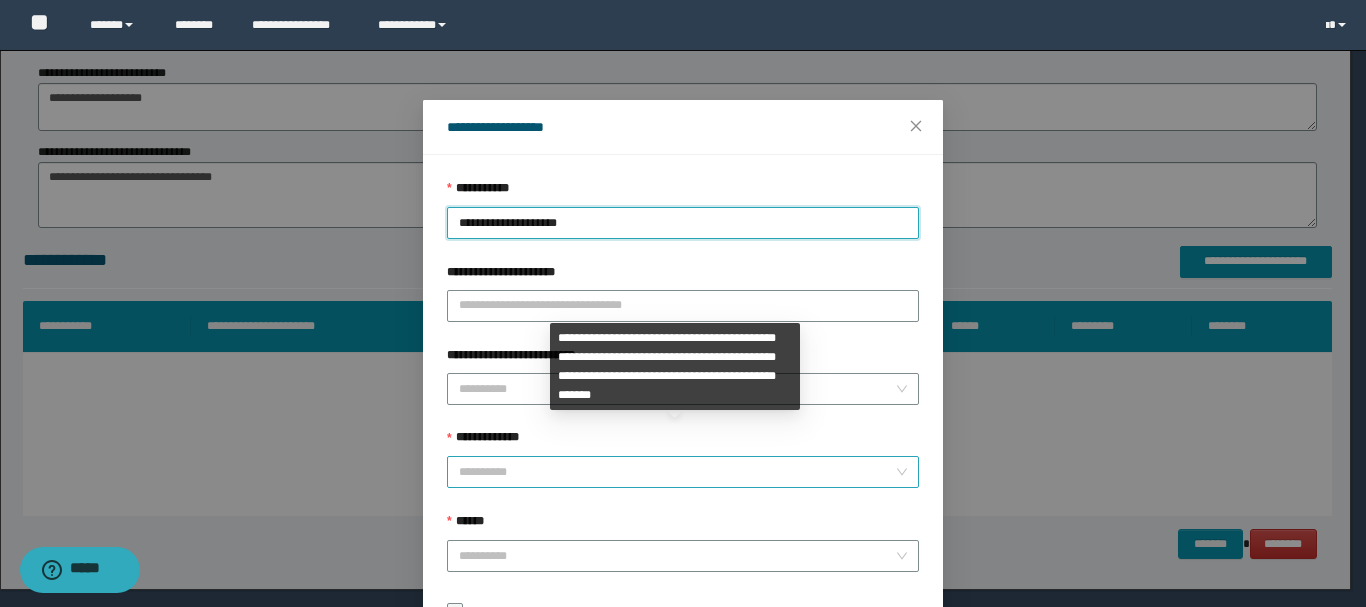 click on "**********" at bounding box center (677, 472) 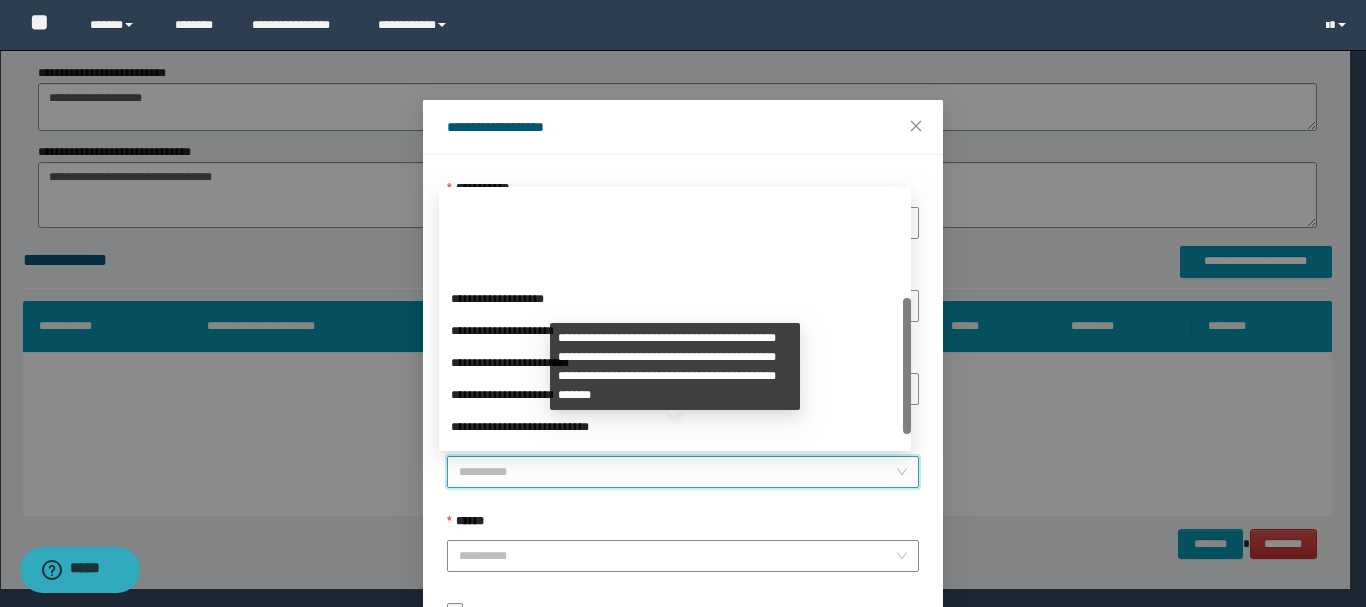 scroll, scrollTop: 200, scrollLeft: 0, axis: vertical 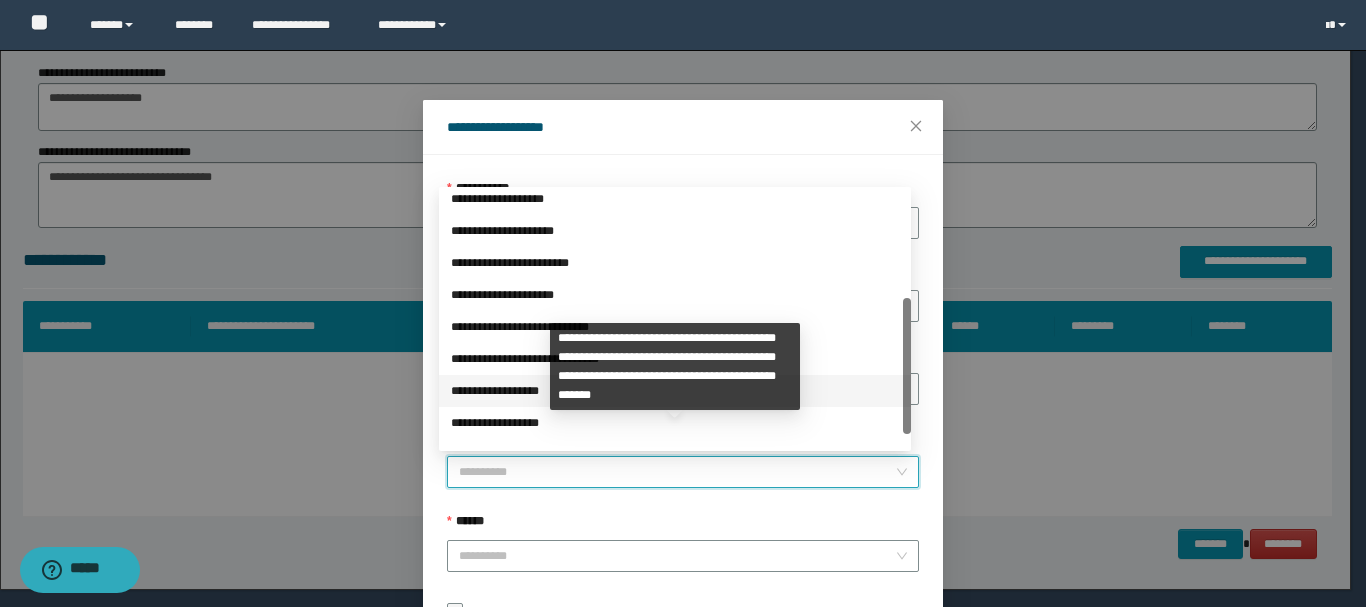 click on "**********" at bounding box center (675, 391) 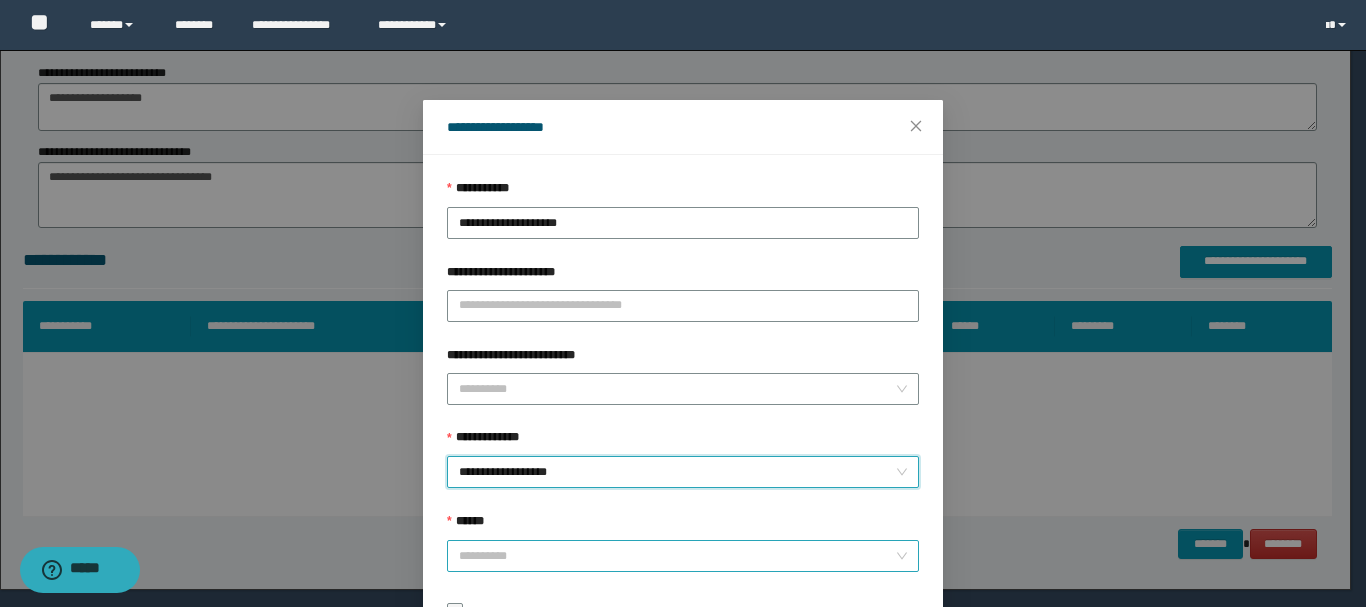 click on "******" at bounding box center [677, 556] 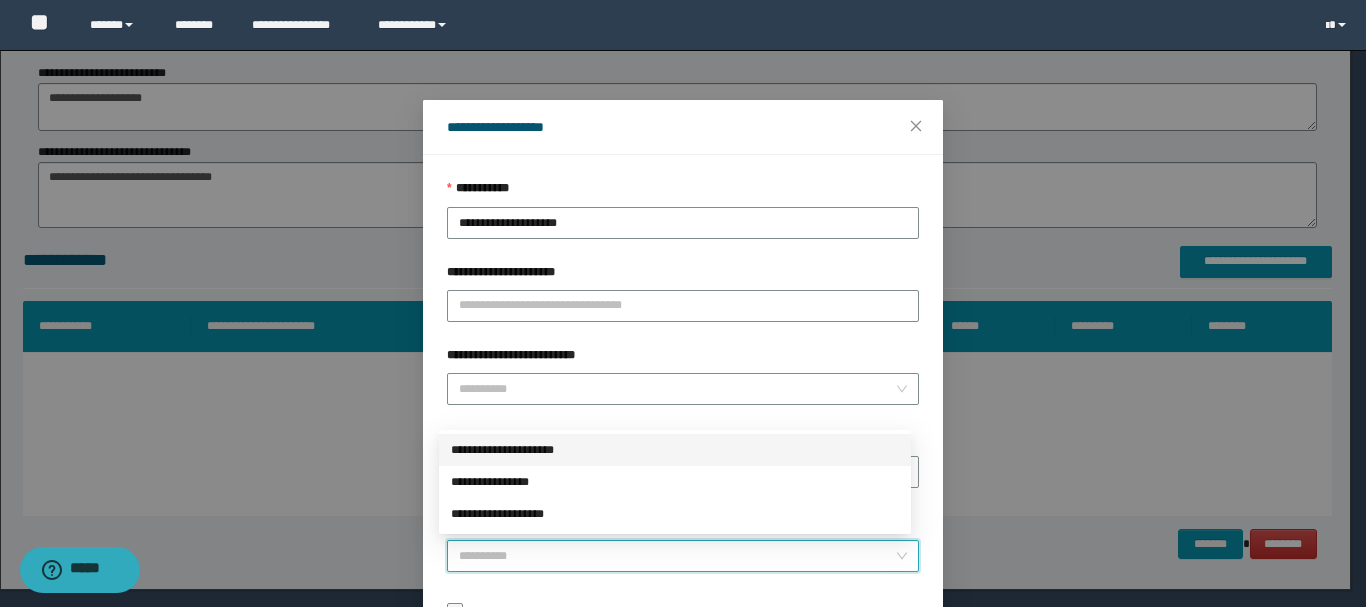 click on "**********" at bounding box center [675, 450] 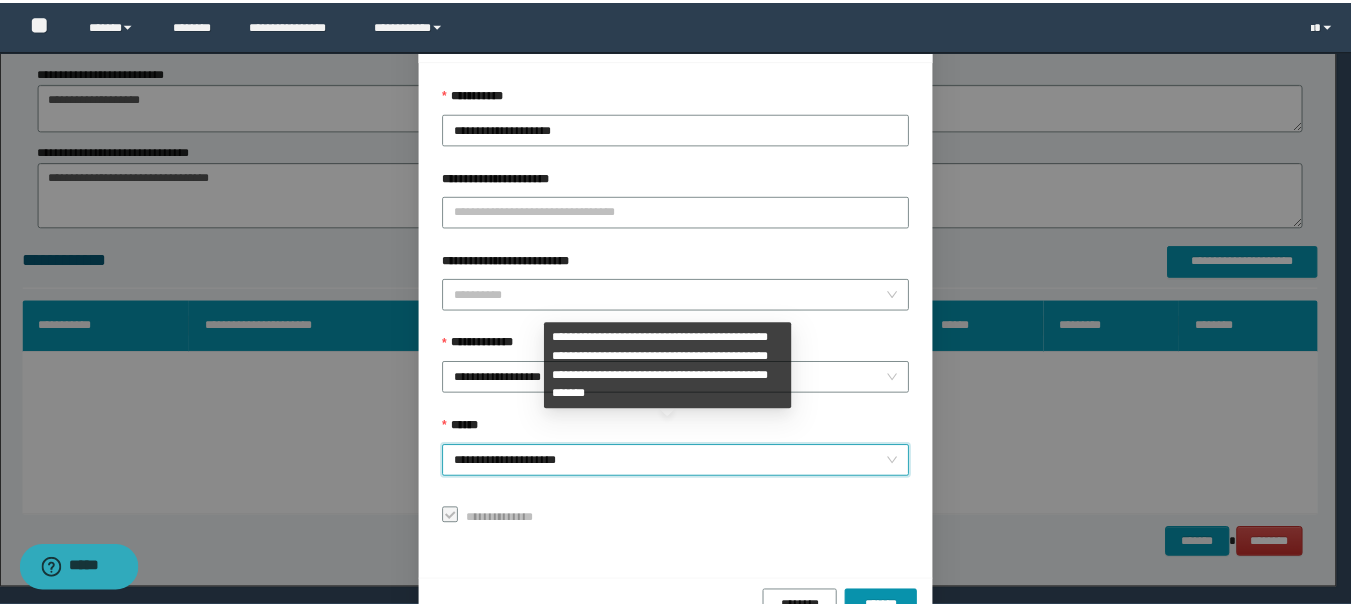 scroll, scrollTop: 145, scrollLeft: 0, axis: vertical 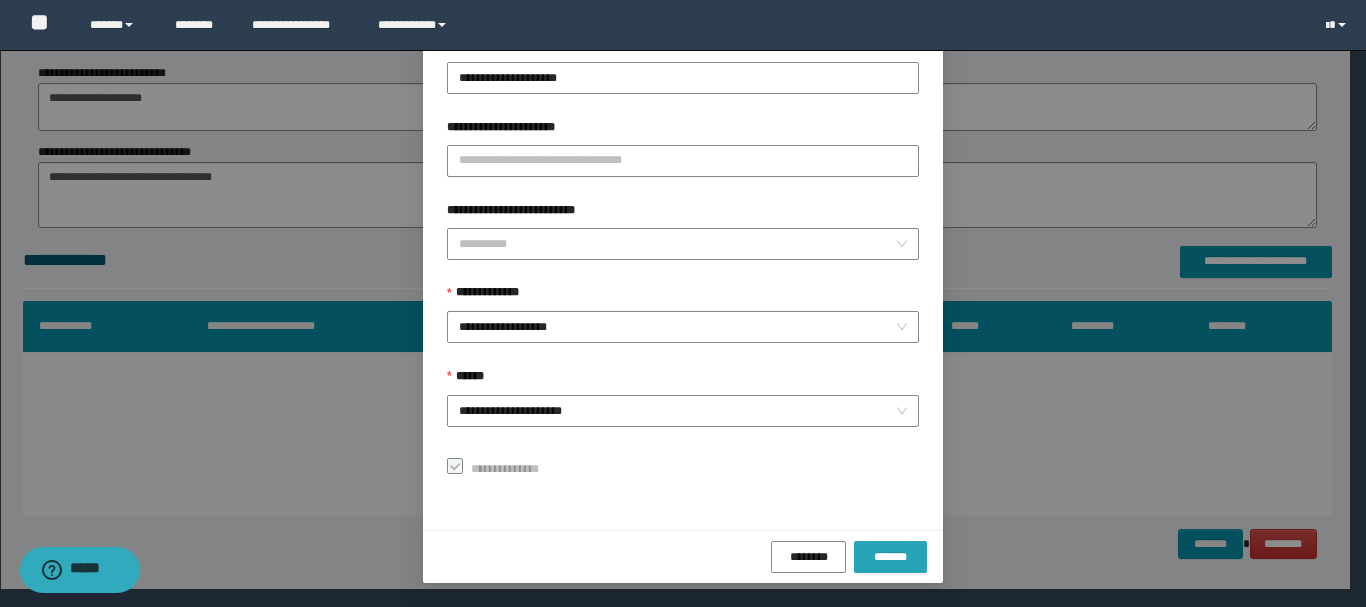 click on "*******" at bounding box center [890, 557] 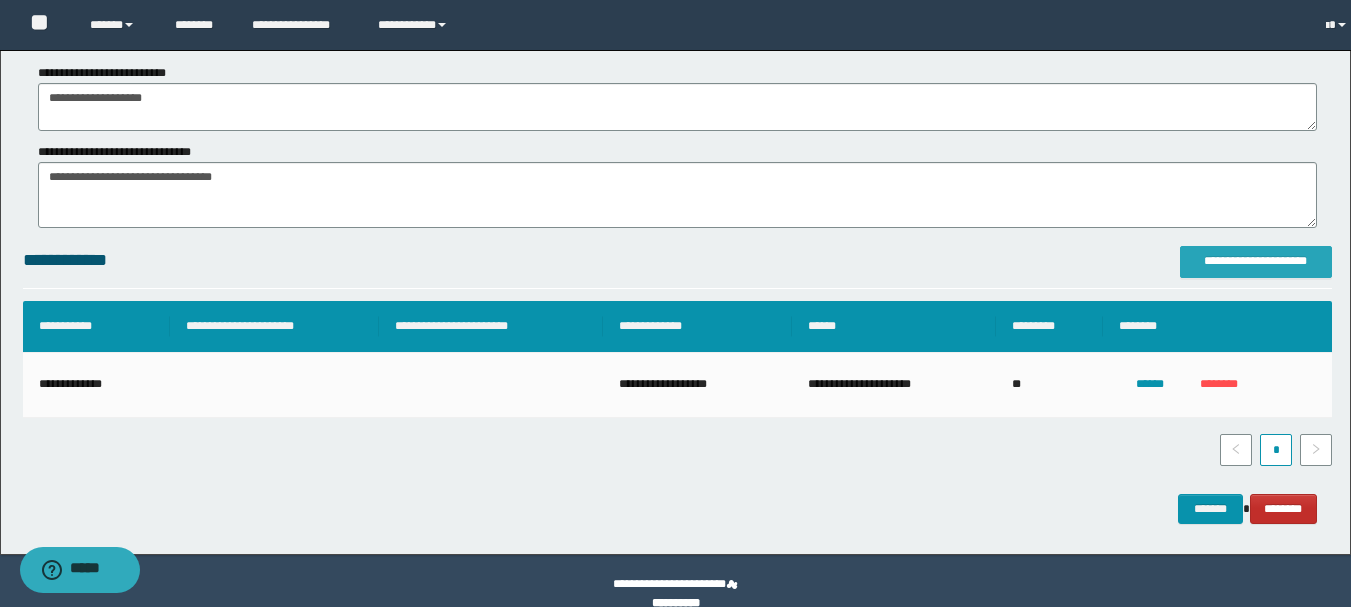 scroll, scrollTop: 0, scrollLeft: 0, axis: both 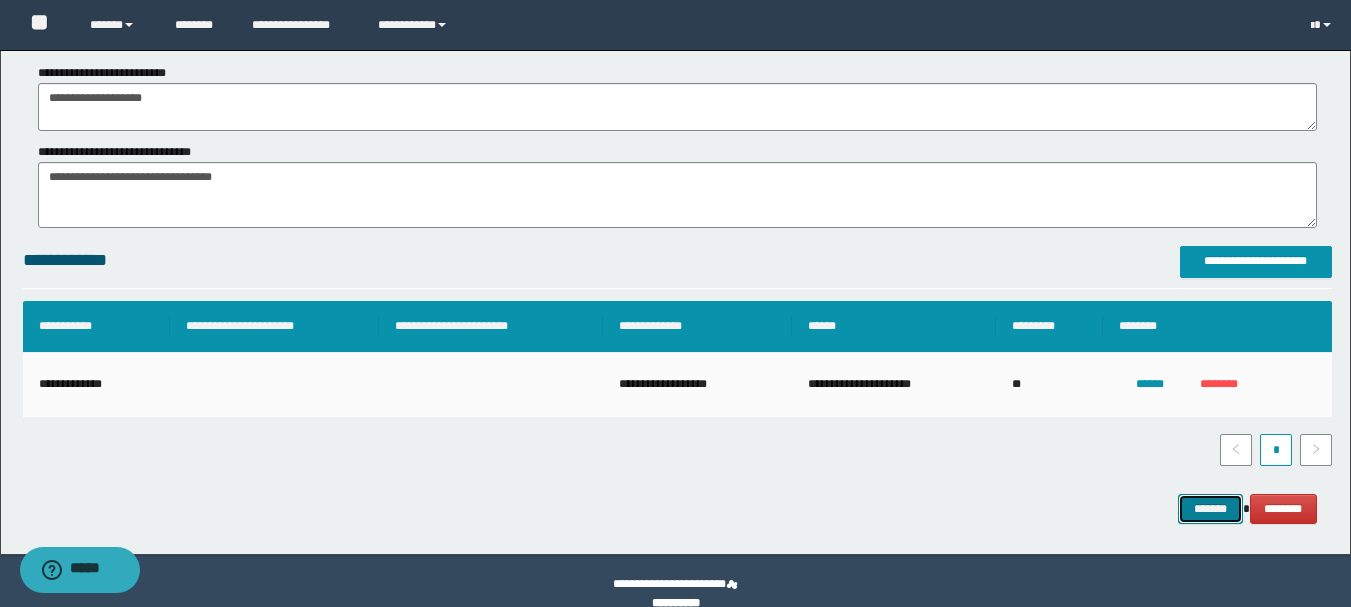 click on "*******" at bounding box center [1210, 509] 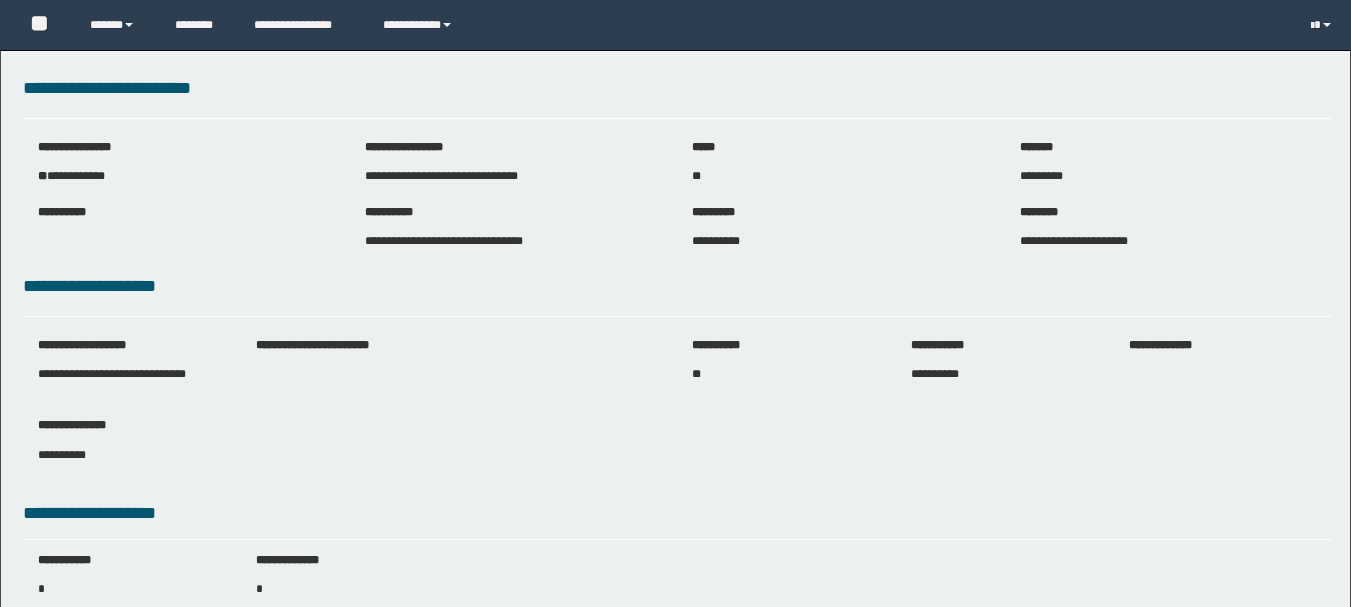 scroll, scrollTop: 0, scrollLeft: 0, axis: both 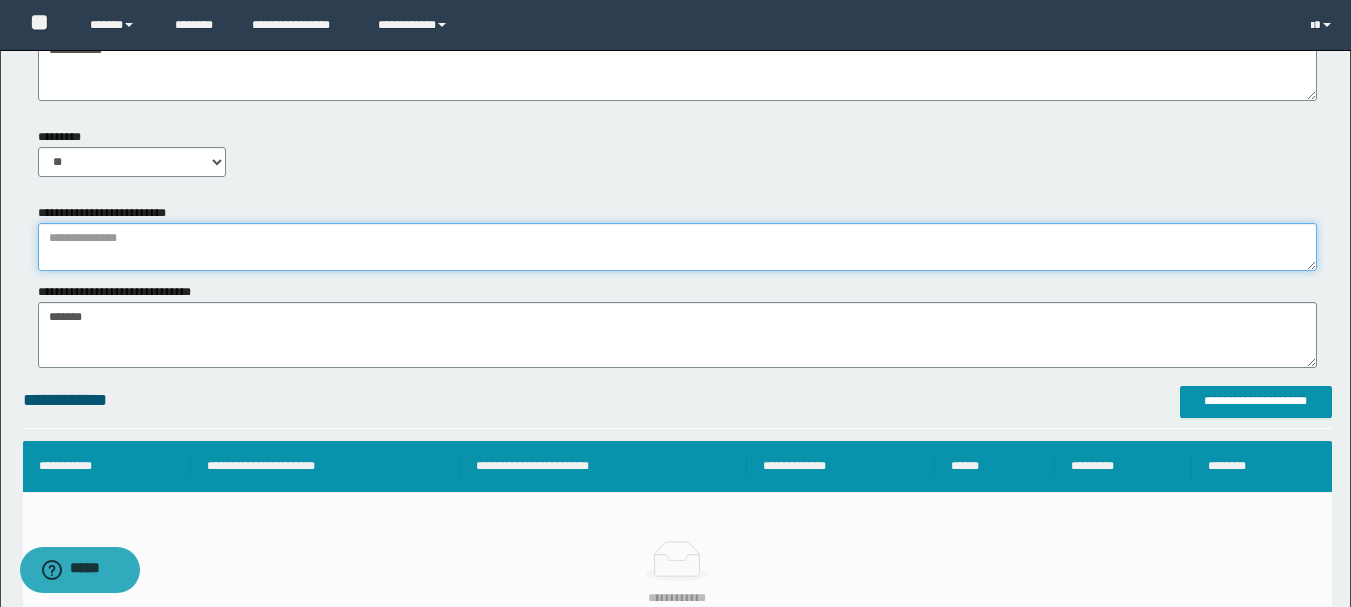 click at bounding box center [677, 247] 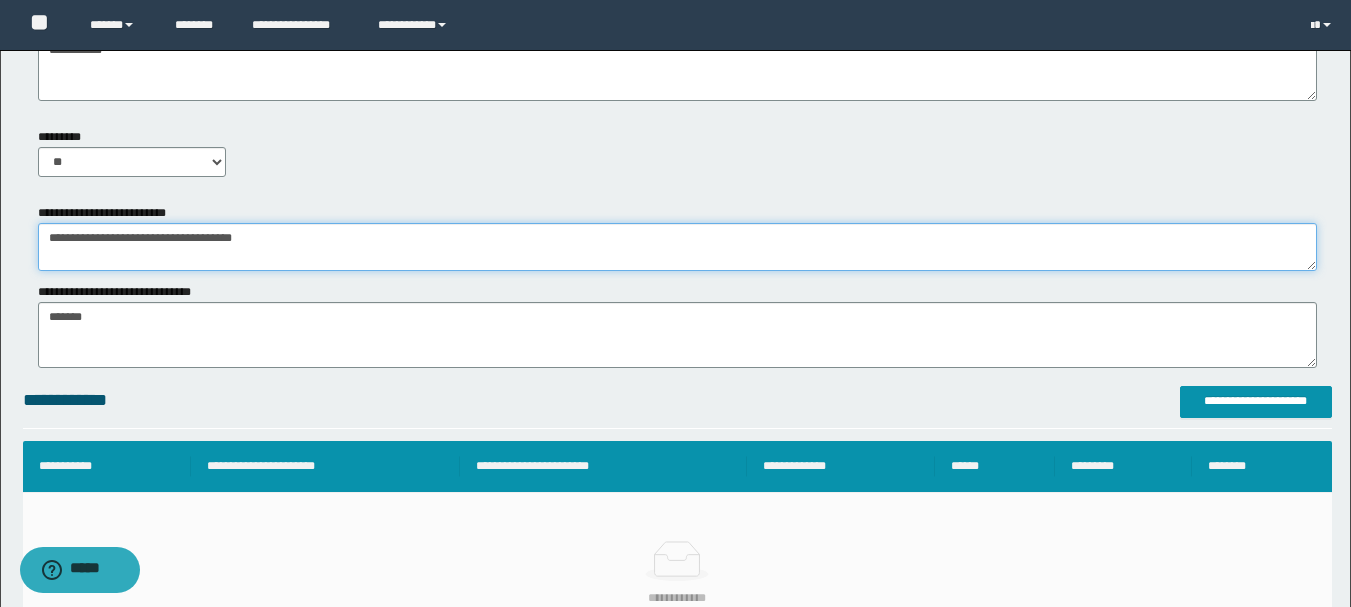 type on "**********" 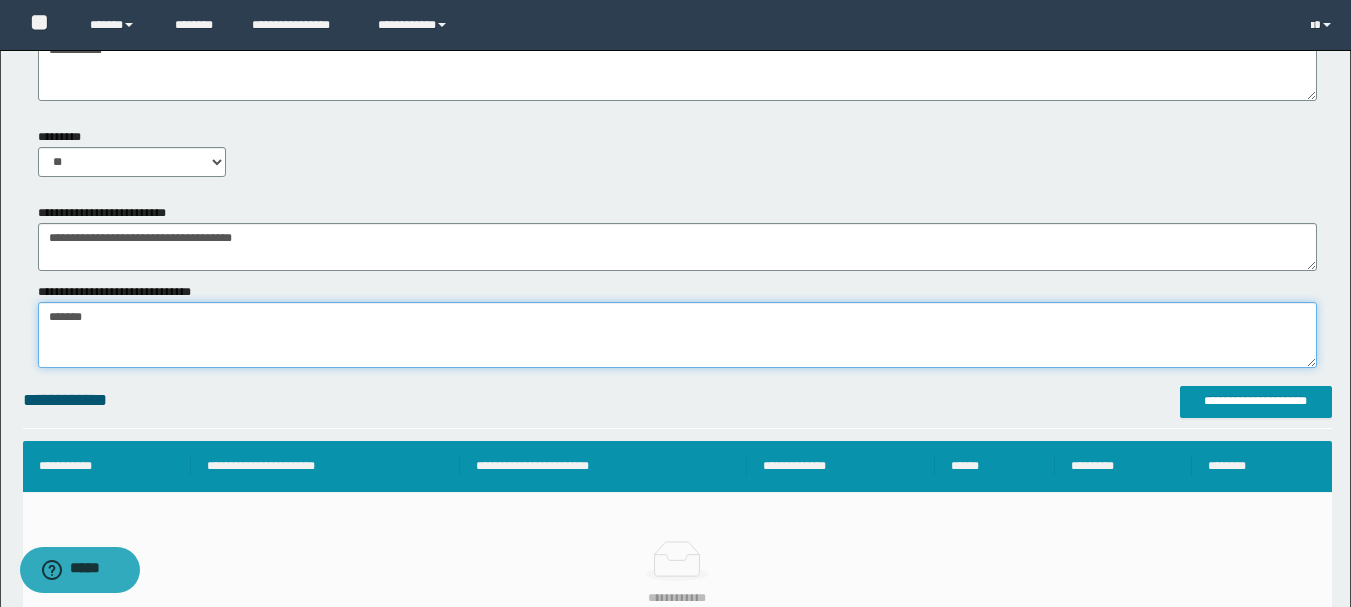 drag, startPoint x: 100, startPoint y: 315, endPoint x: 0, endPoint y: 340, distance: 103.077644 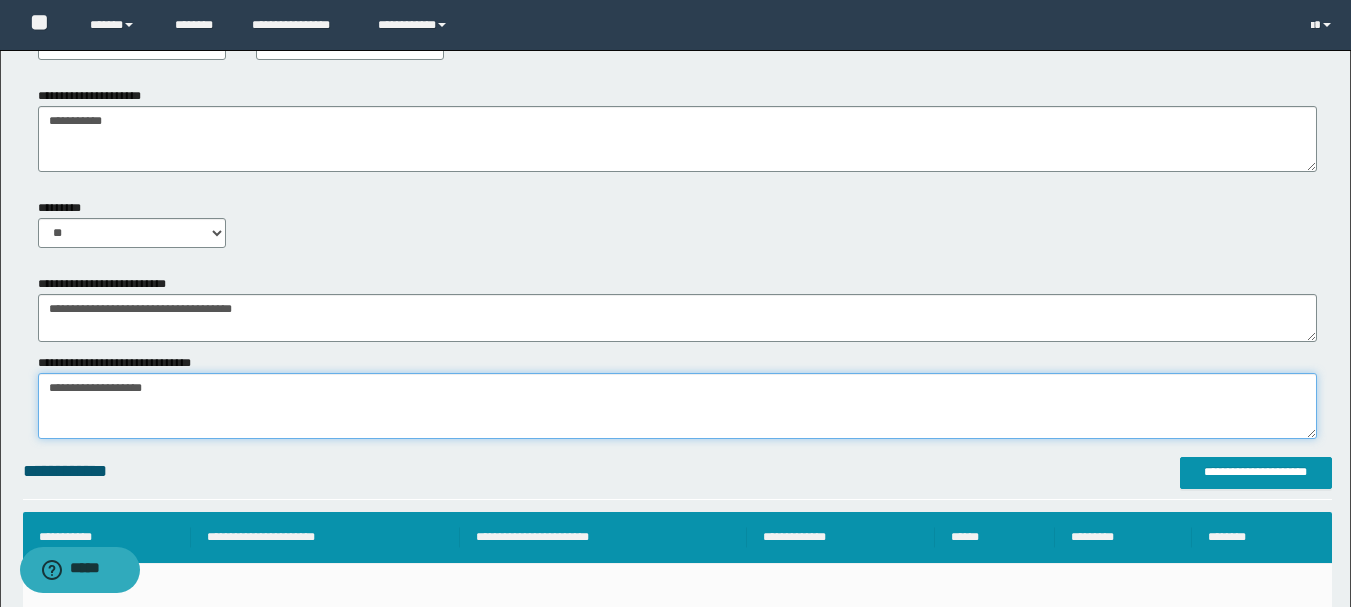 scroll, scrollTop: 960, scrollLeft: 0, axis: vertical 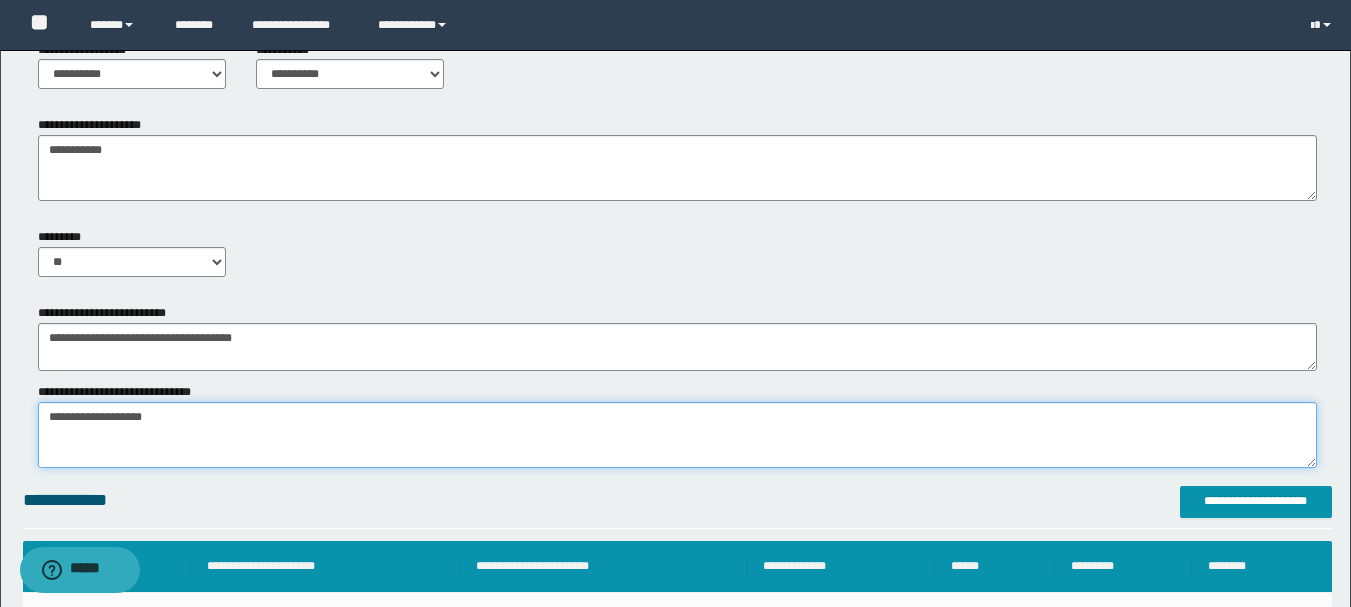 click on "*******" at bounding box center [677, 435] 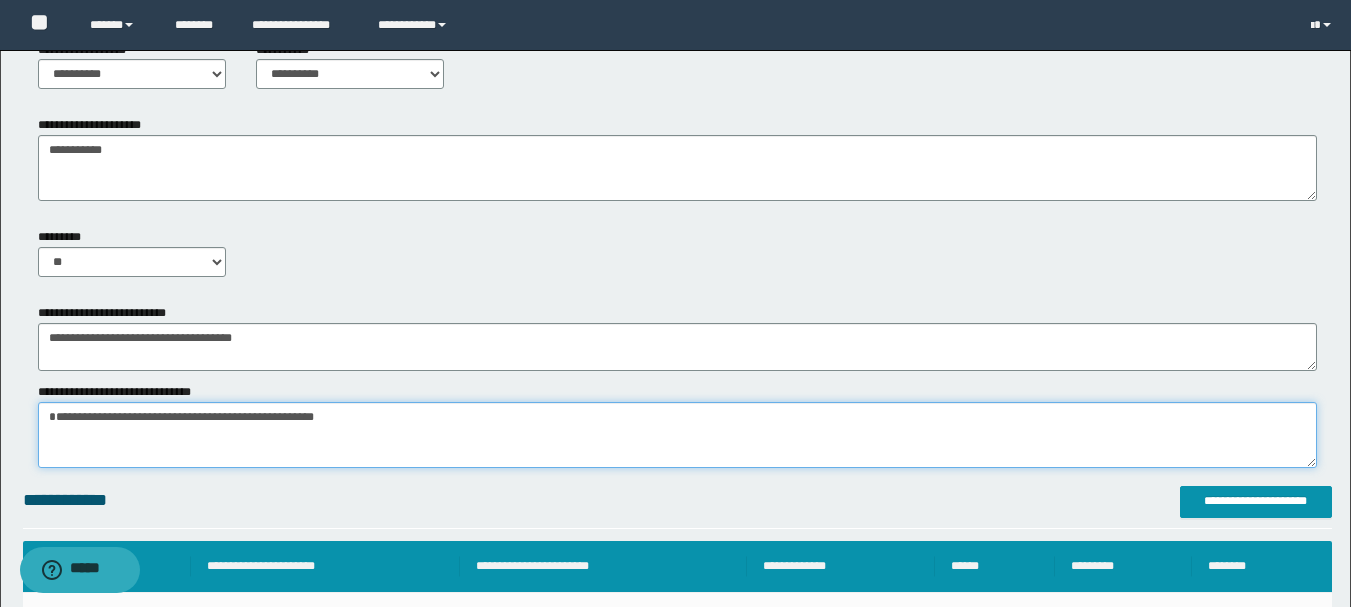 drag, startPoint x: 229, startPoint y: 419, endPoint x: 409, endPoint y: 424, distance: 180.06943 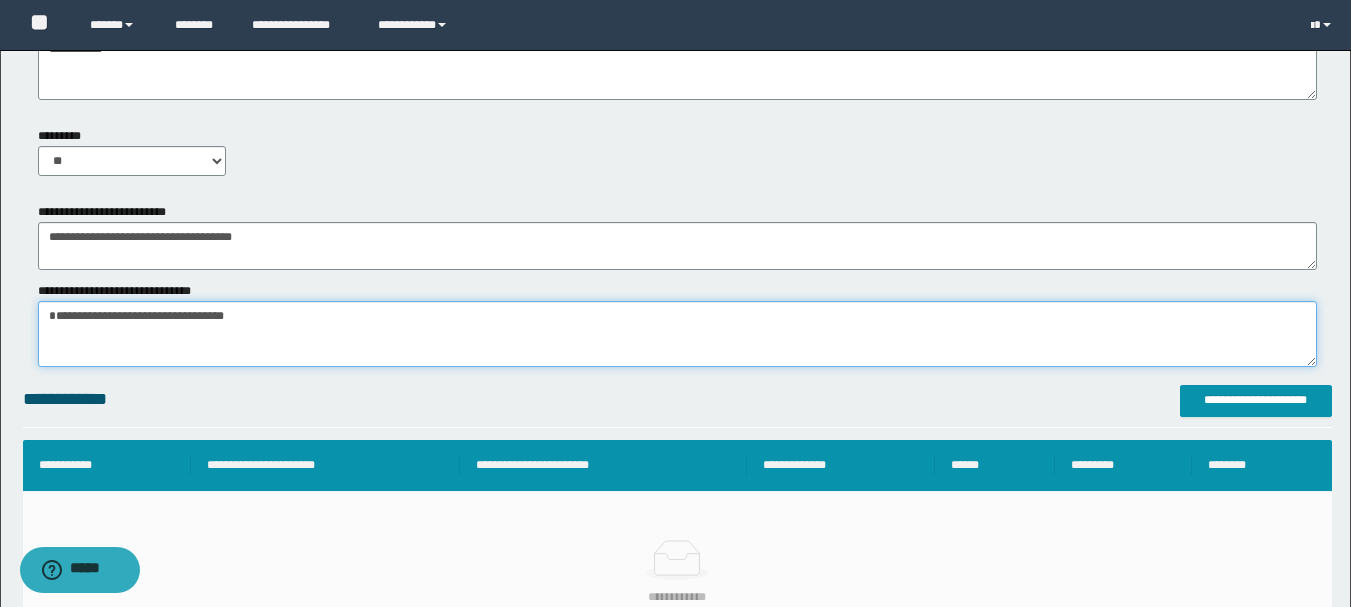 scroll, scrollTop: 1060, scrollLeft: 0, axis: vertical 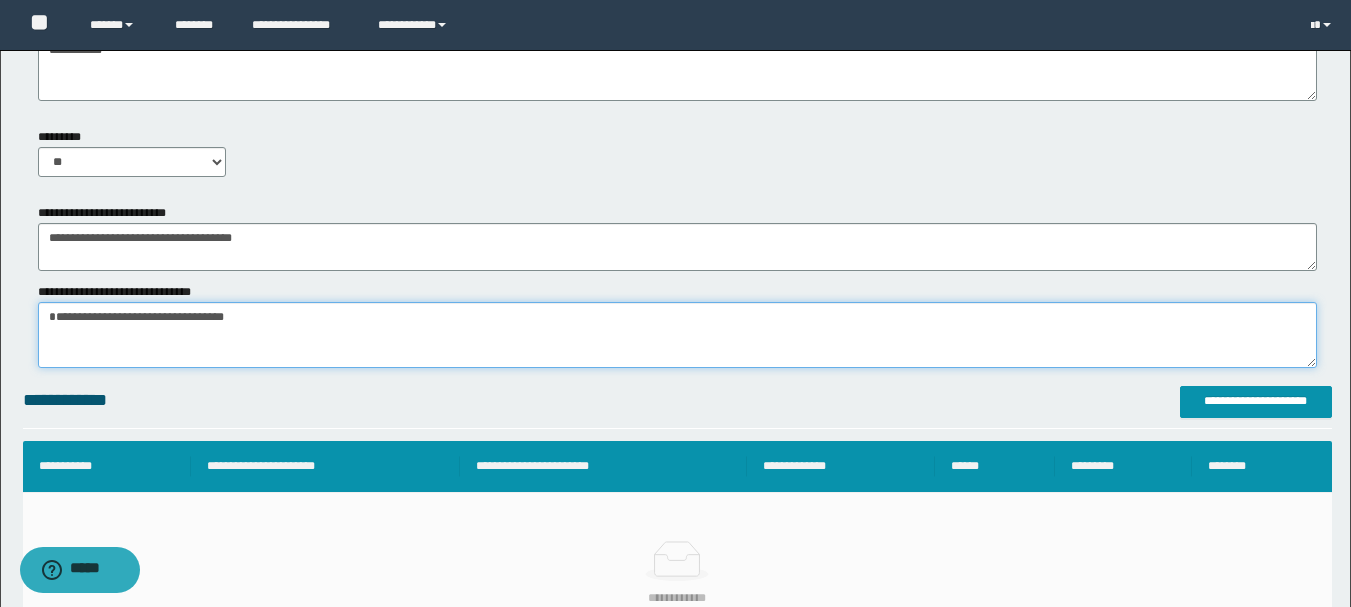 type on "**********" 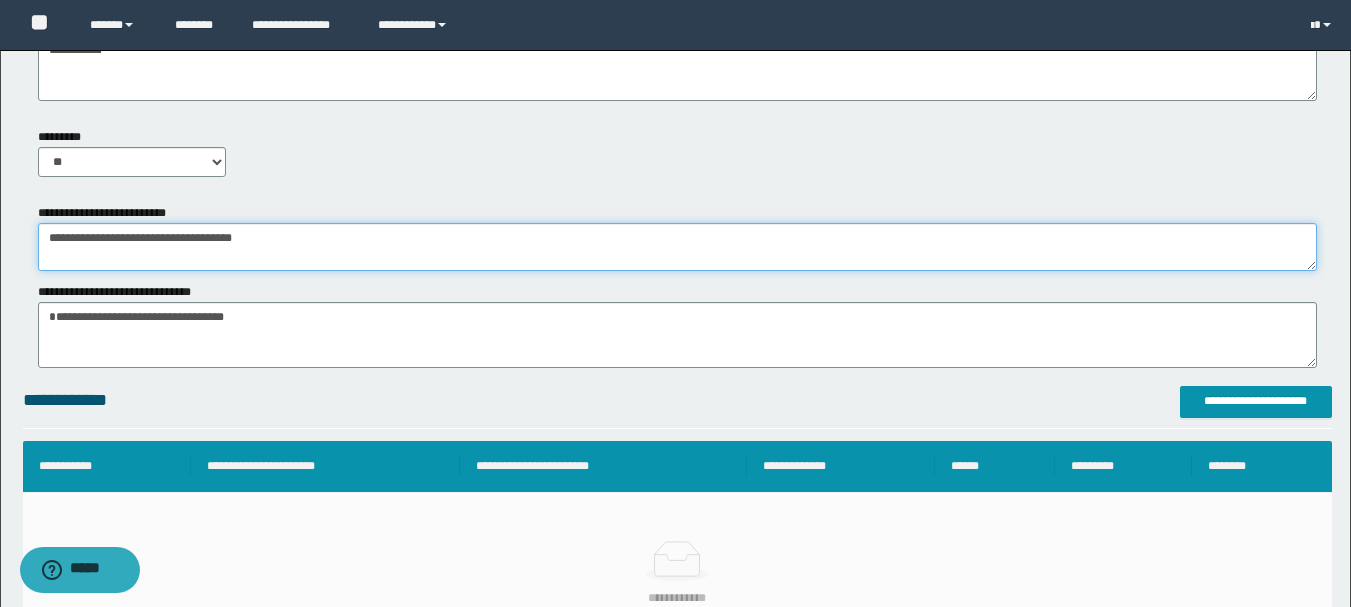 click on "**********" at bounding box center (677, 247) 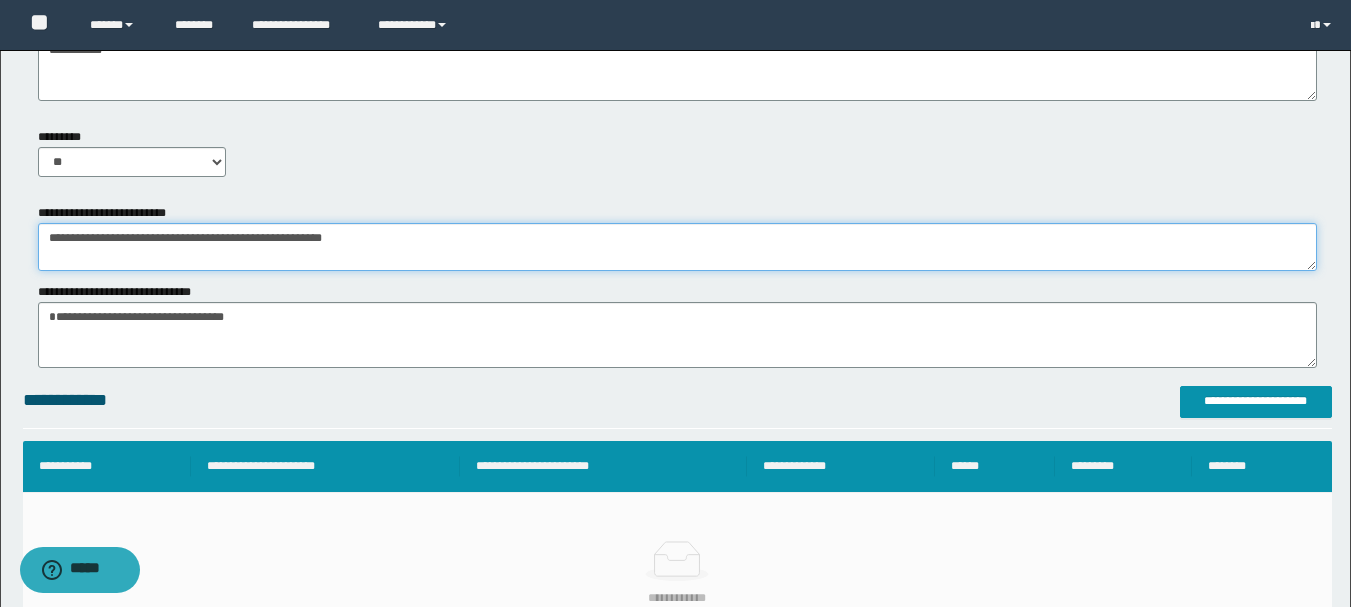 drag, startPoint x: 165, startPoint y: 238, endPoint x: 524, endPoint y: 270, distance: 360.42337 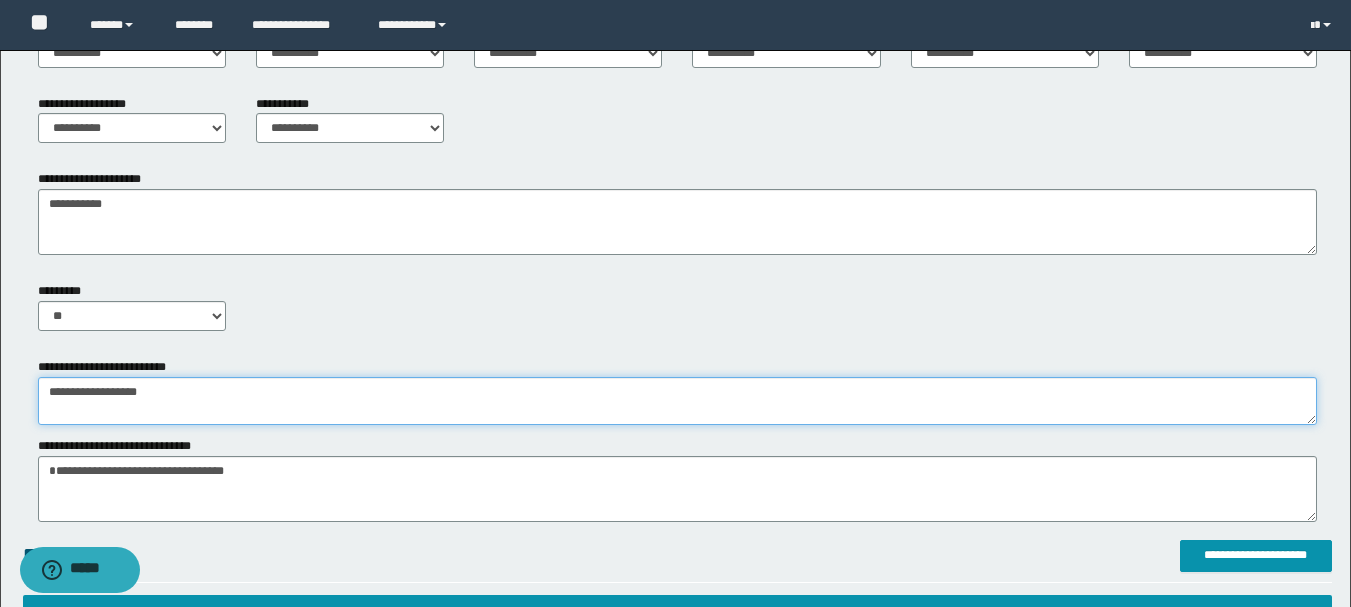 scroll, scrollTop: 860, scrollLeft: 0, axis: vertical 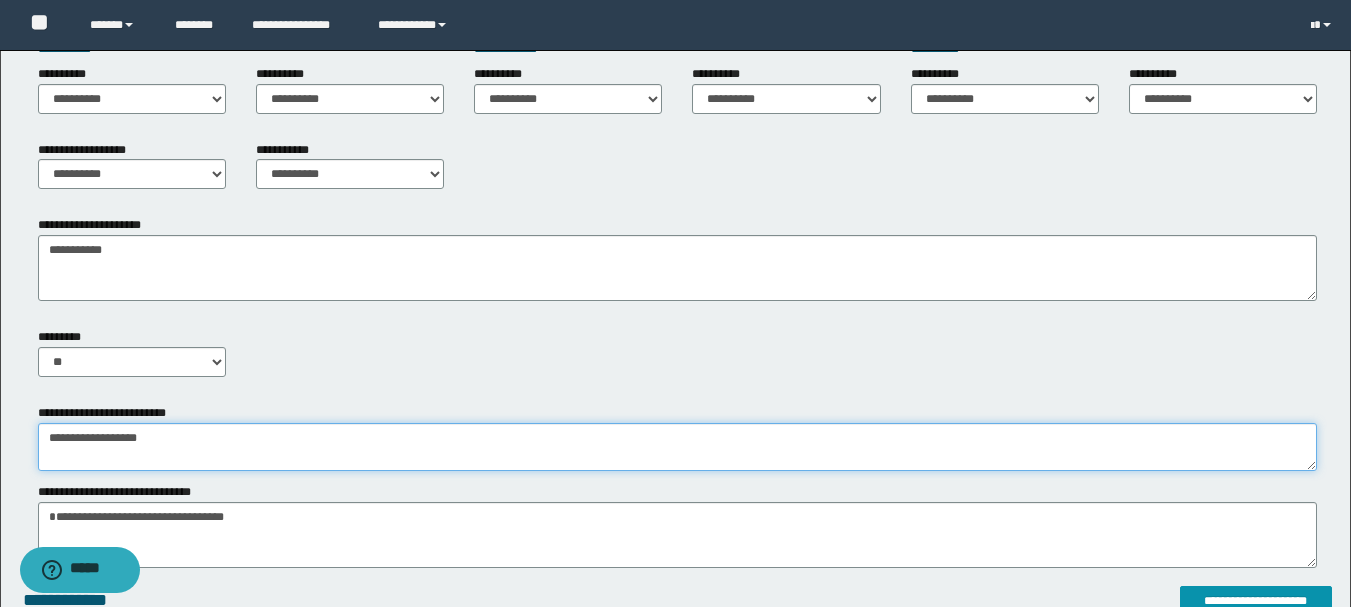 type on "**********" 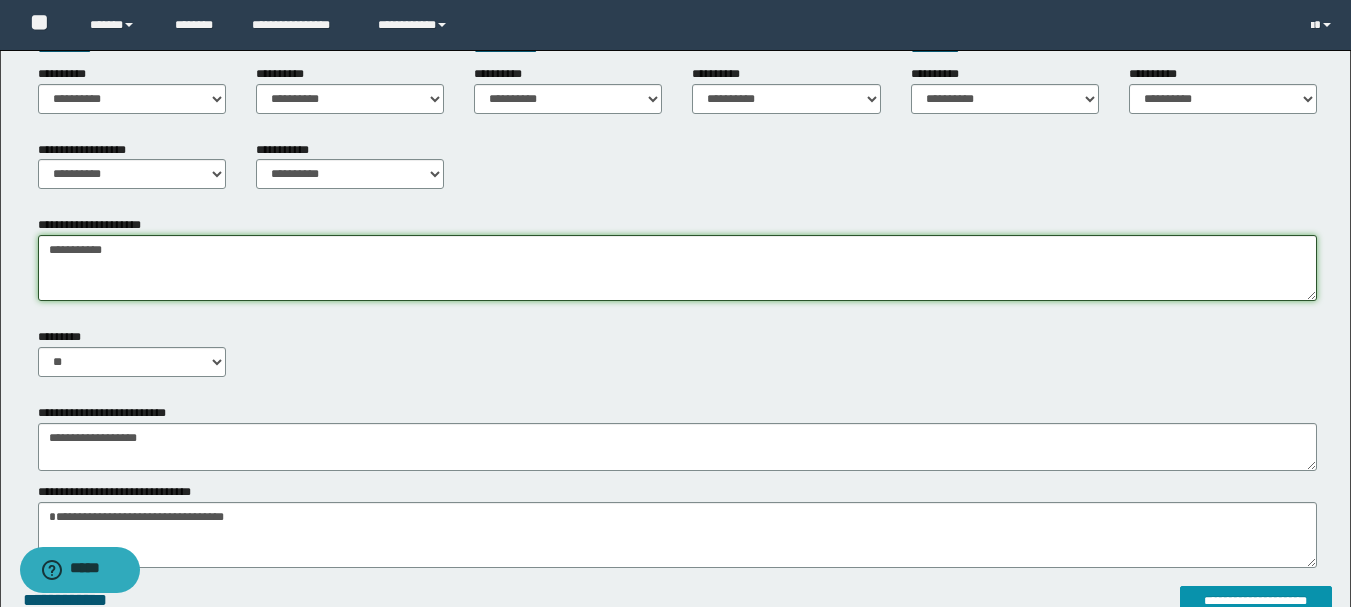click on "**********" at bounding box center (675, 60) 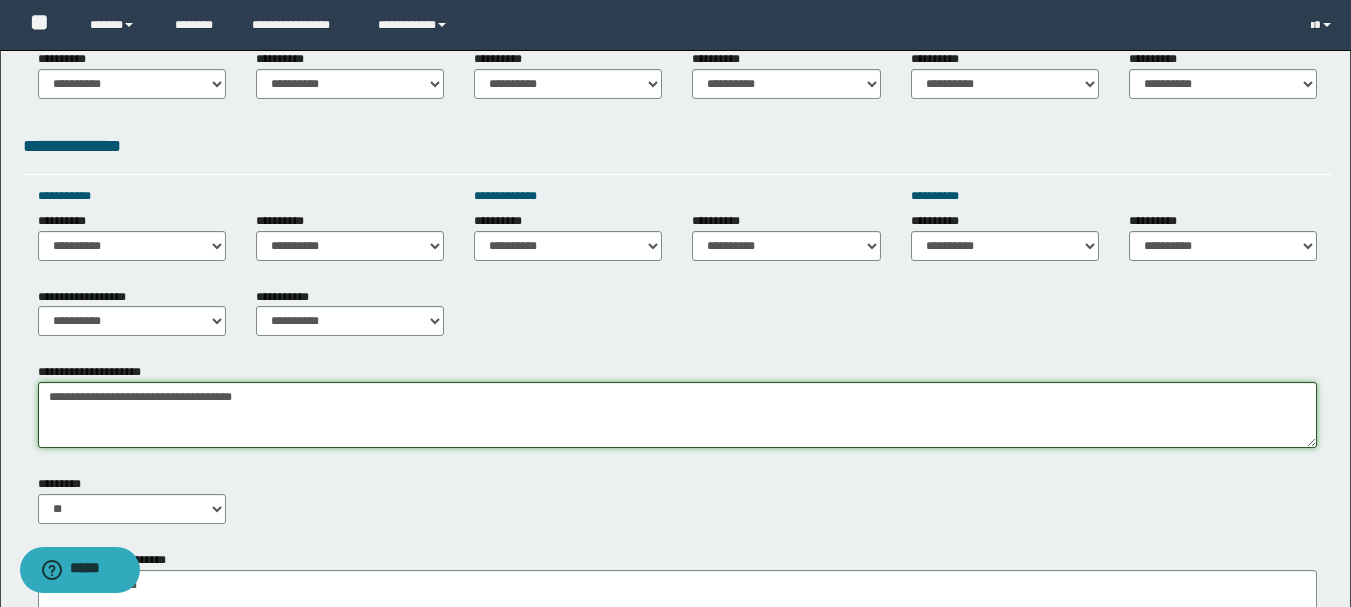 scroll, scrollTop: 660, scrollLeft: 0, axis: vertical 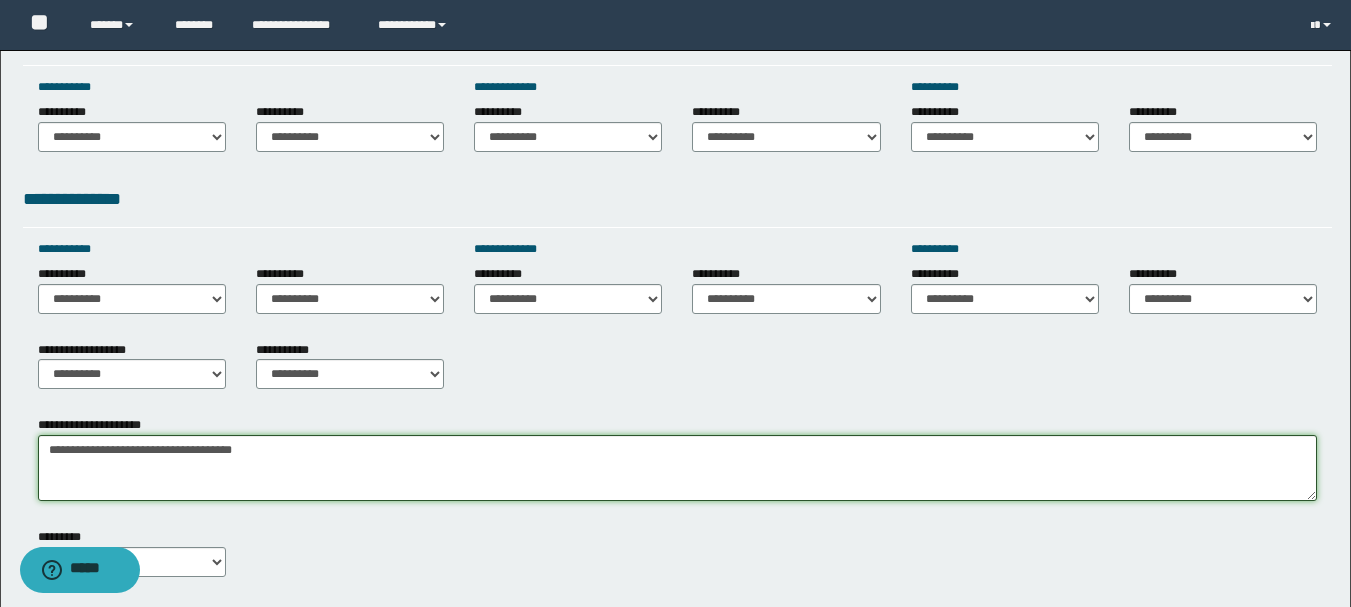 type on "**********" 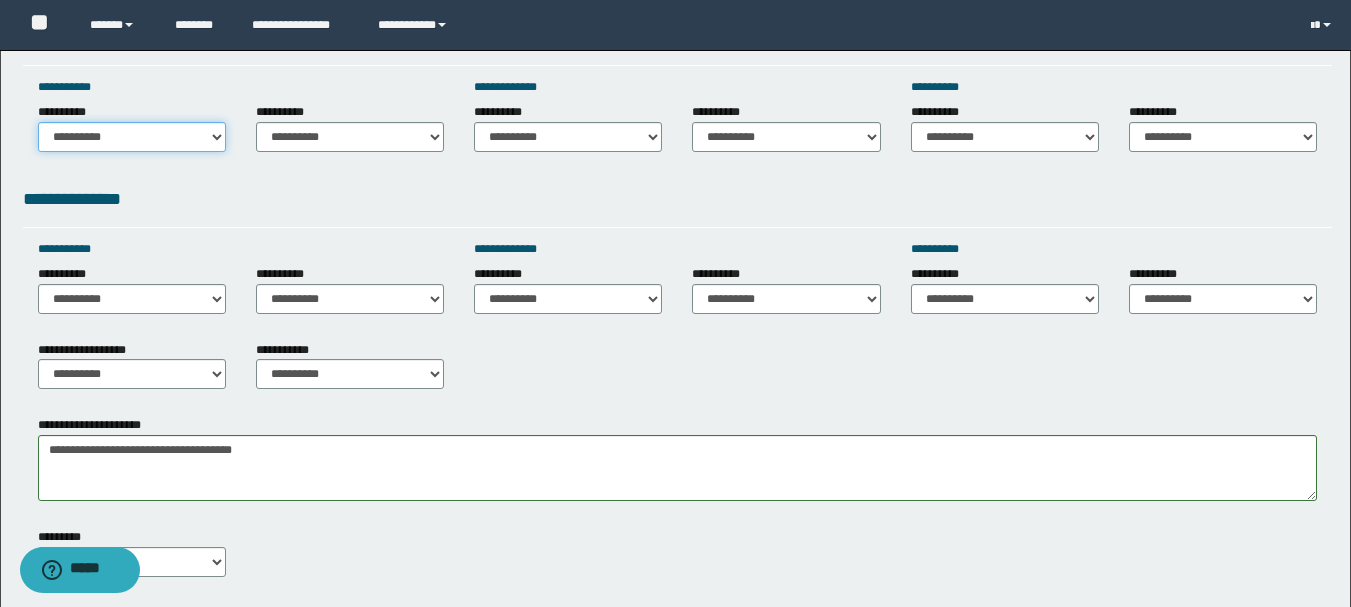 click on "**********" at bounding box center [132, 137] 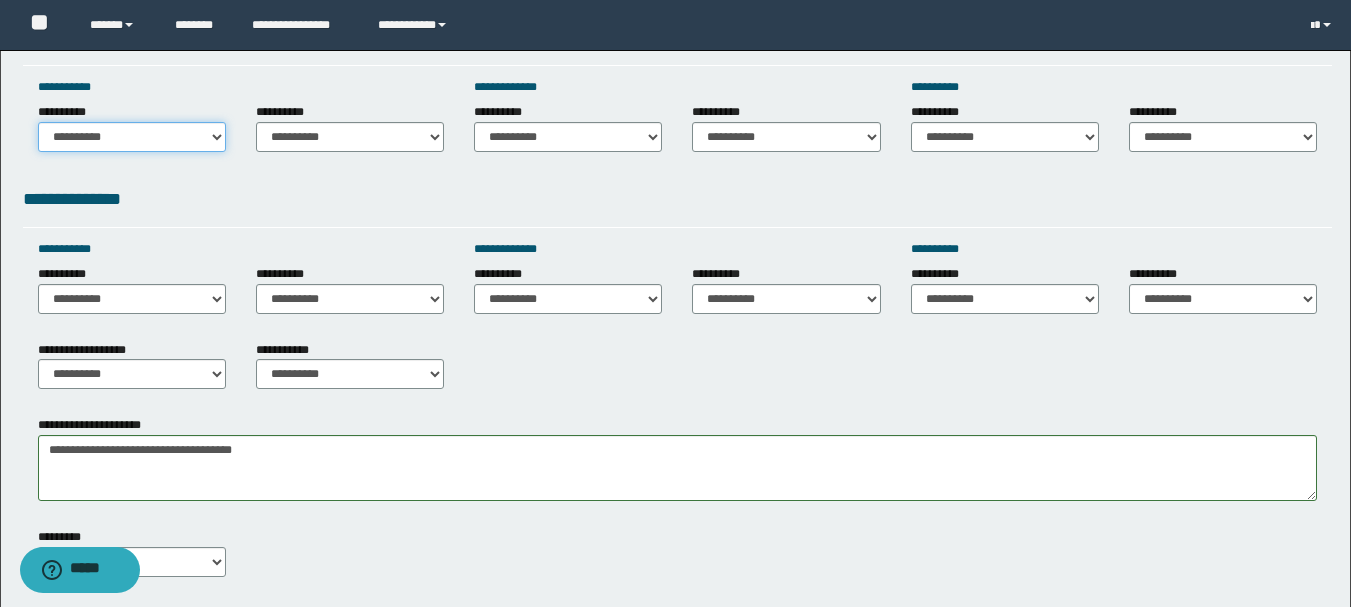 select on "*****" 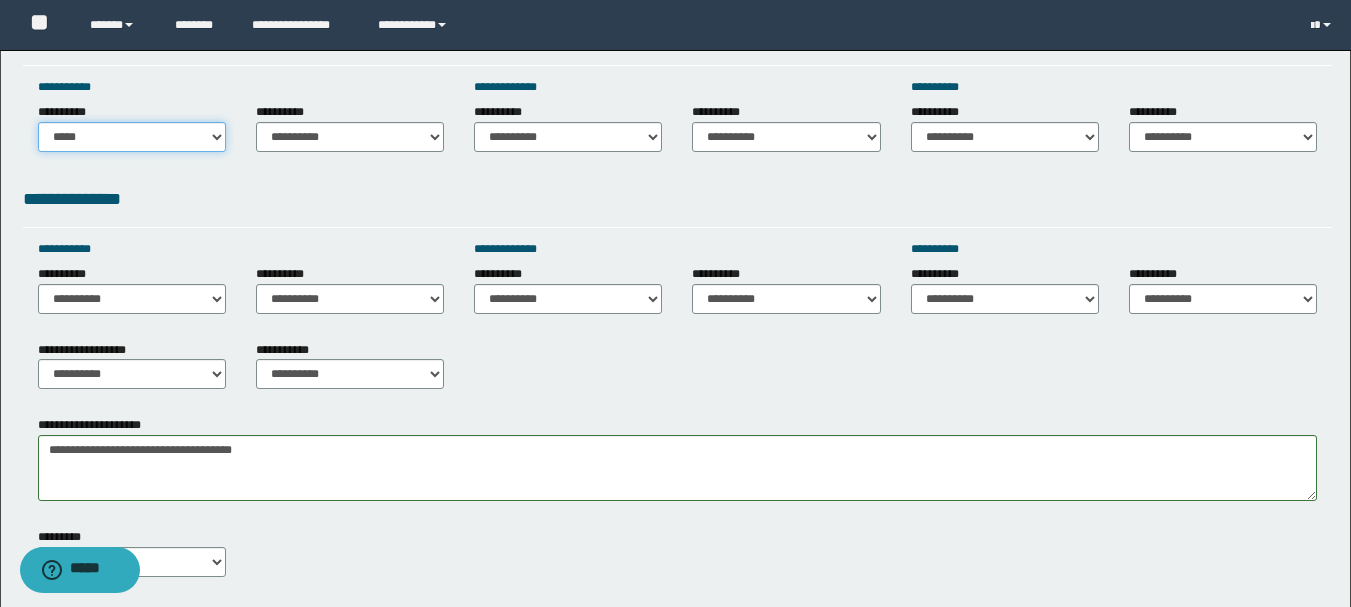 click on "**********" at bounding box center [132, 137] 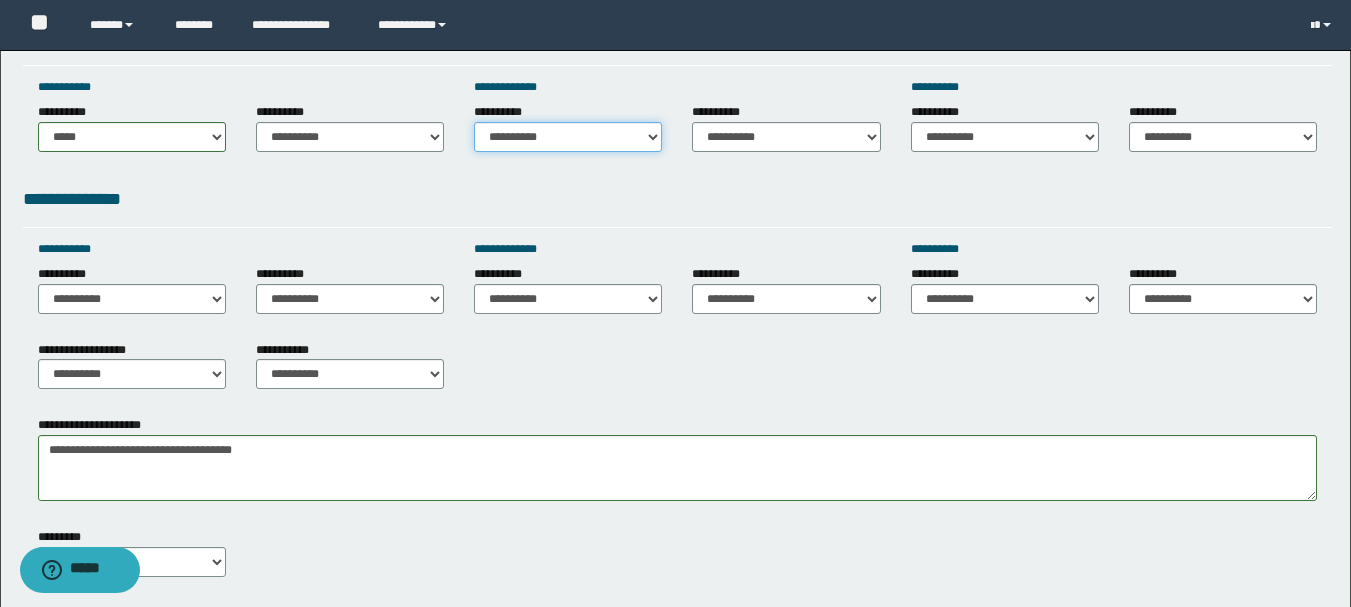 click on "**********" at bounding box center (568, 137) 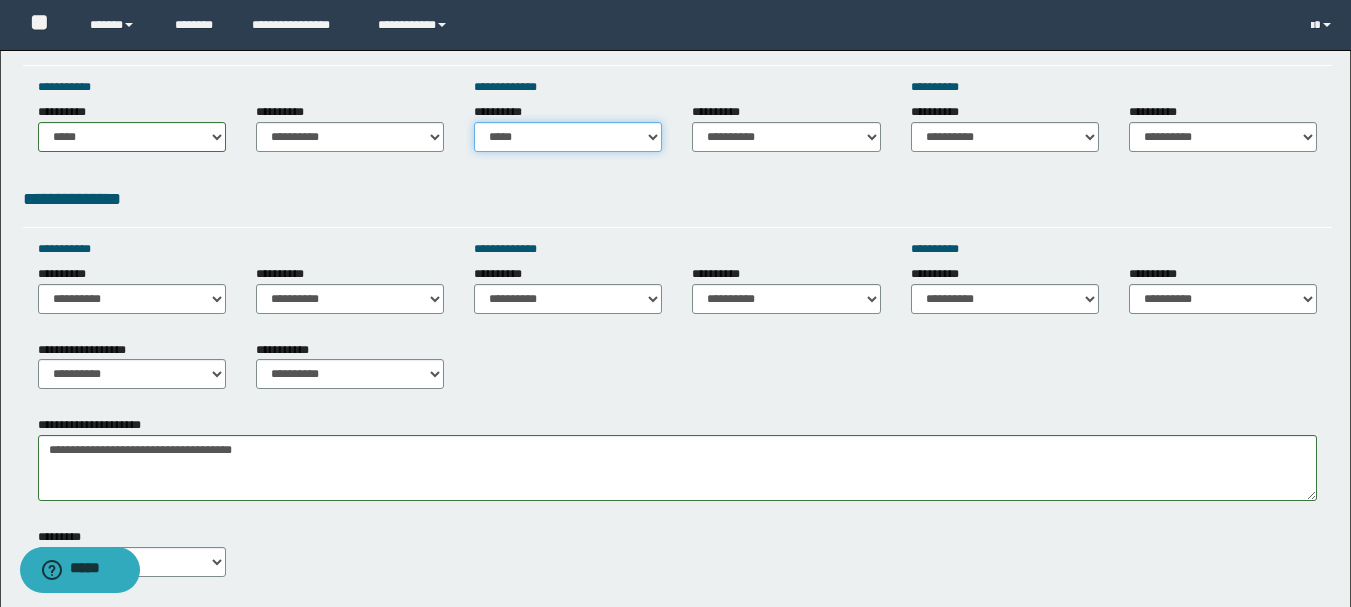 click on "**********" at bounding box center (568, 137) 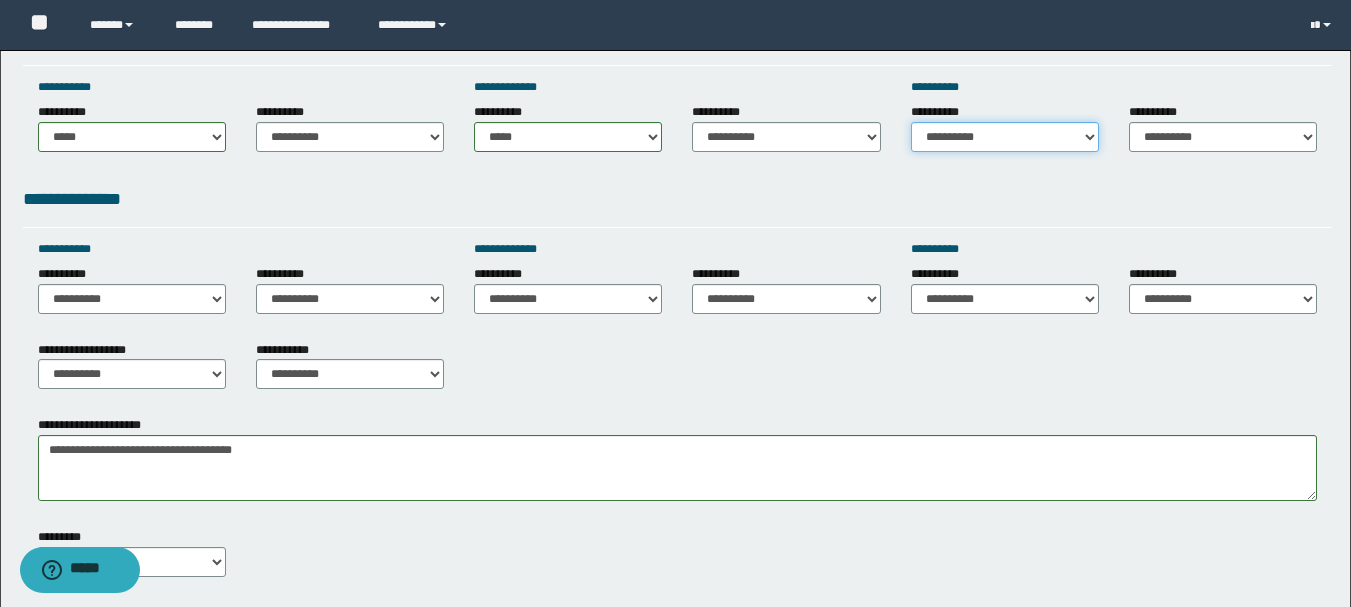 click on "**********" at bounding box center (1005, 137) 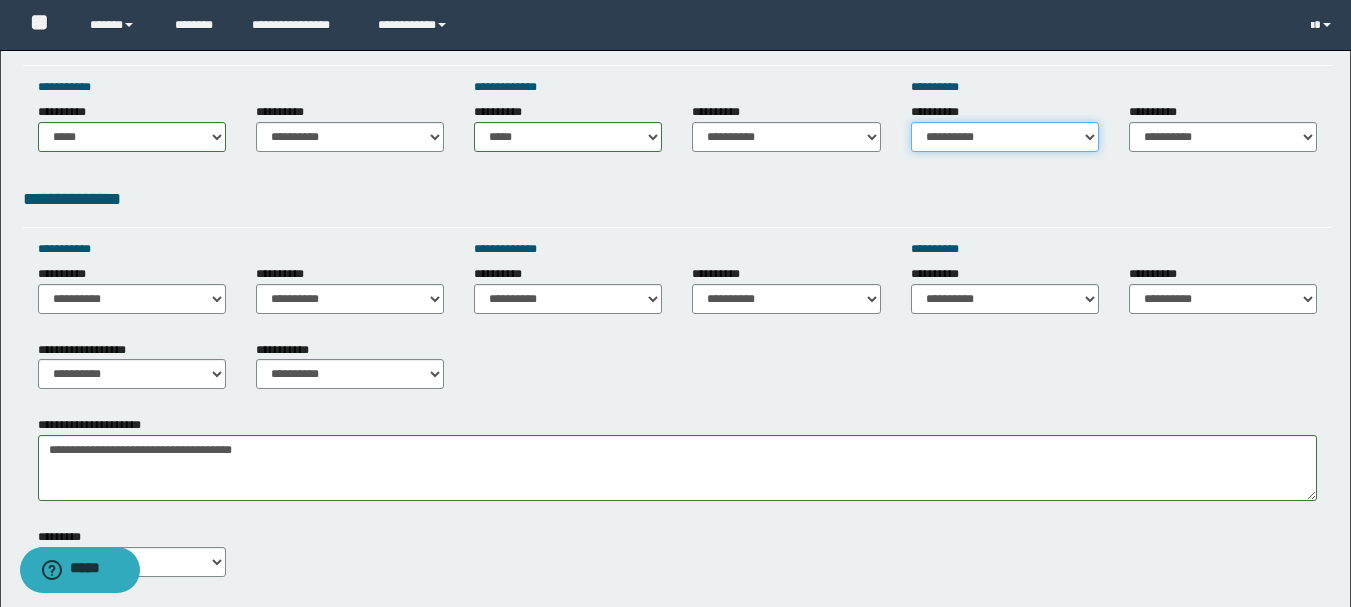 select on "*****" 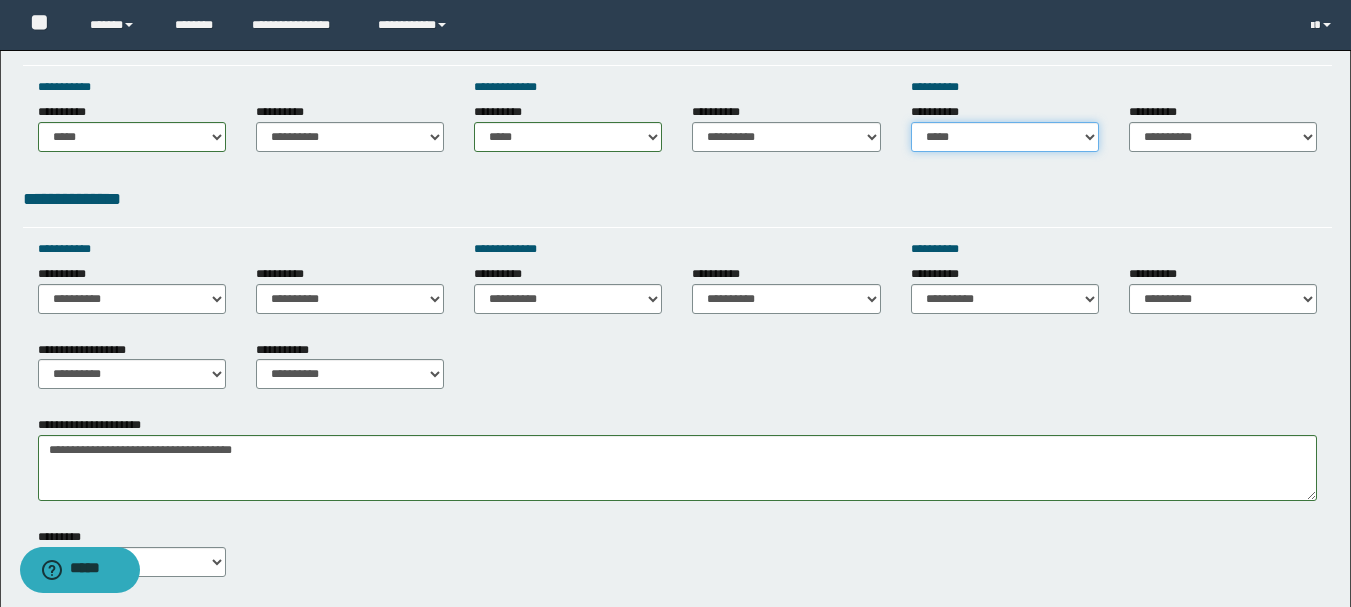 click on "**********" at bounding box center (1005, 137) 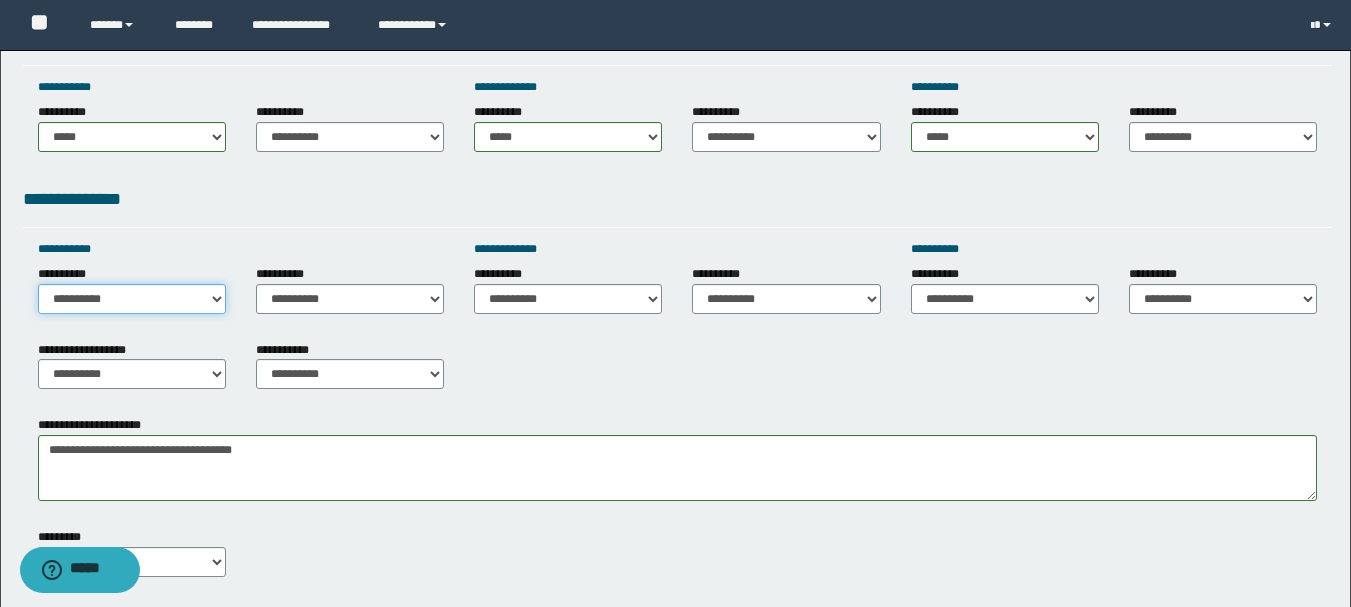 click on "**********" at bounding box center [132, 299] 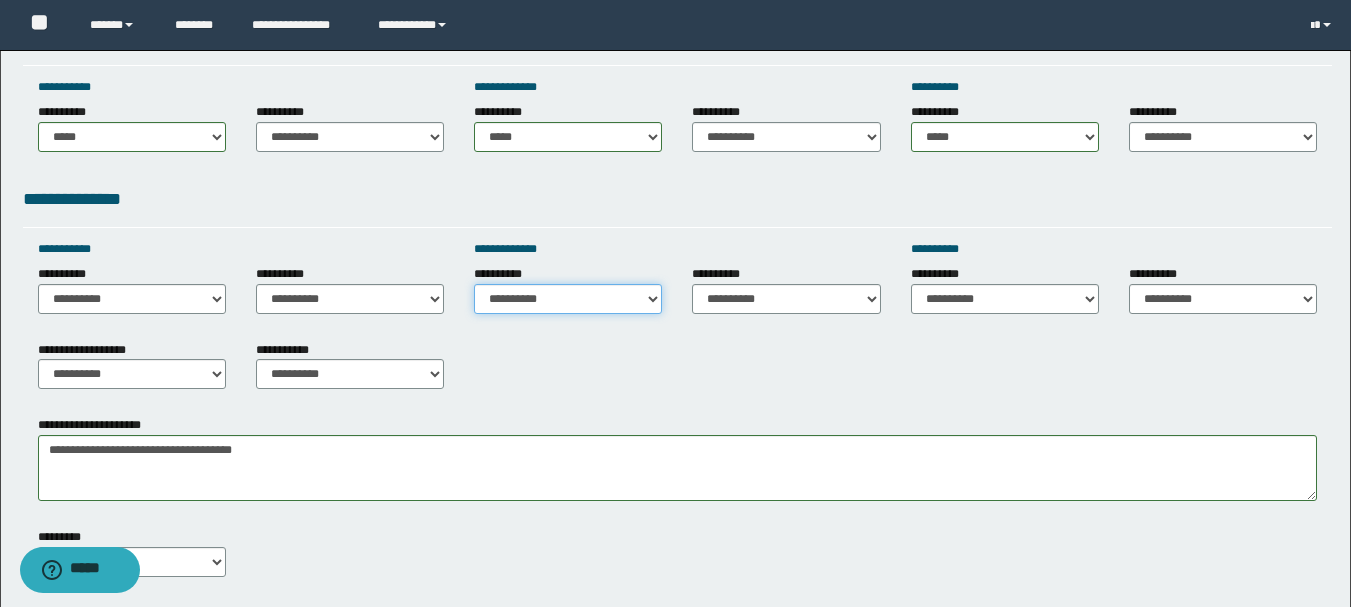 click on "**********" at bounding box center [568, 299] 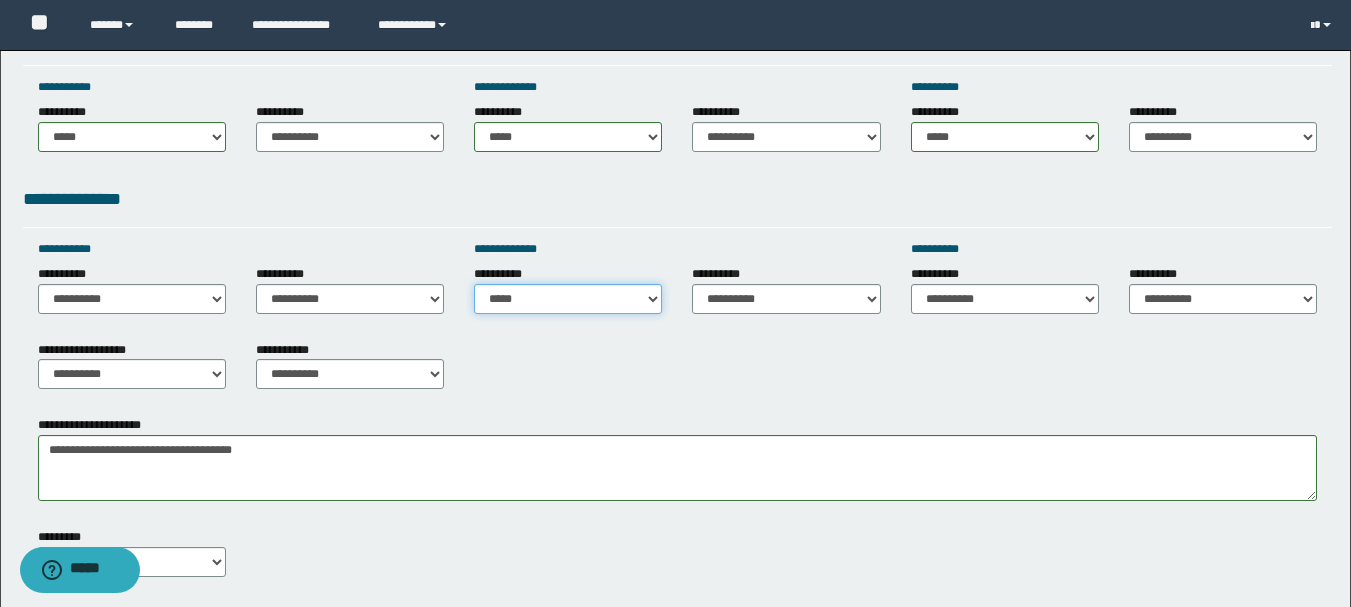 click on "**********" at bounding box center (568, 299) 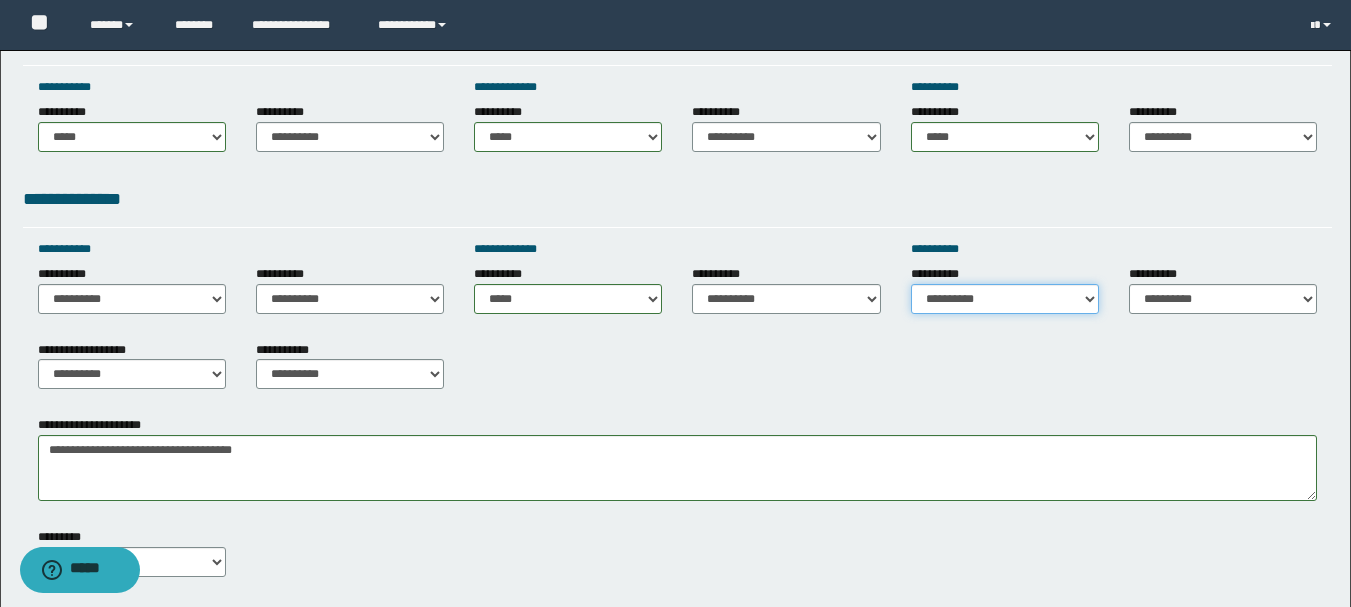 drag, startPoint x: 1006, startPoint y: 296, endPoint x: 1008, endPoint y: 309, distance: 13.152946 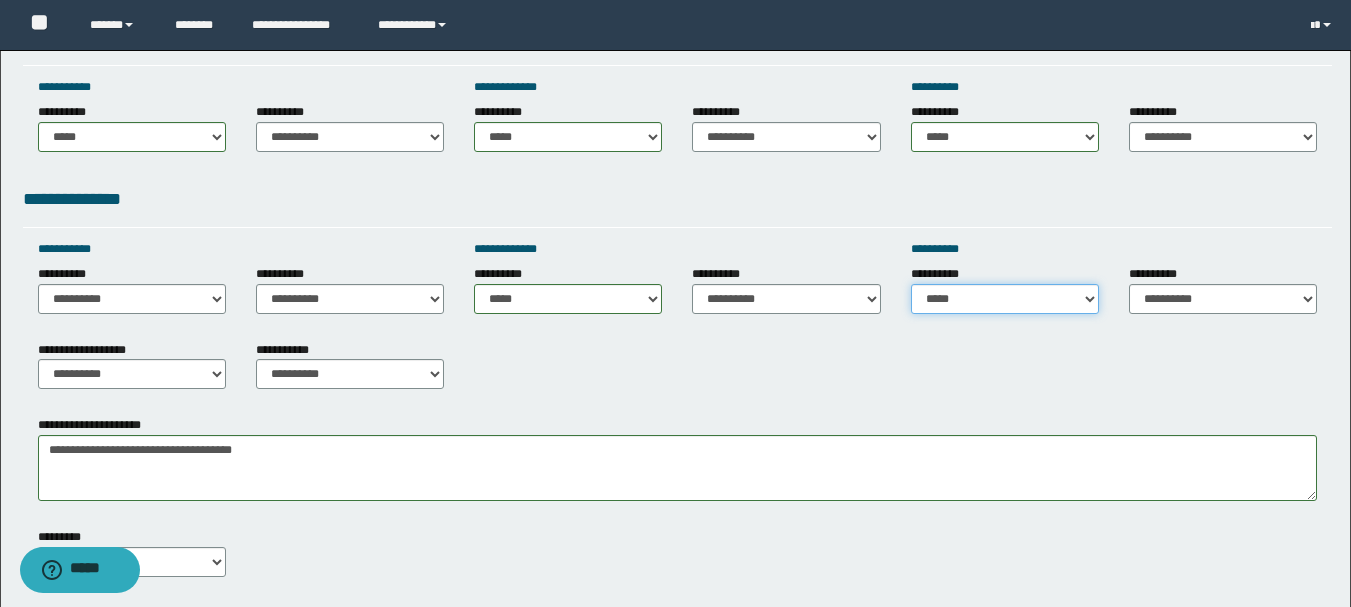 click on "**********" at bounding box center [1005, 299] 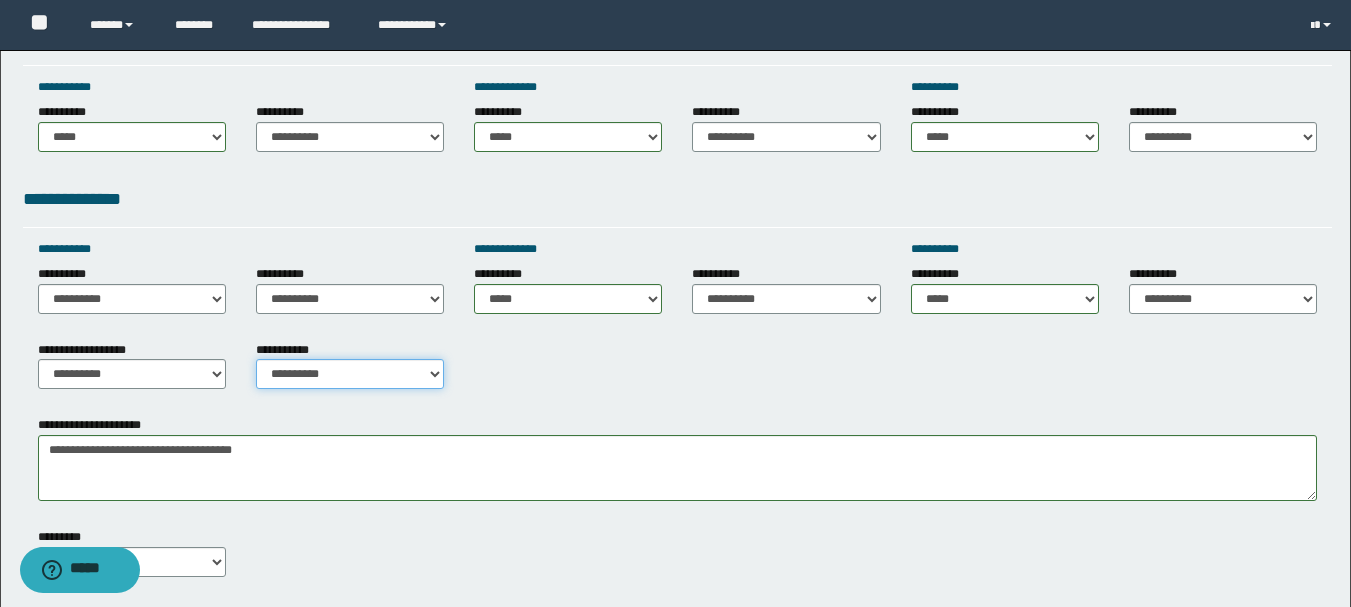 click on "**********" at bounding box center (350, 374) 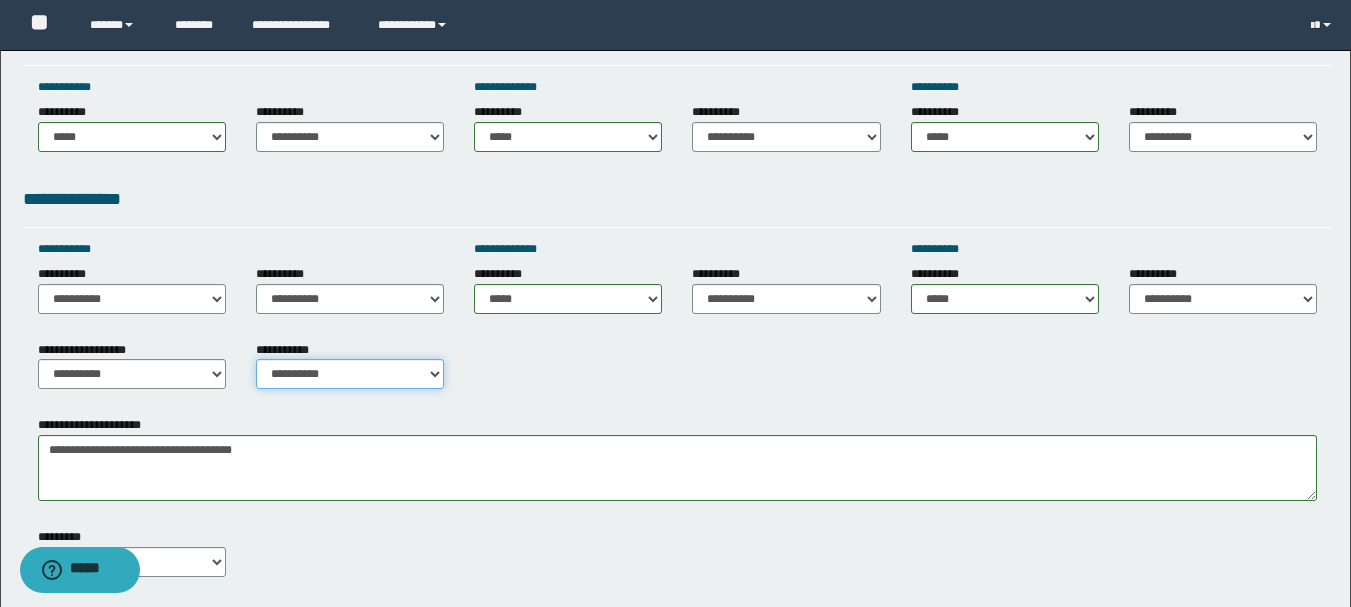 select on "*" 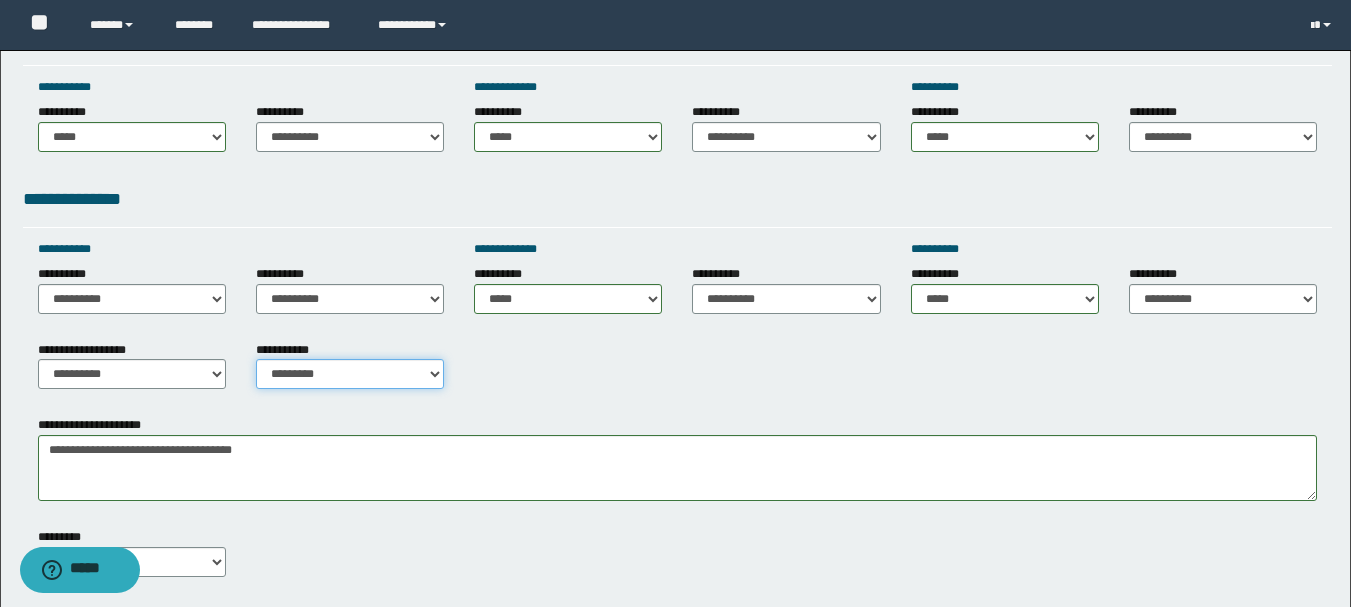 click on "**********" at bounding box center (350, 374) 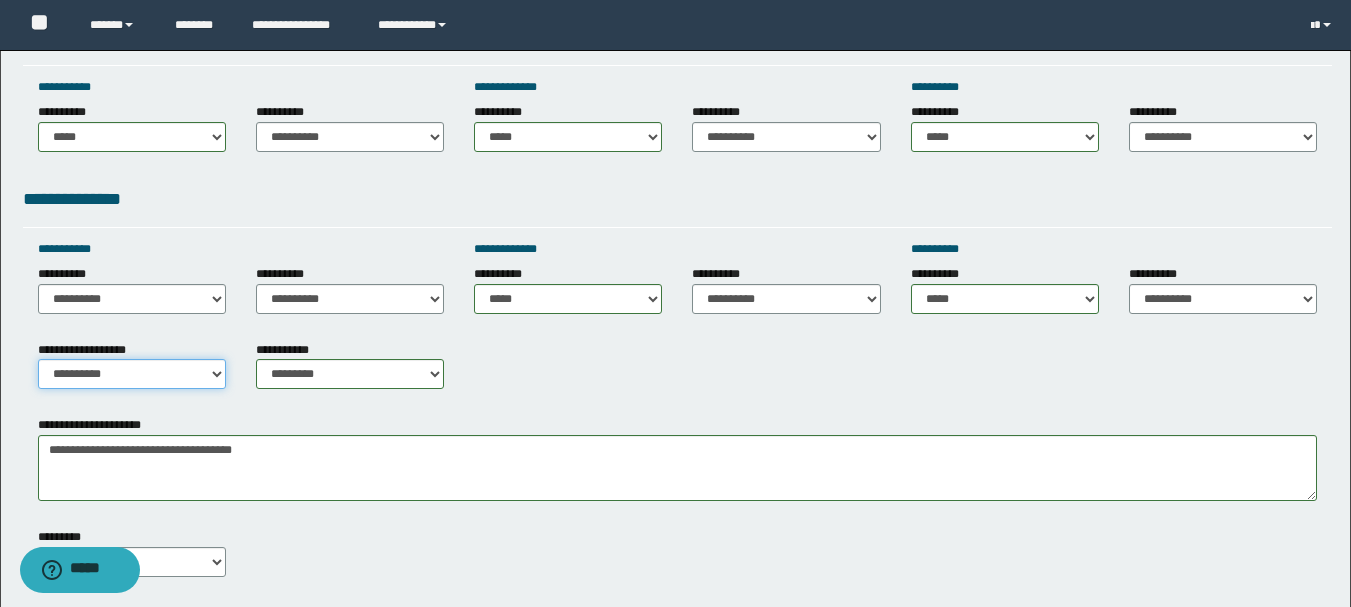 click on "**********" at bounding box center [132, 374] 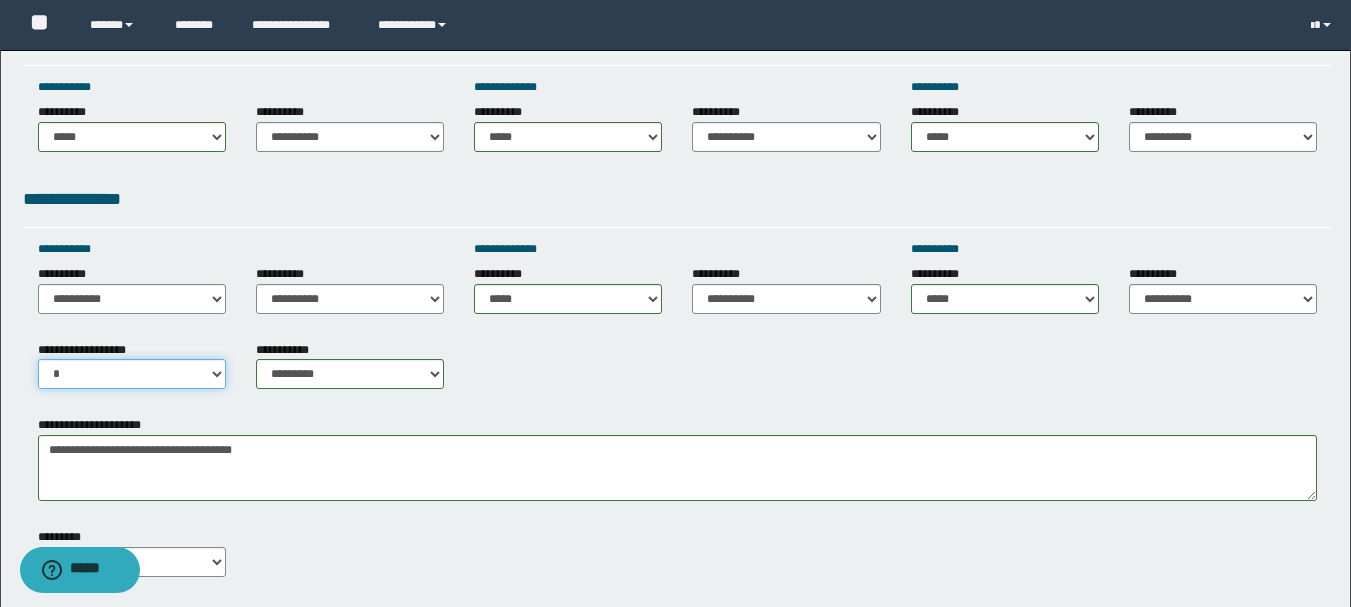 click on "**********" at bounding box center [132, 374] 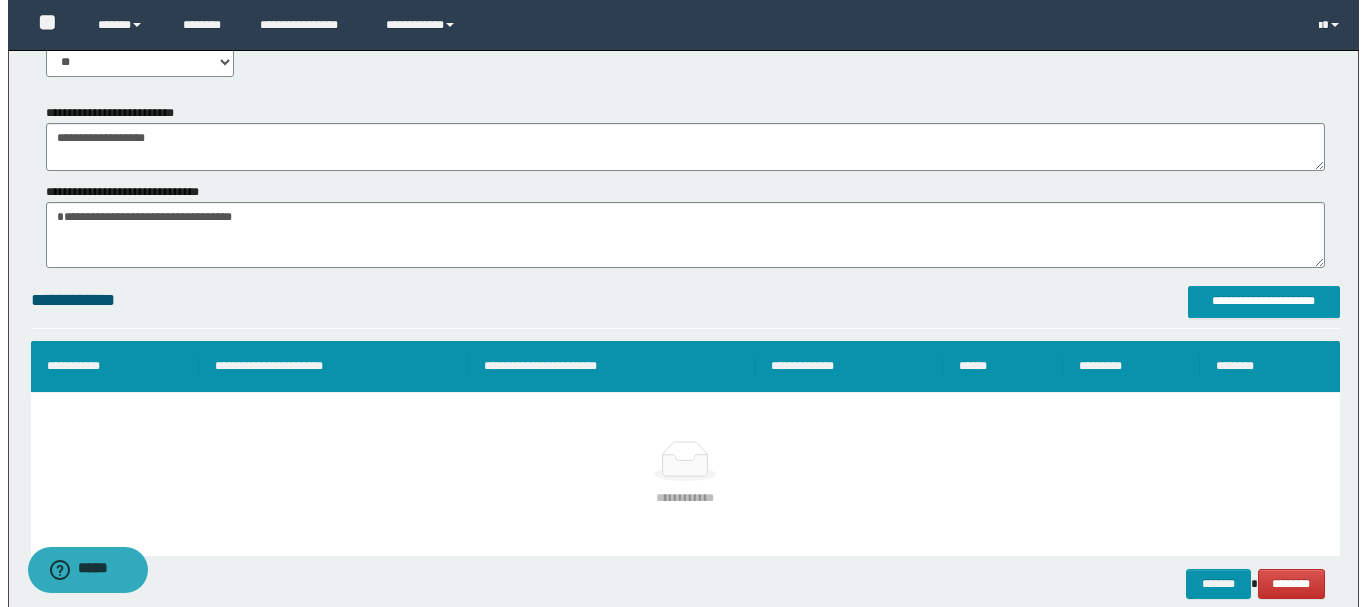 scroll, scrollTop: 1260, scrollLeft: 0, axis: vertical 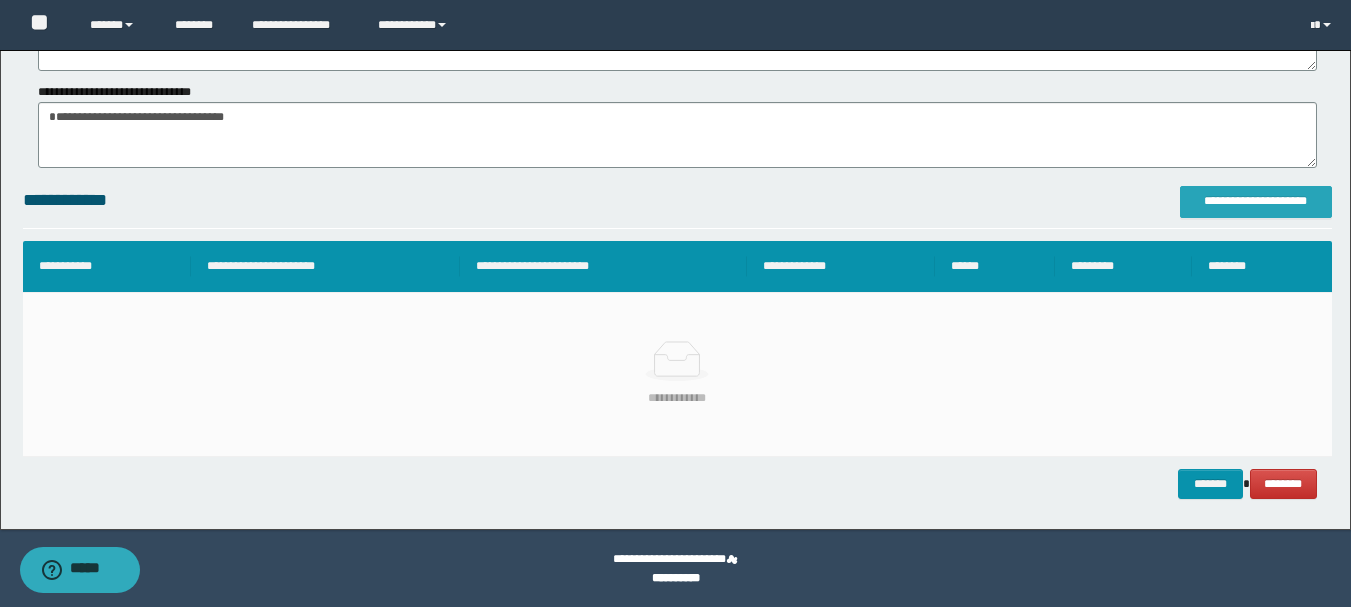 click on "**********" at bounding box center [1256, 201] 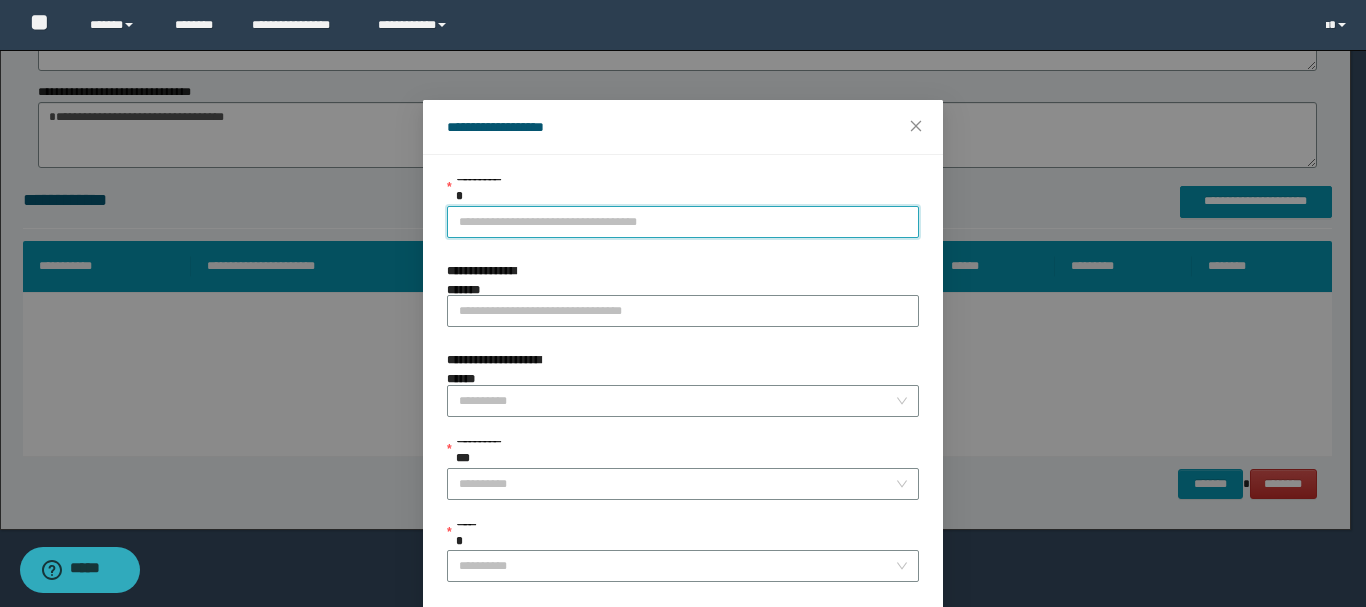 click on "**********" at bounding box center [683, 222] 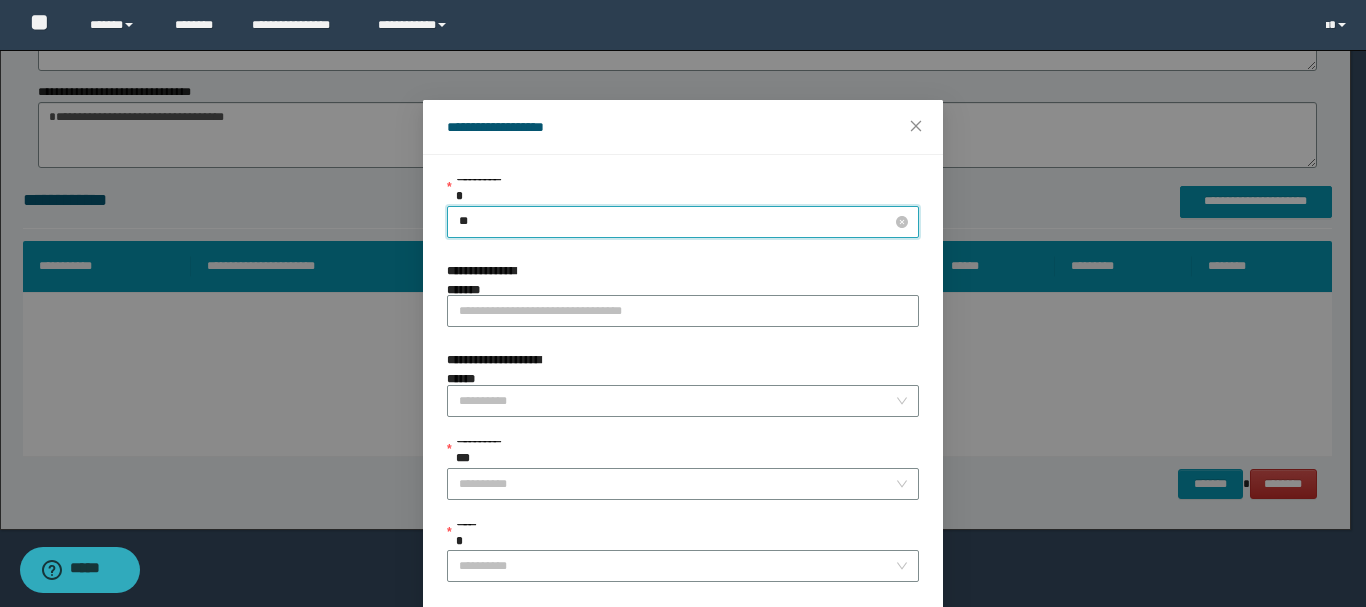 type on "*" 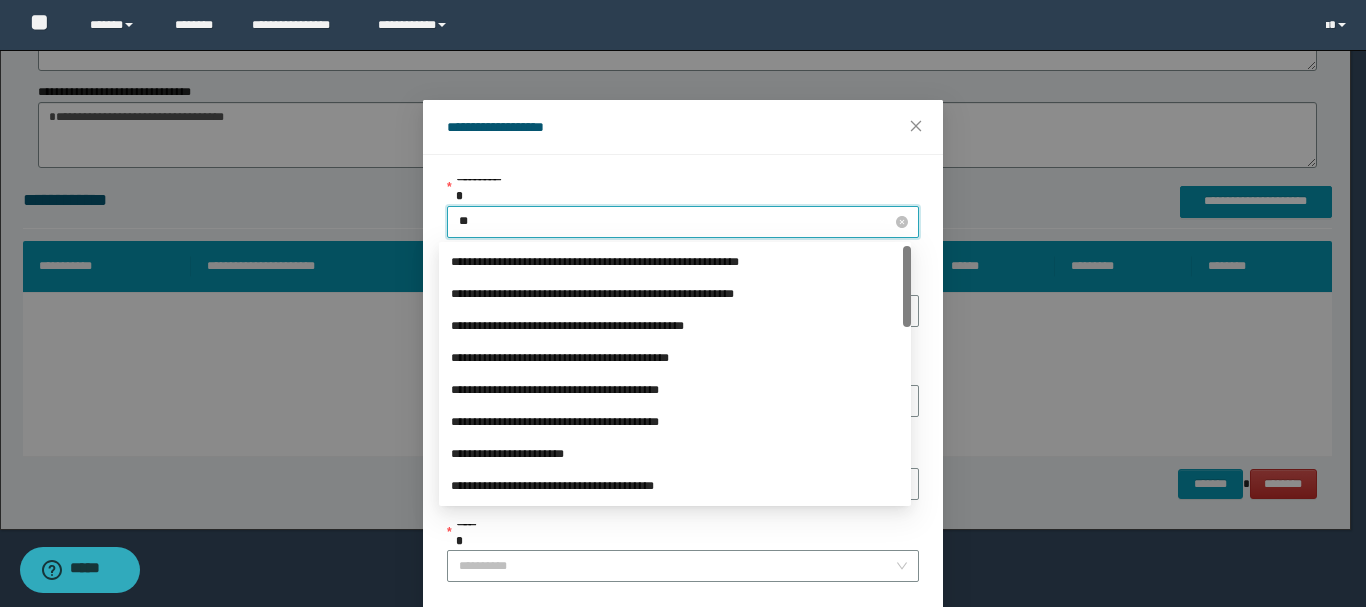 type on "***" 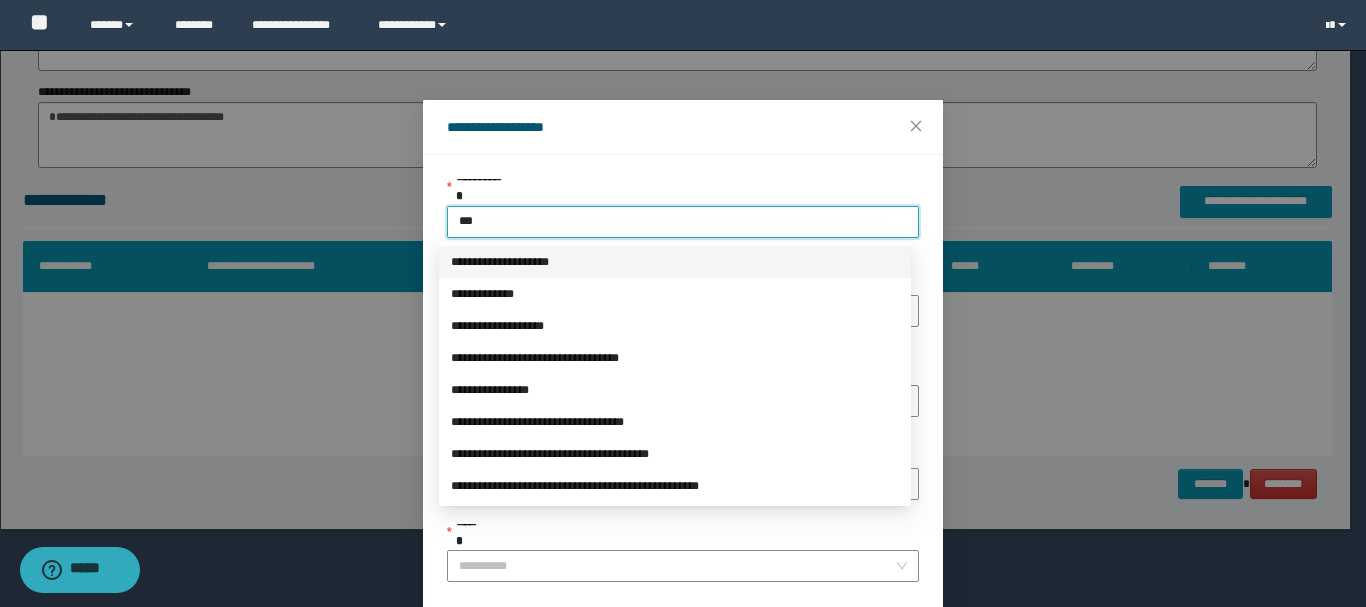 click on "**********" at bounding box center [675, 262] 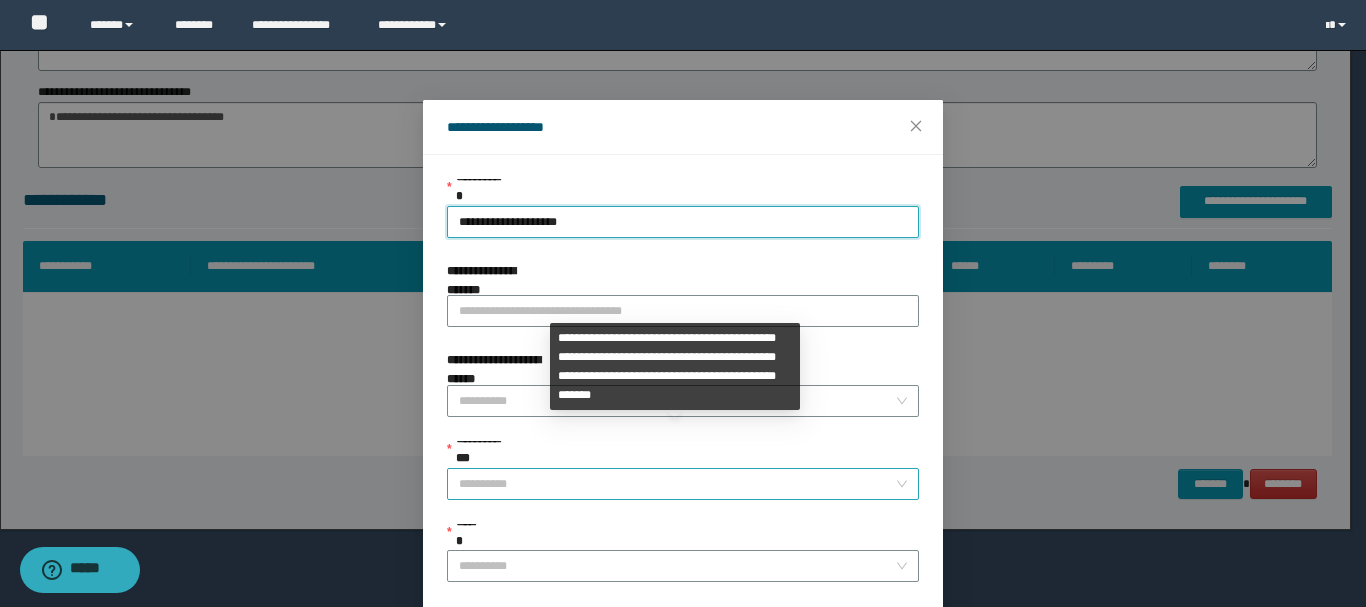 click on "**********" at bounding box center (677, 484) 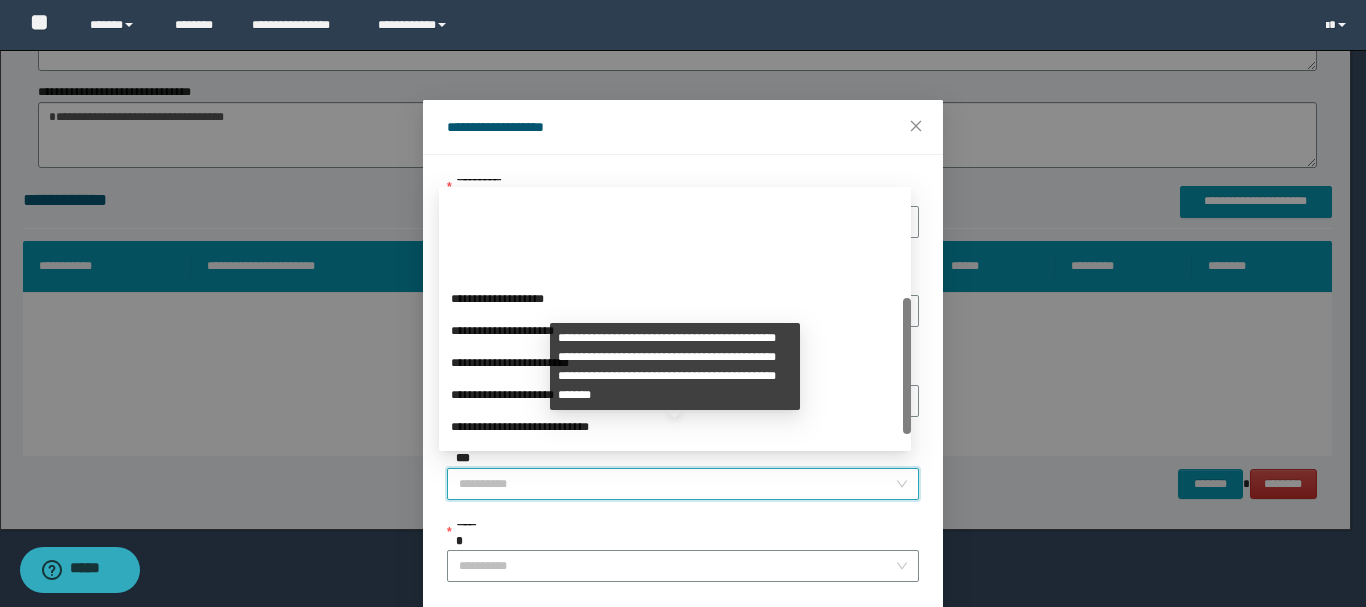 scroll, scrollTop: 200, scrollLeft: 0, axis: vertical 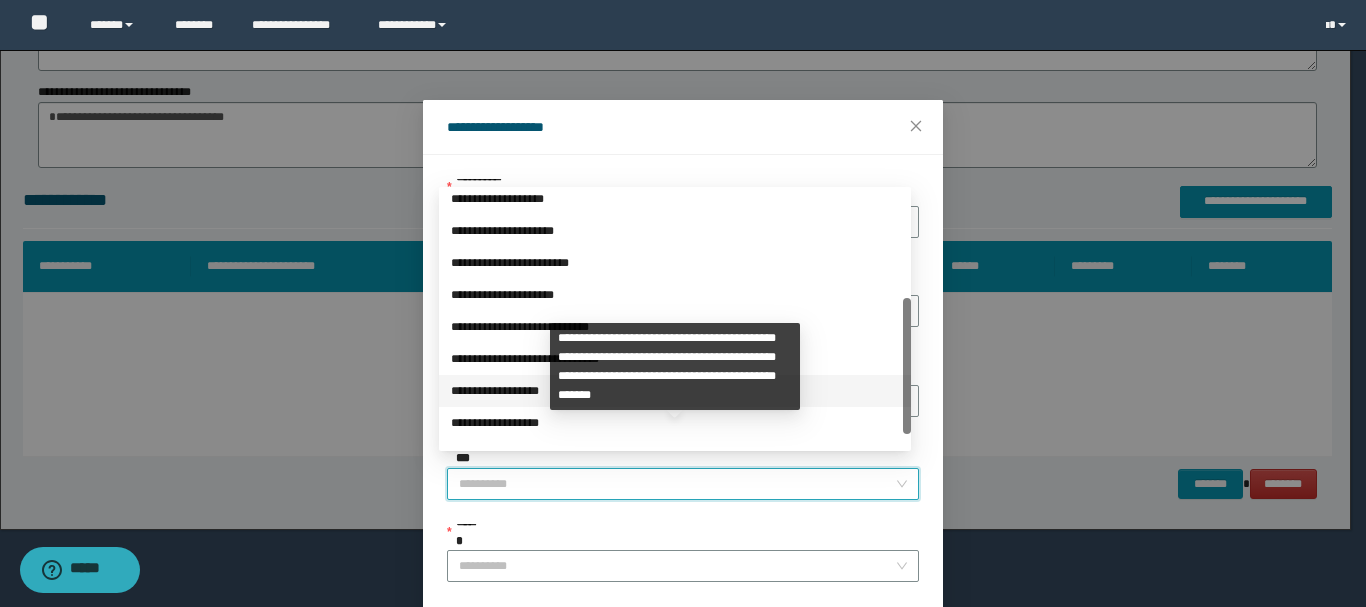 click on "**********" at bounding box center [675, 391] 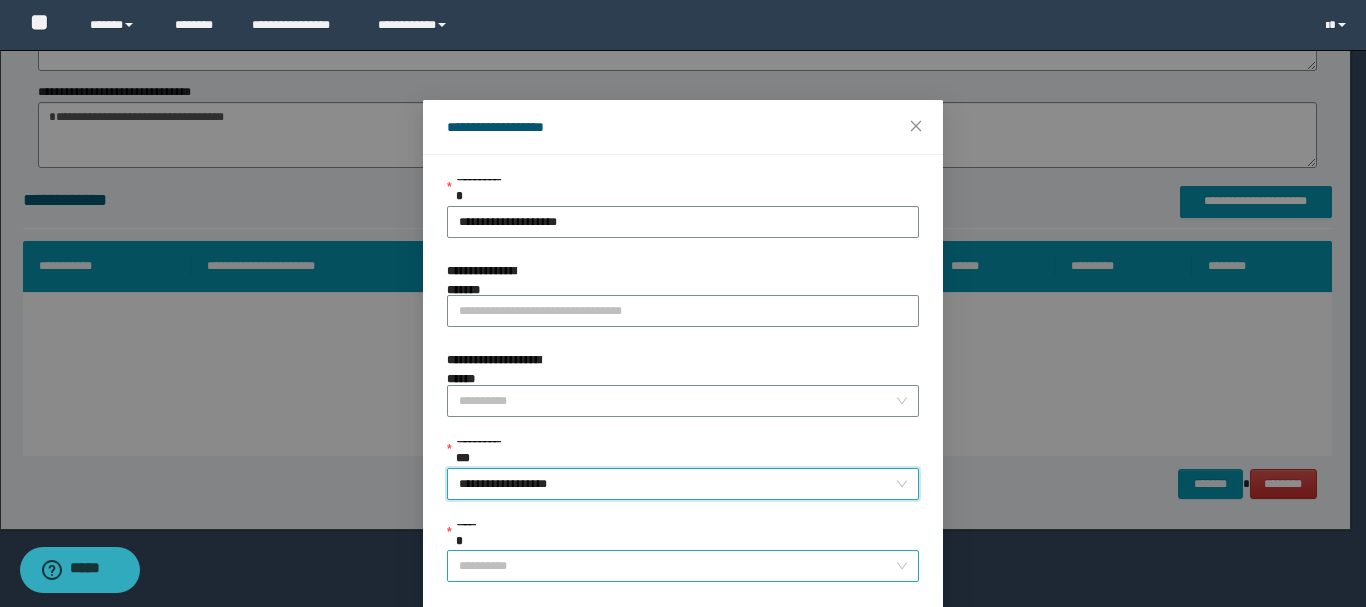click on "******" at bounding box center (677, 566) 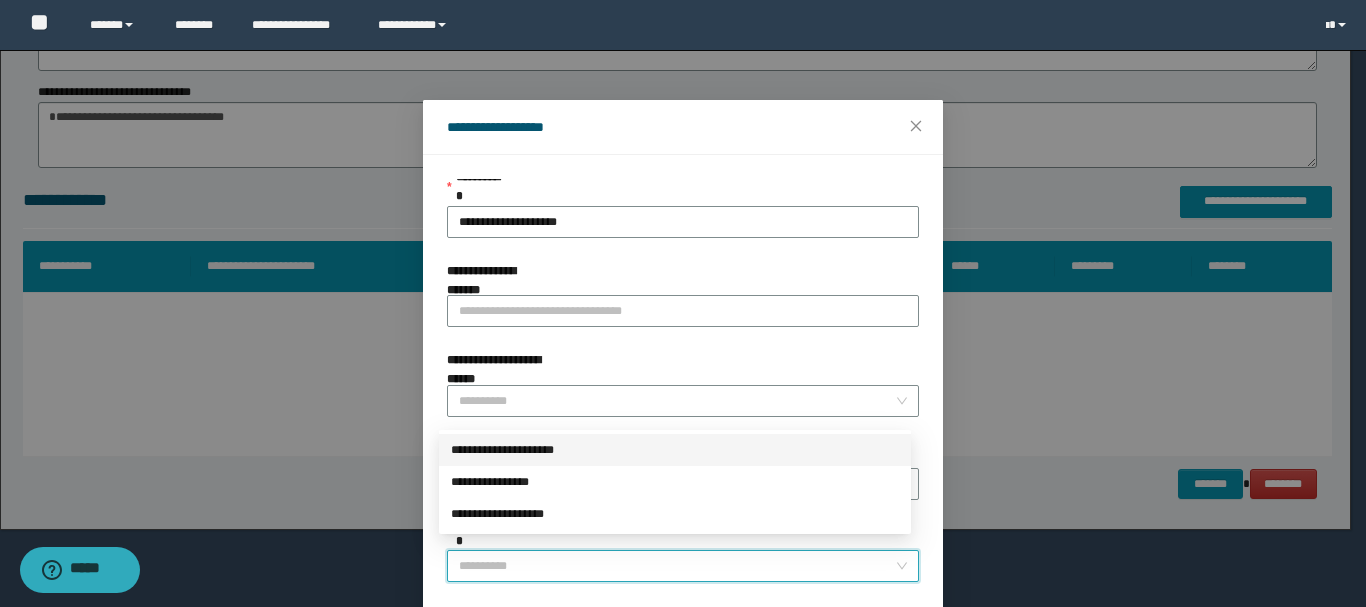click on "**********" at bounding box center (675, 450) 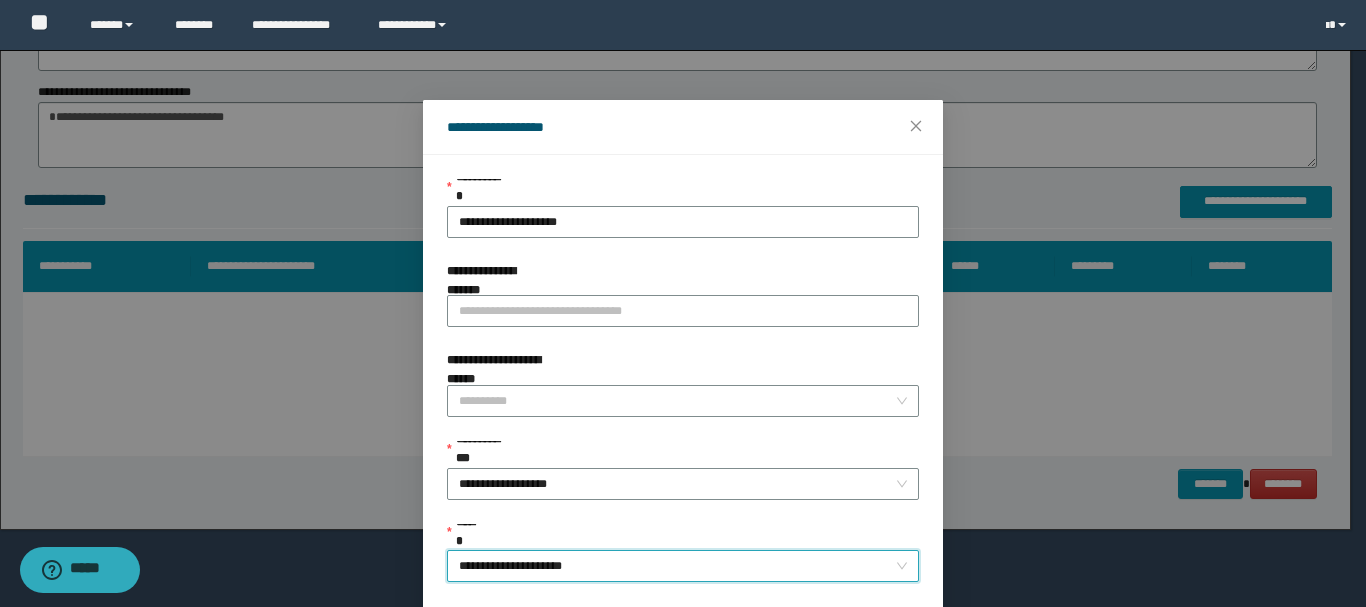 scroll, scrollTop: 145, scrollLeft: 0, axis: vertical 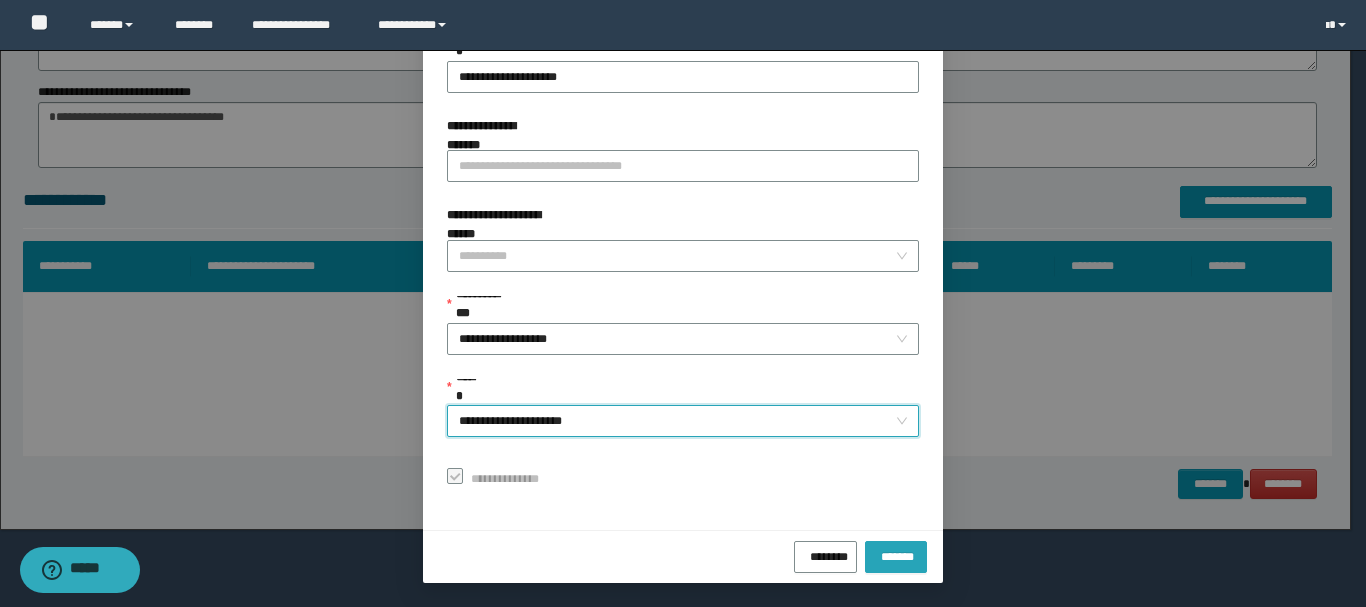 click on "*******" at bounding box center [896, 554] 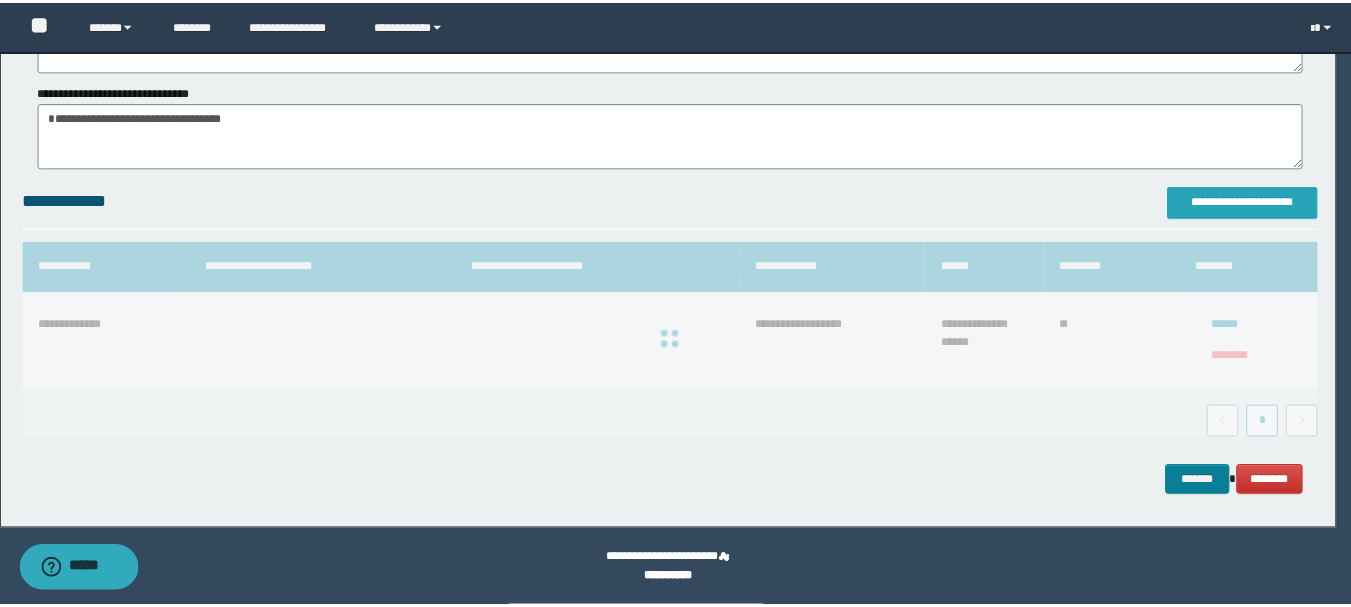 scroll, scrollTop: 1226, scrollLeft: 0, axis: vertical 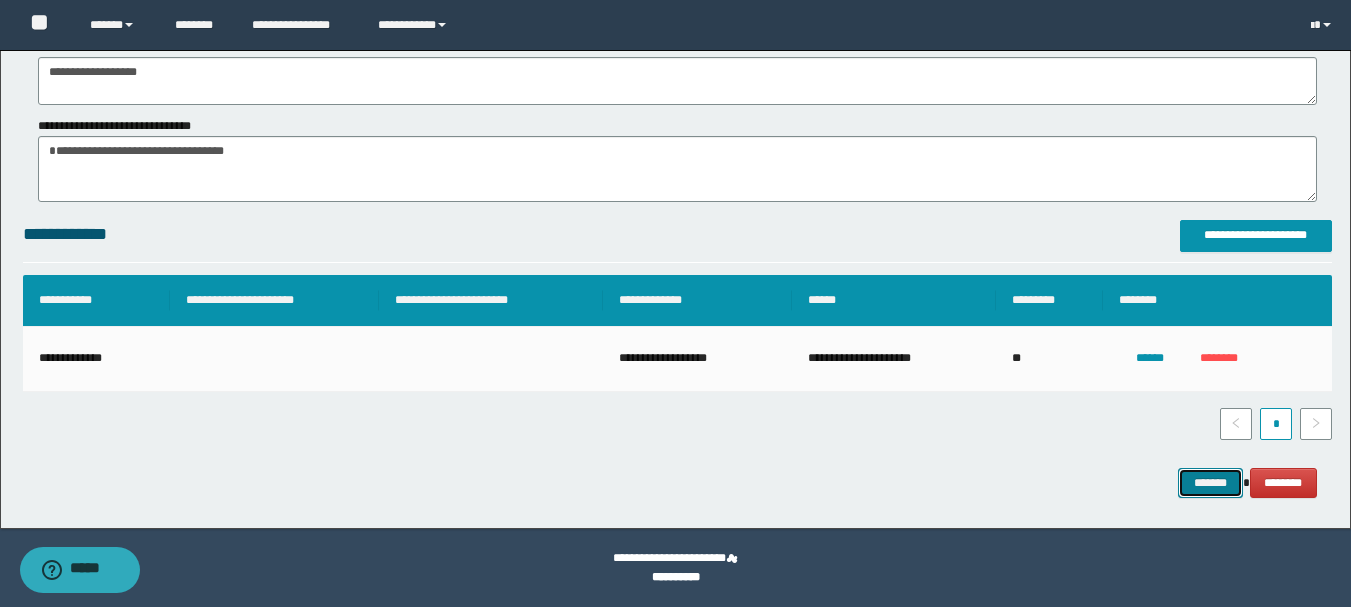 click on "*******" at bounding box center (1210, 483) 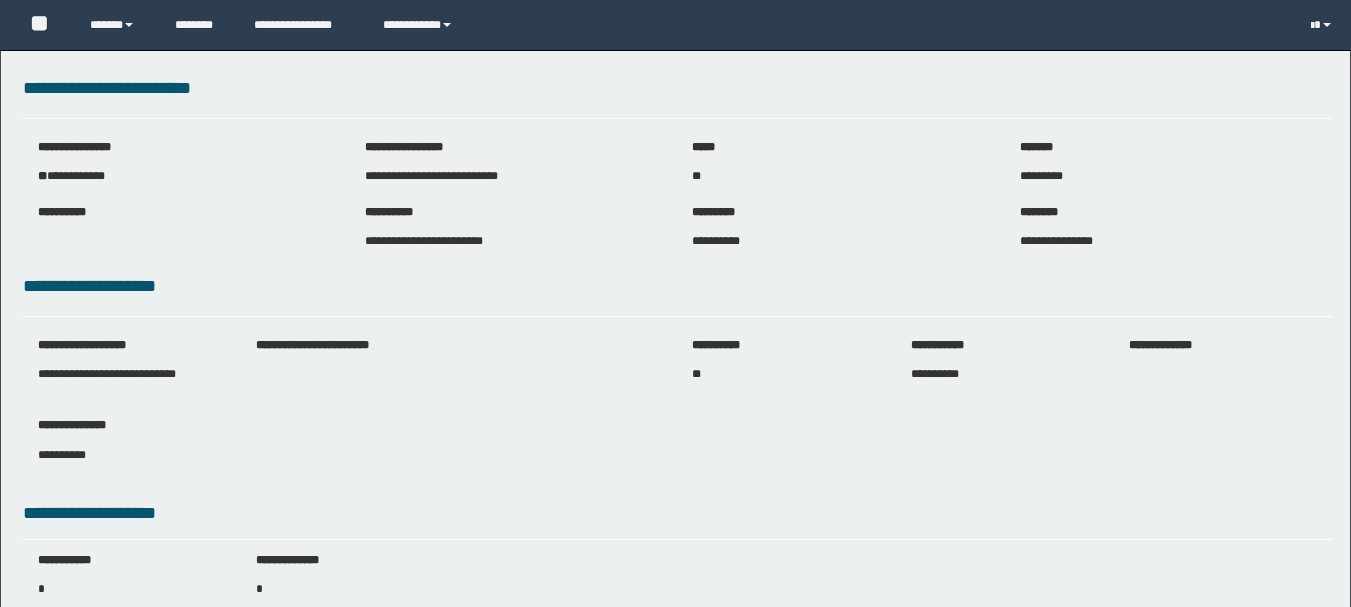 scroll, scrollTop: 0, scrollLeft: 0, axis: both 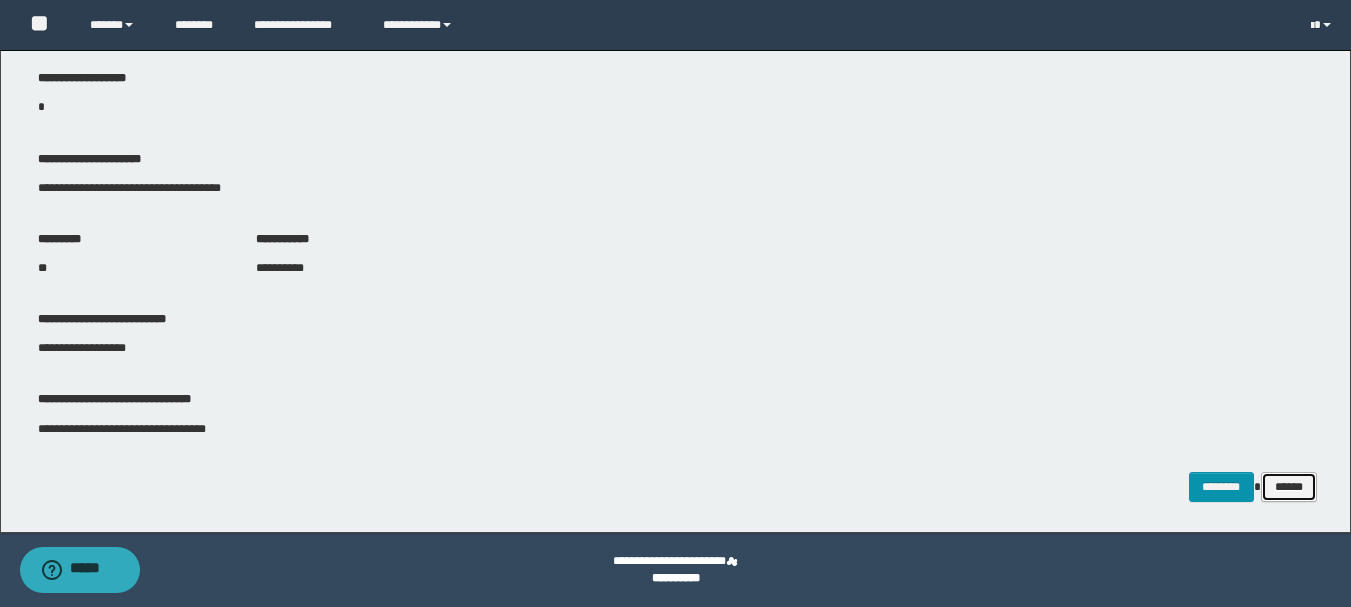 click on "******" at bounding box center [1289, 487] 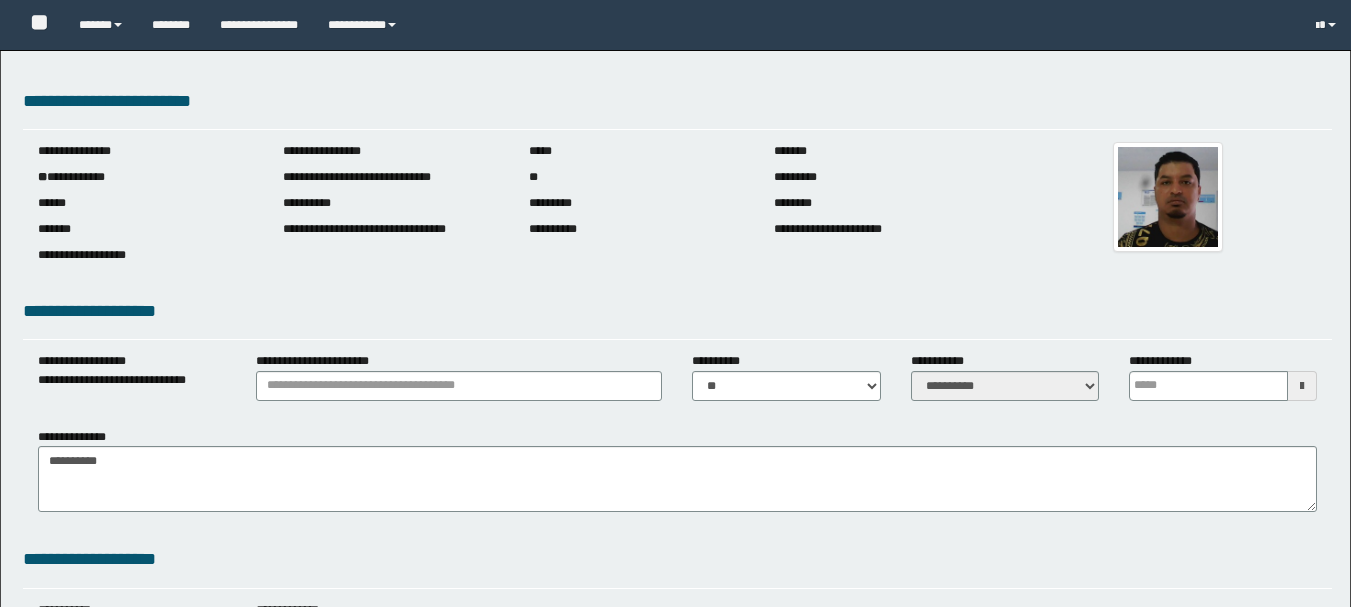 type 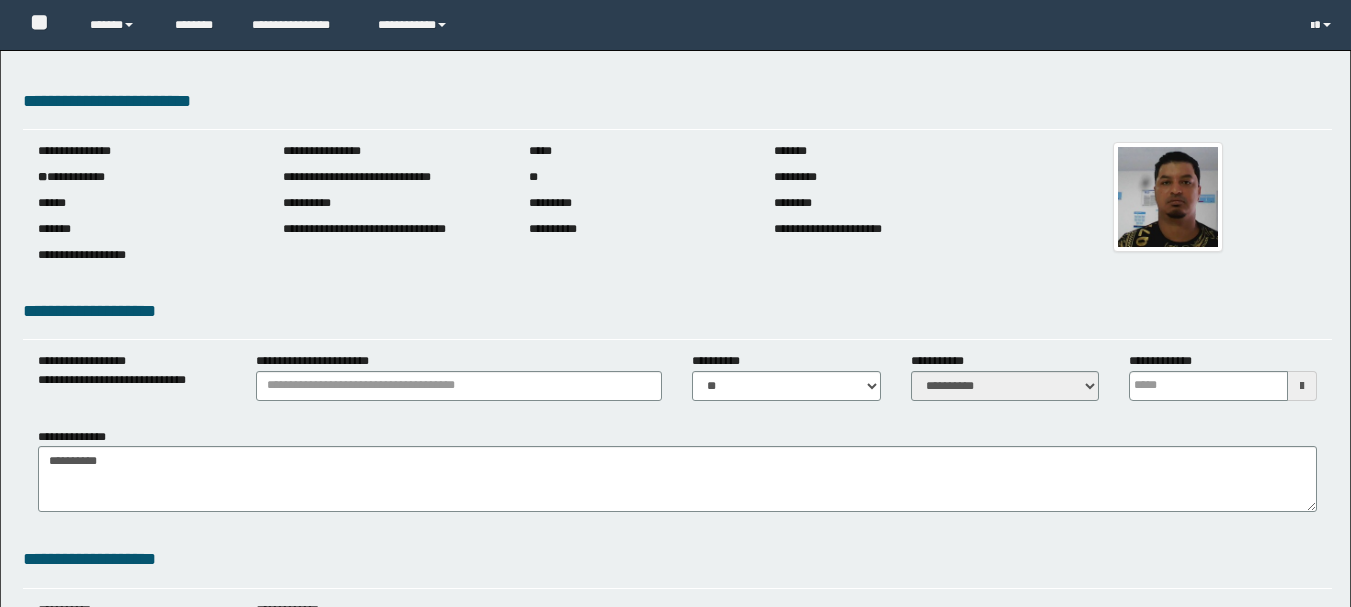 scroll, scrollTop: 0, scrollLeft: 0, axis: both 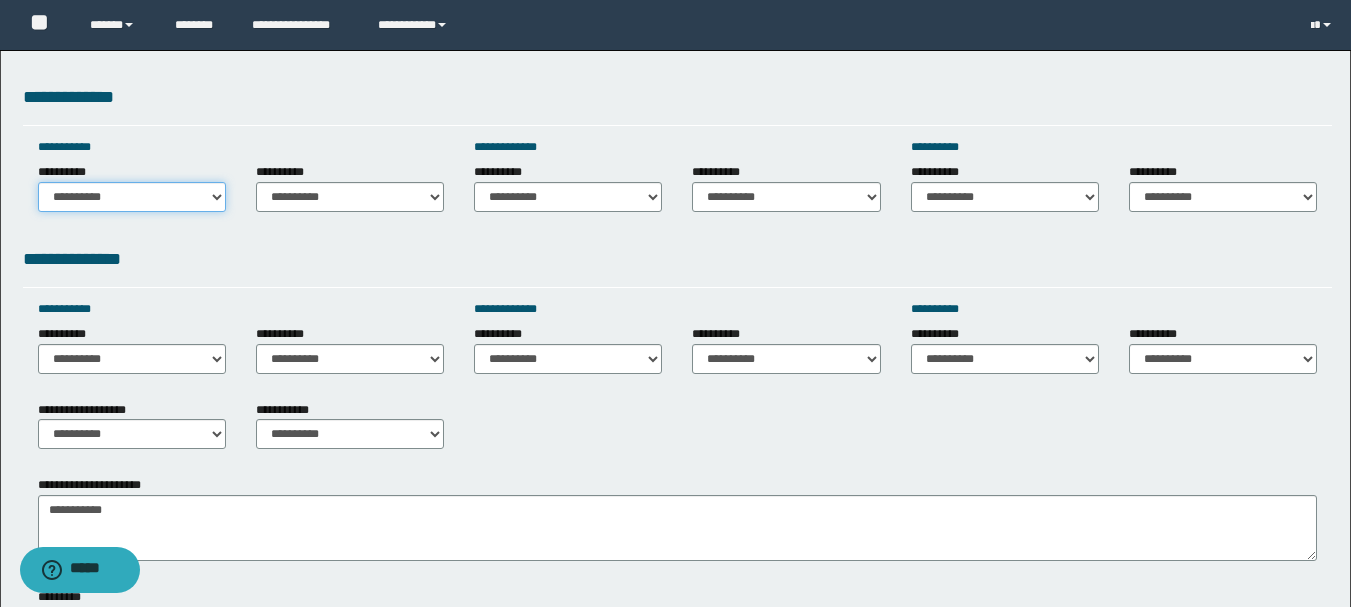 click on "**********" at bounding box center [132, 197] 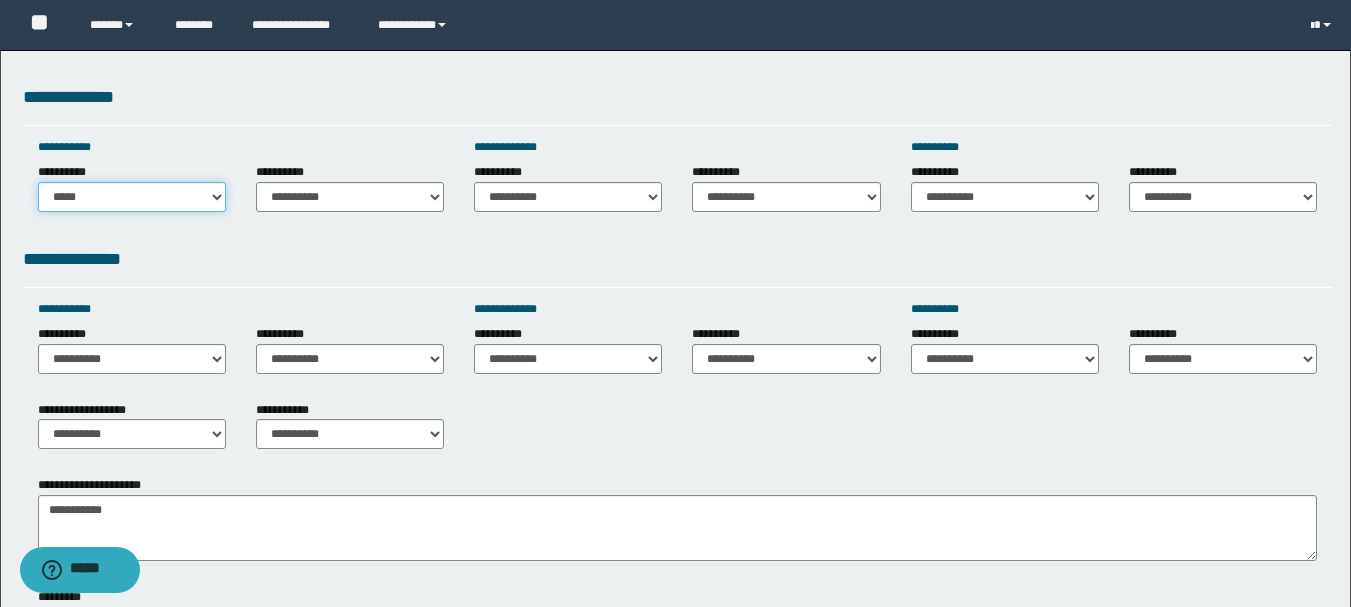 click on "**********" at bounding box center [132, 197] 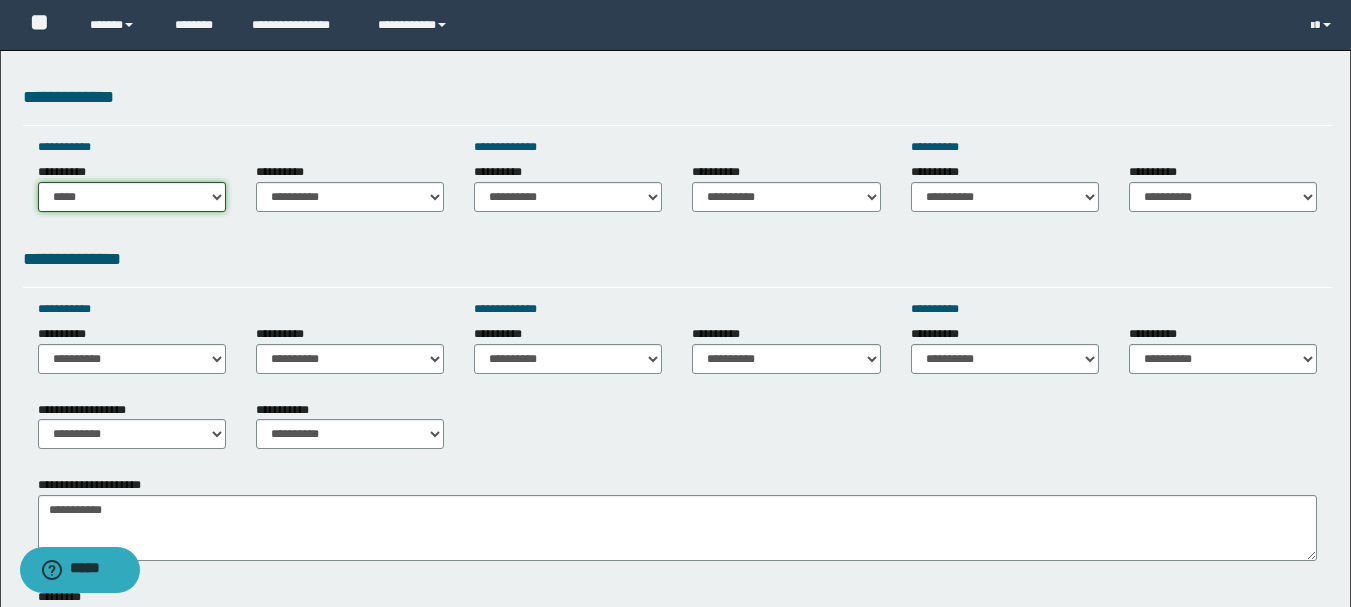click on "**********" at bounding box center (132, 197) 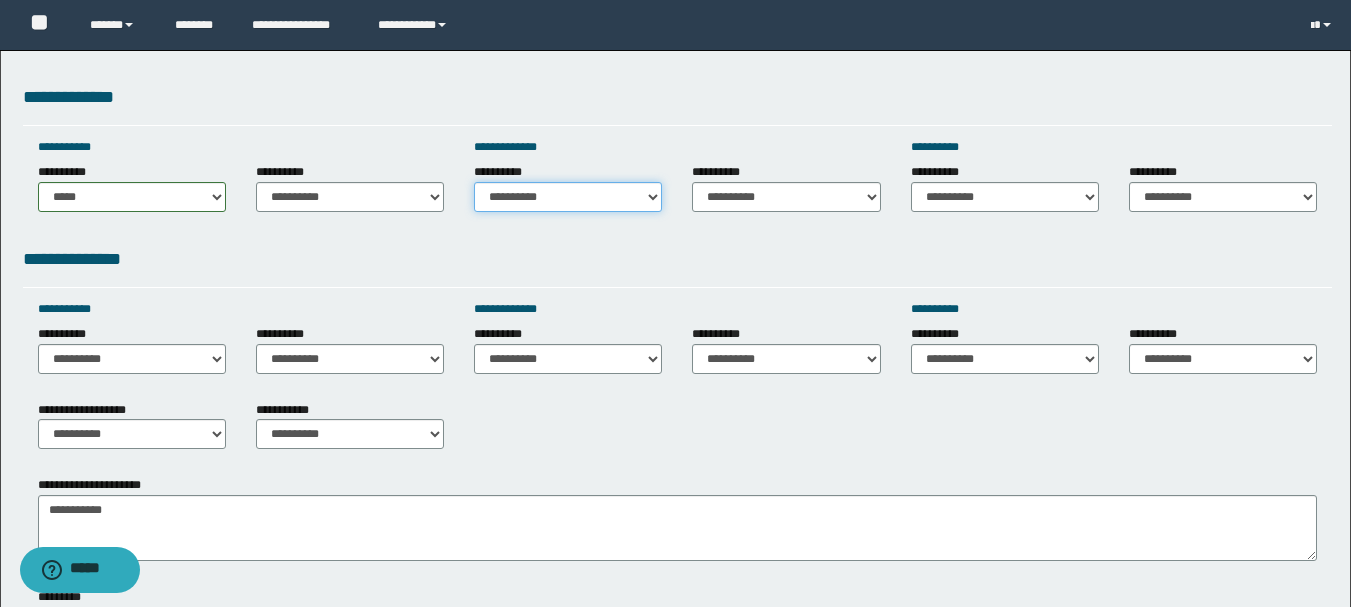 click on "**********" at bounding box center [568, 197] 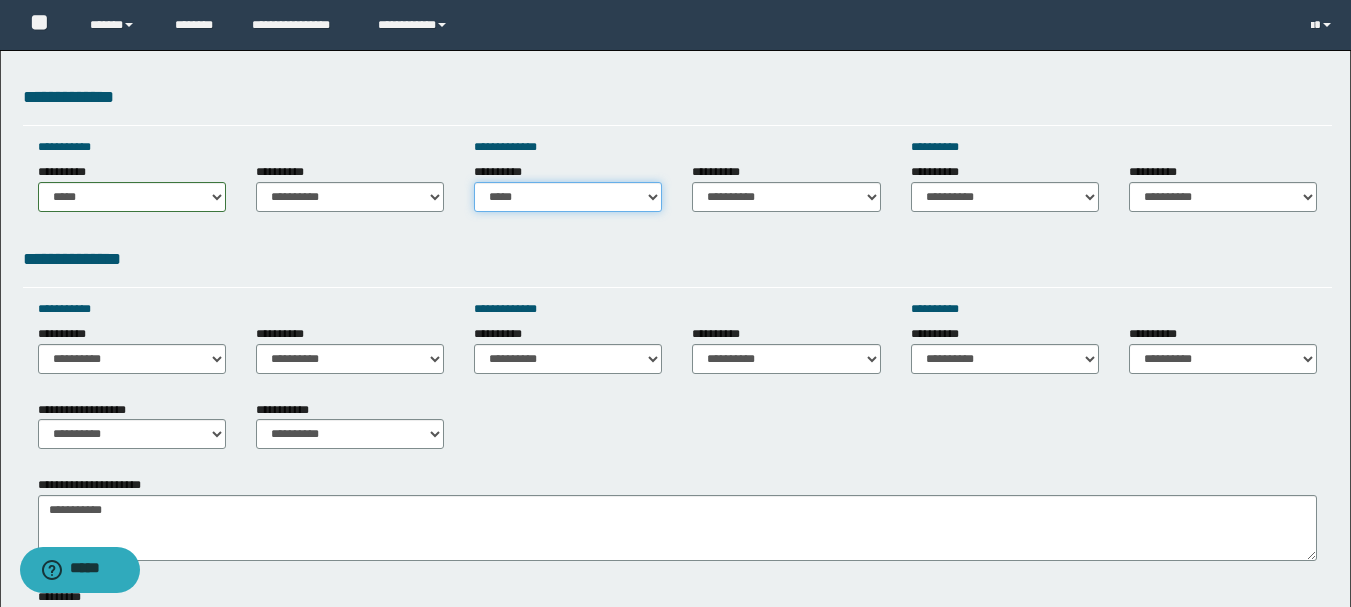 click on "**********" at bounding box center [568, 197] 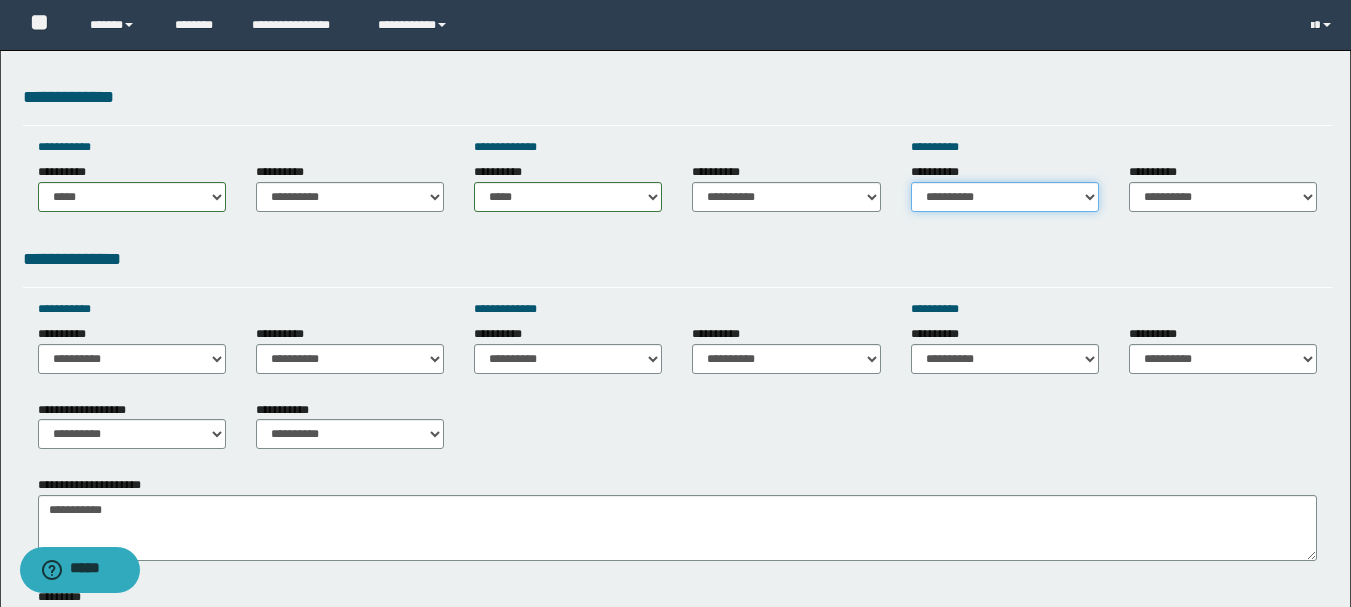 drag, startPoint x: 942, startPoint y: 196, endPoint x: 956, endPoint y: 211, distance: 20.518284 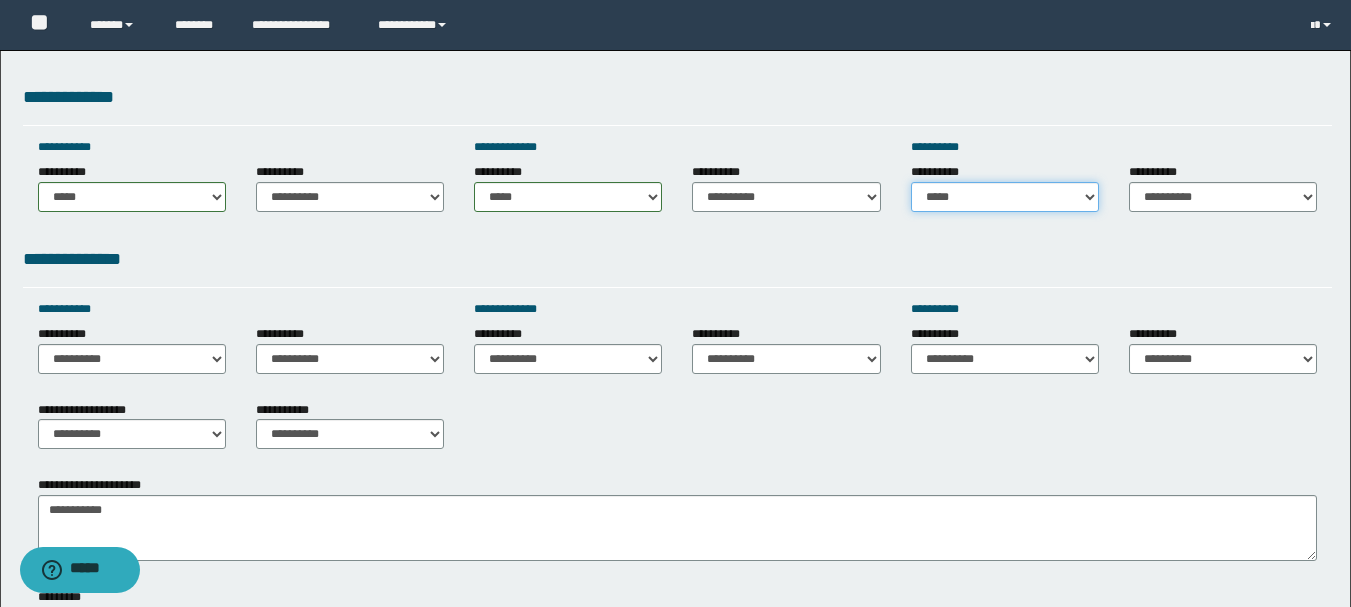 click on "**********" at bounding box center [1005, 197] 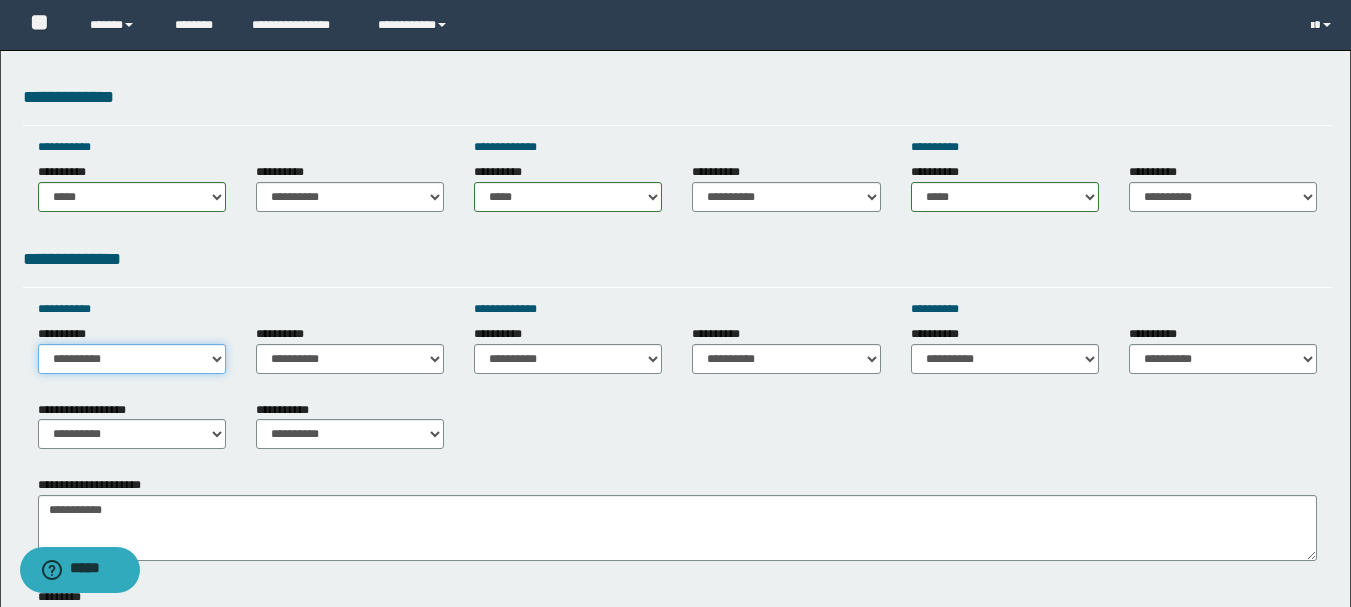 click on "**********" at bounding box center (132, 359) 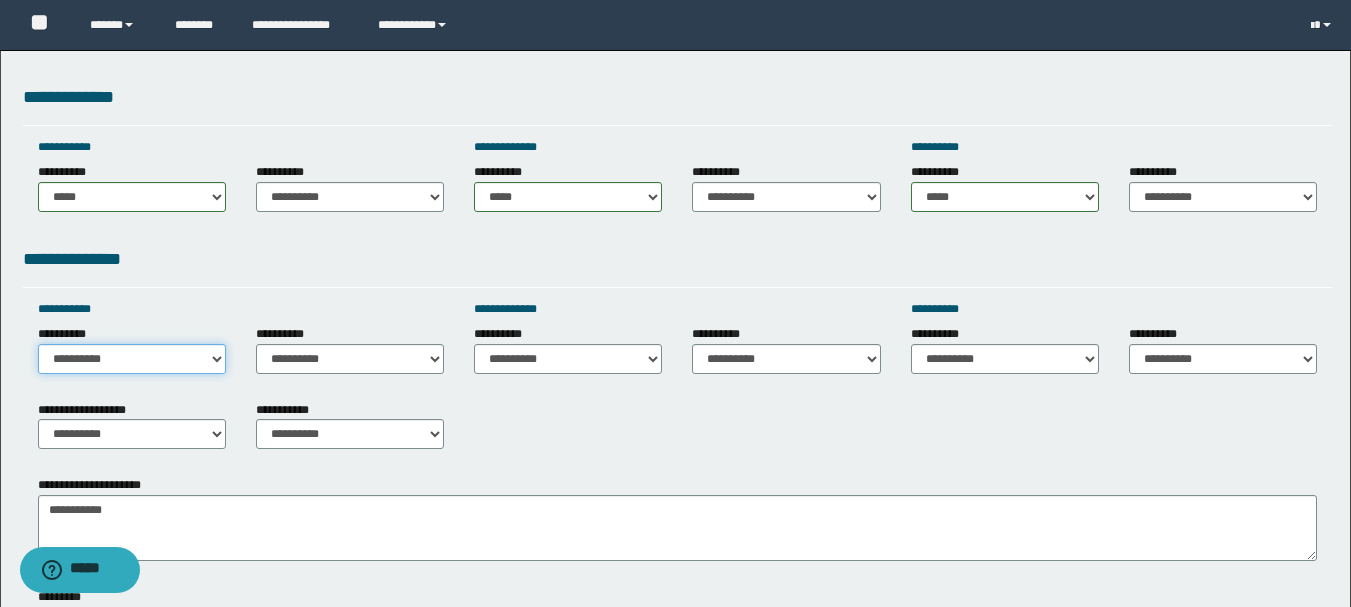 select on "*****" 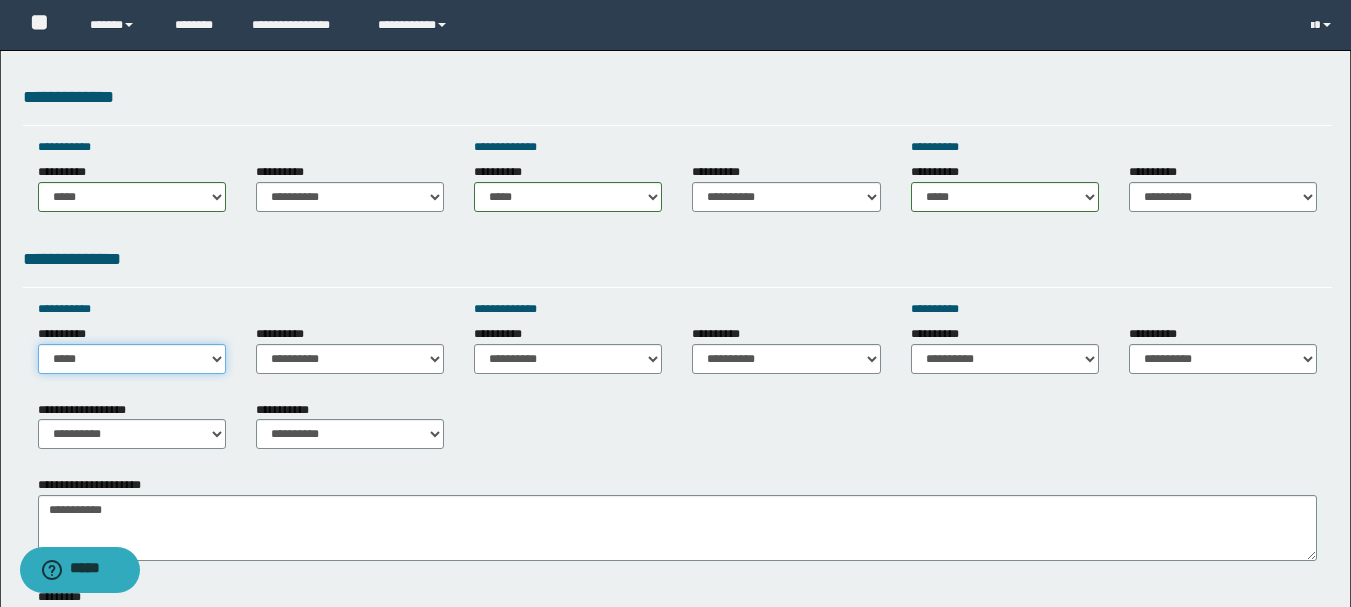 click on "**********" at bounding box center (132, 359) 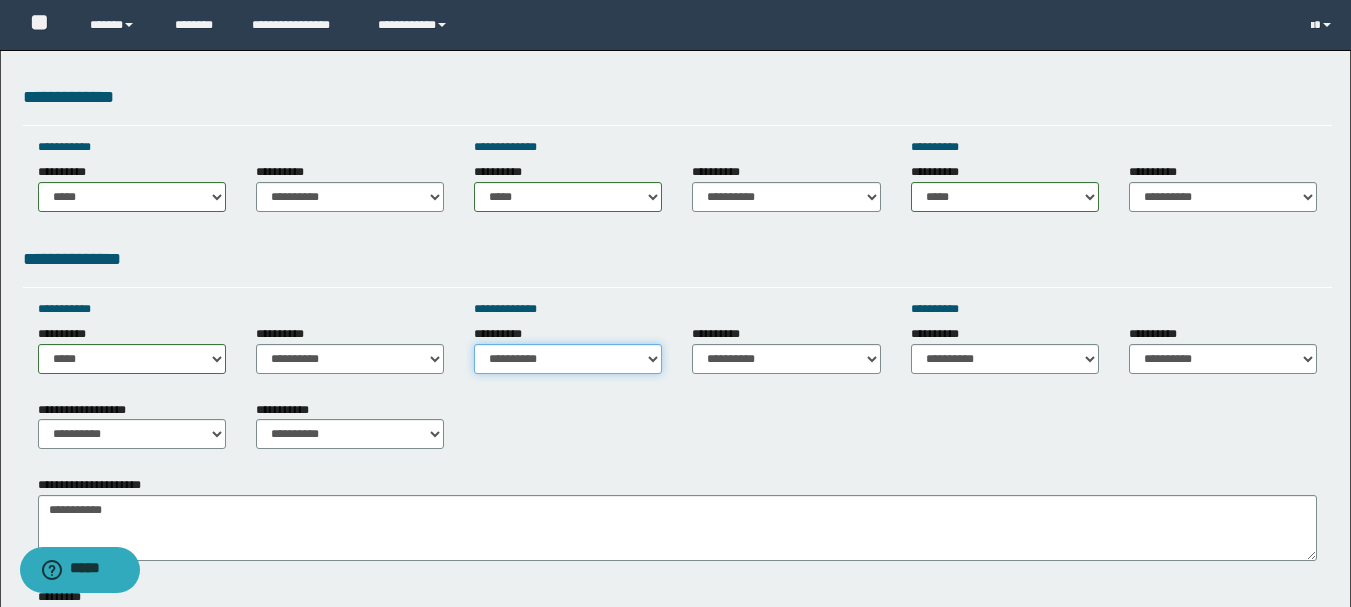 drag, startPoint x: 578, startPoint y: 361, endPoint x: 585, endPoint y: 370, distance: 11.401754 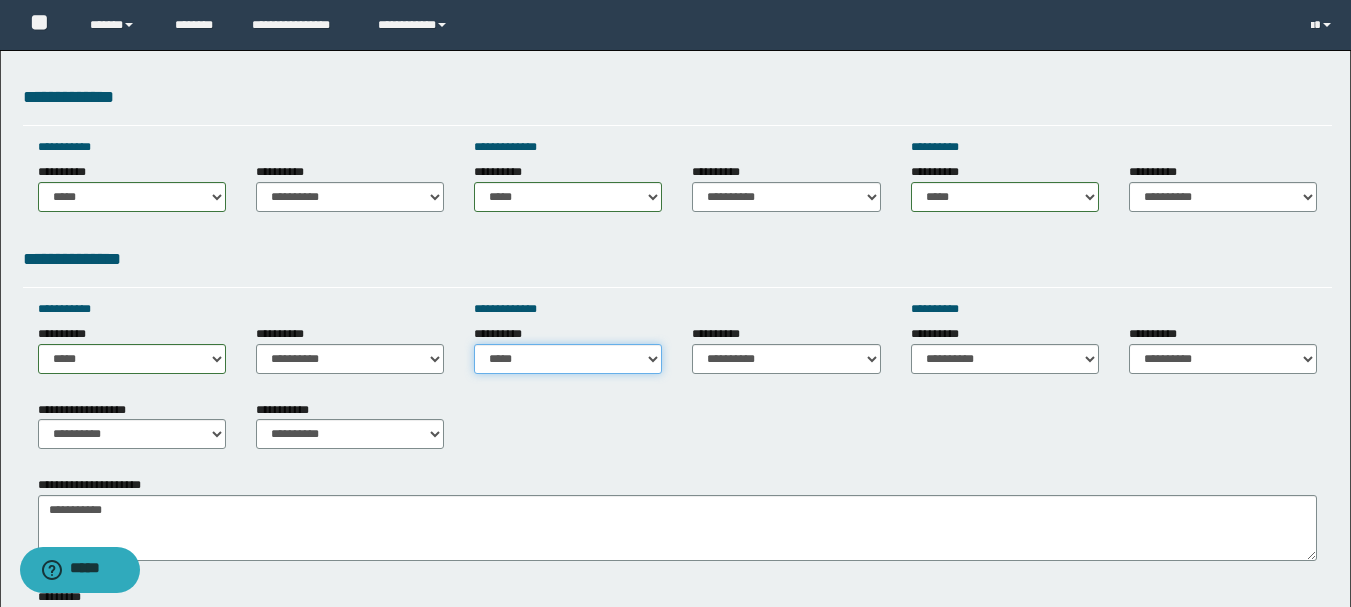 click on "**********" at bounding box center (568, 359) 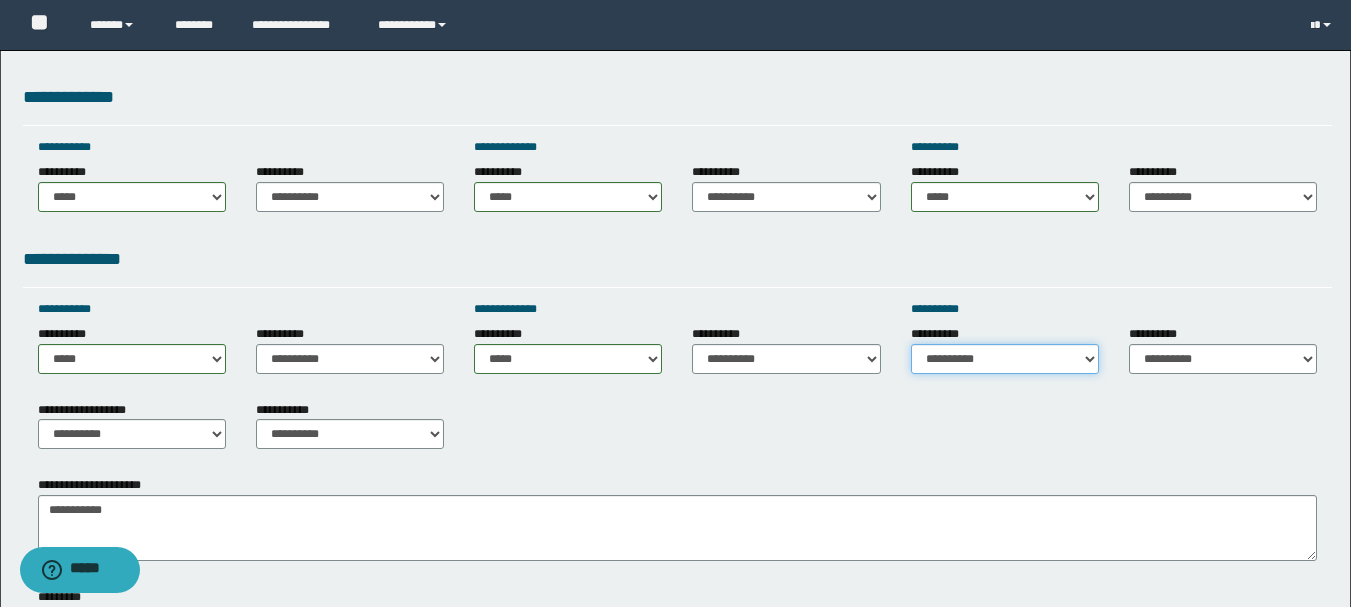 drag, startPoint x: 961, startPoint y: 365, endPoint x: 978, endPoint y: 365, distance: 17 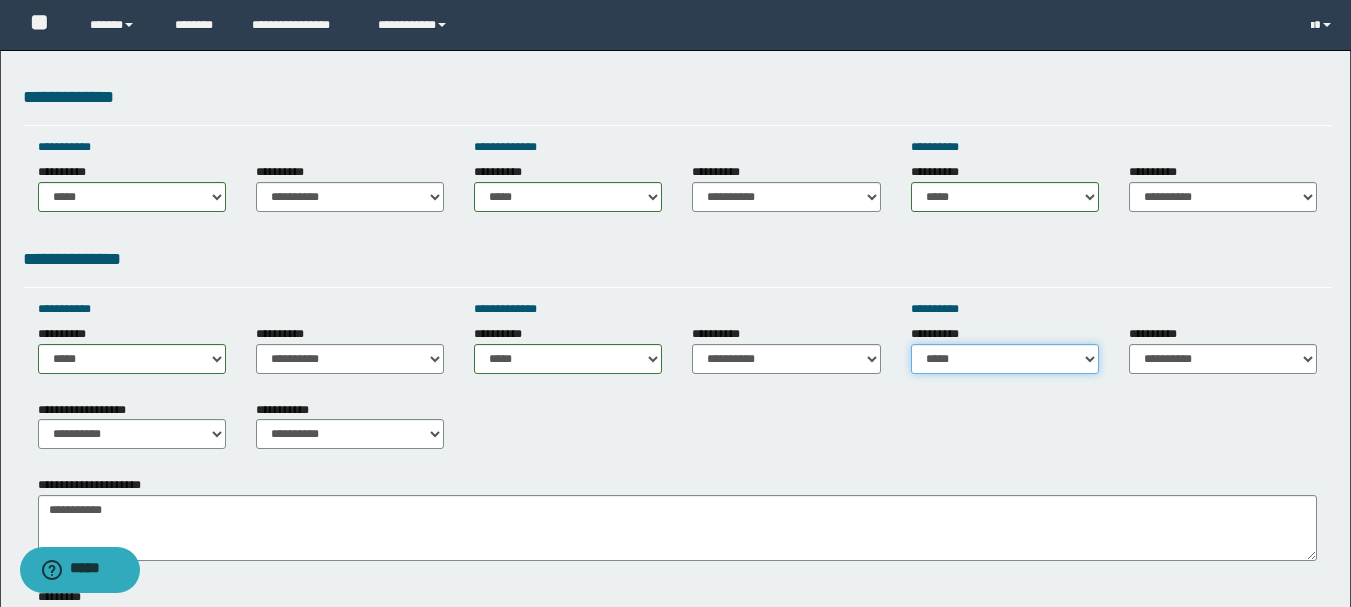 click on "**********" at bounding box center [1005, 359] 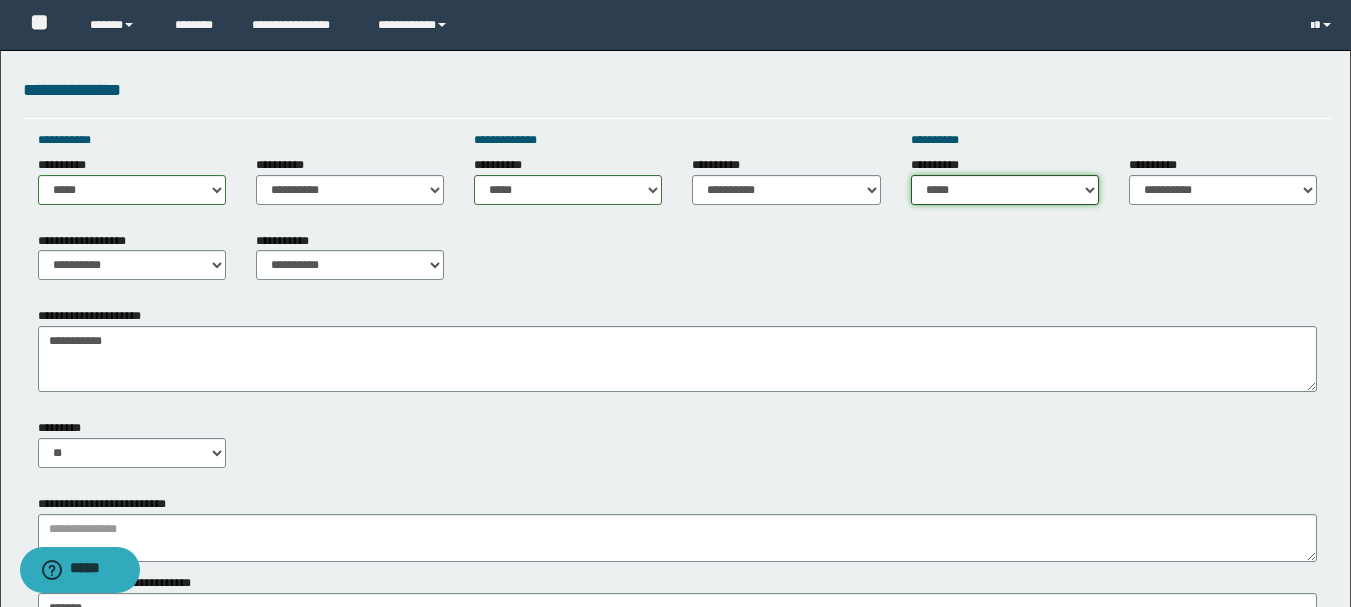 scroll, scrollTop: 900, scrollLeft: 0, axis: vertical 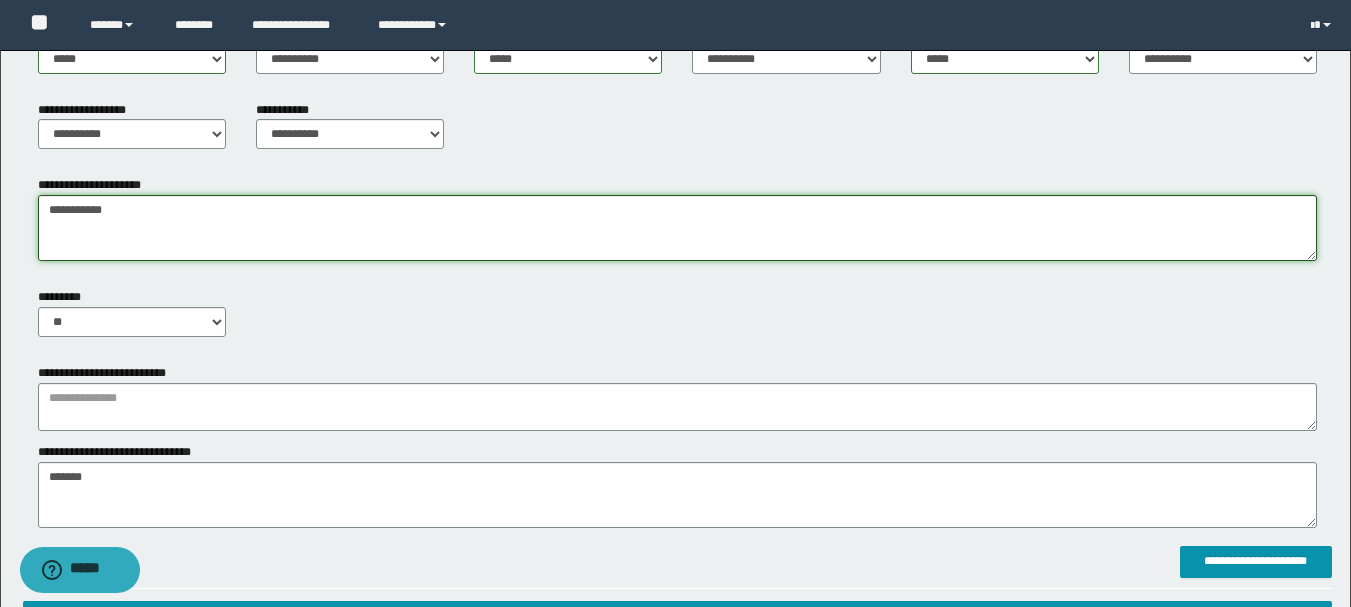 click on "**********" at bounding box center (675, 20) 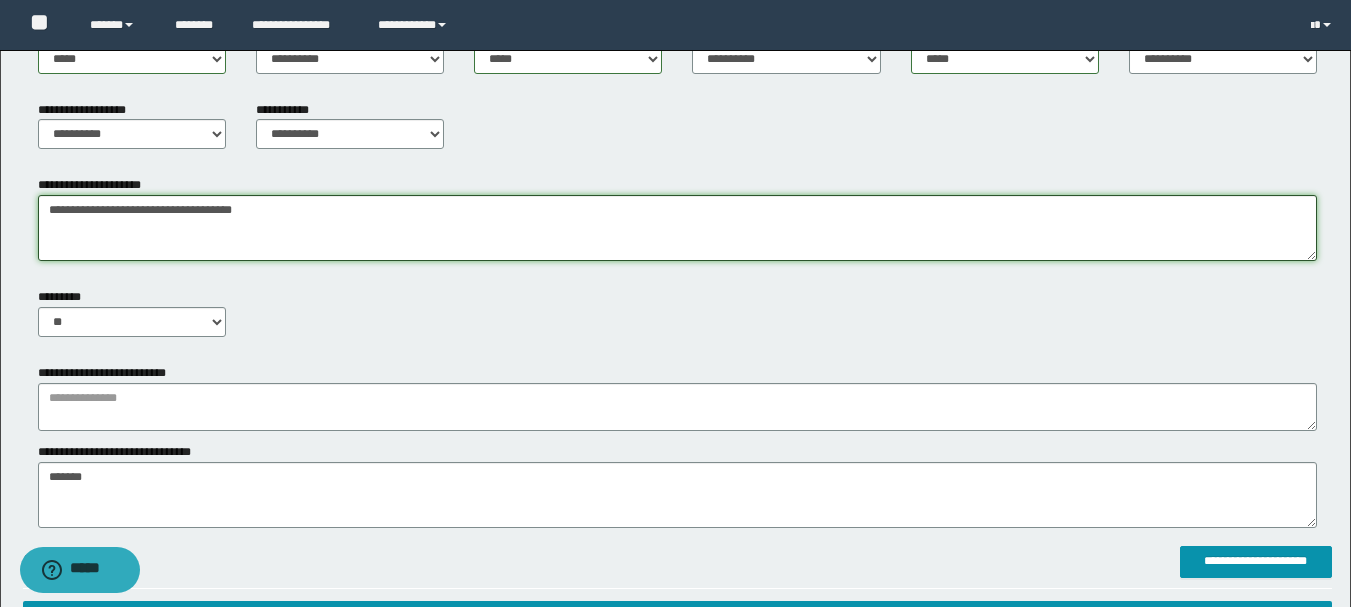 type on "**********" 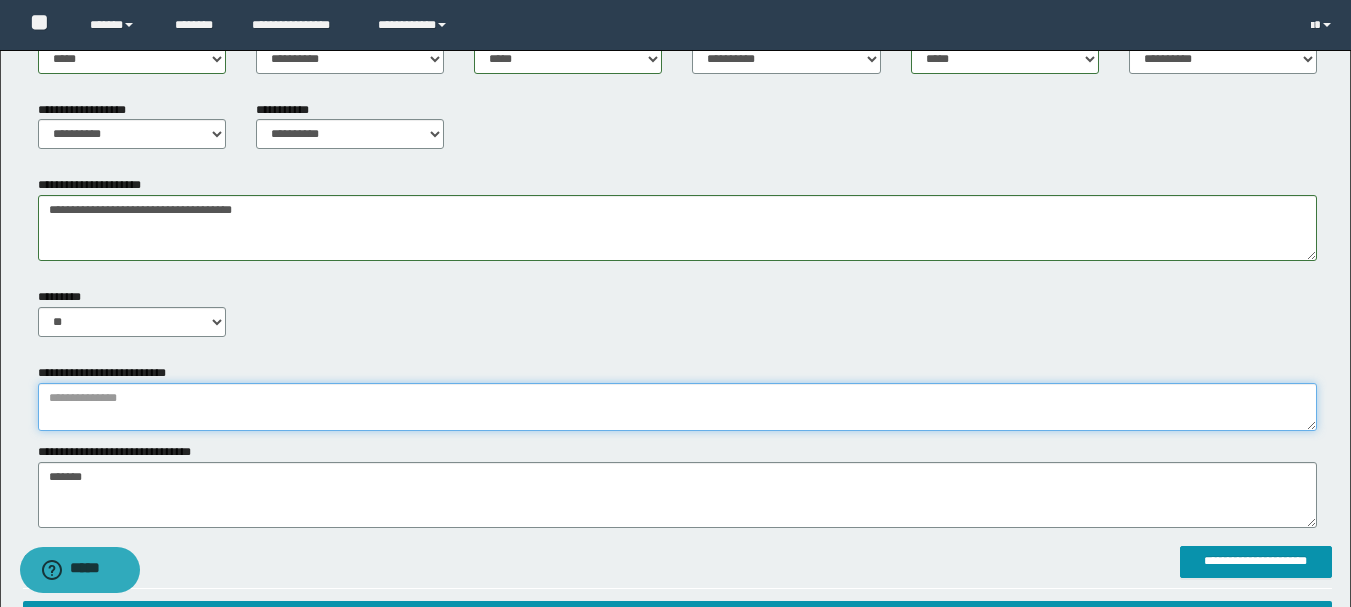 click at bounding box center (677, 407) 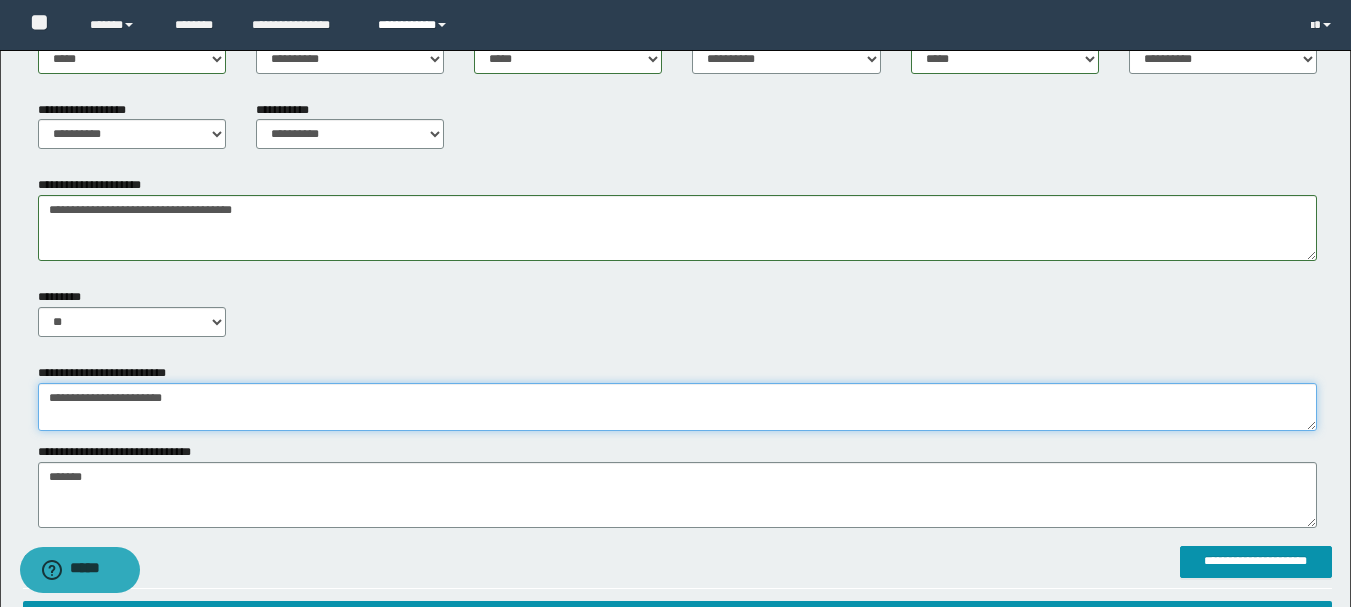 type on "**********" 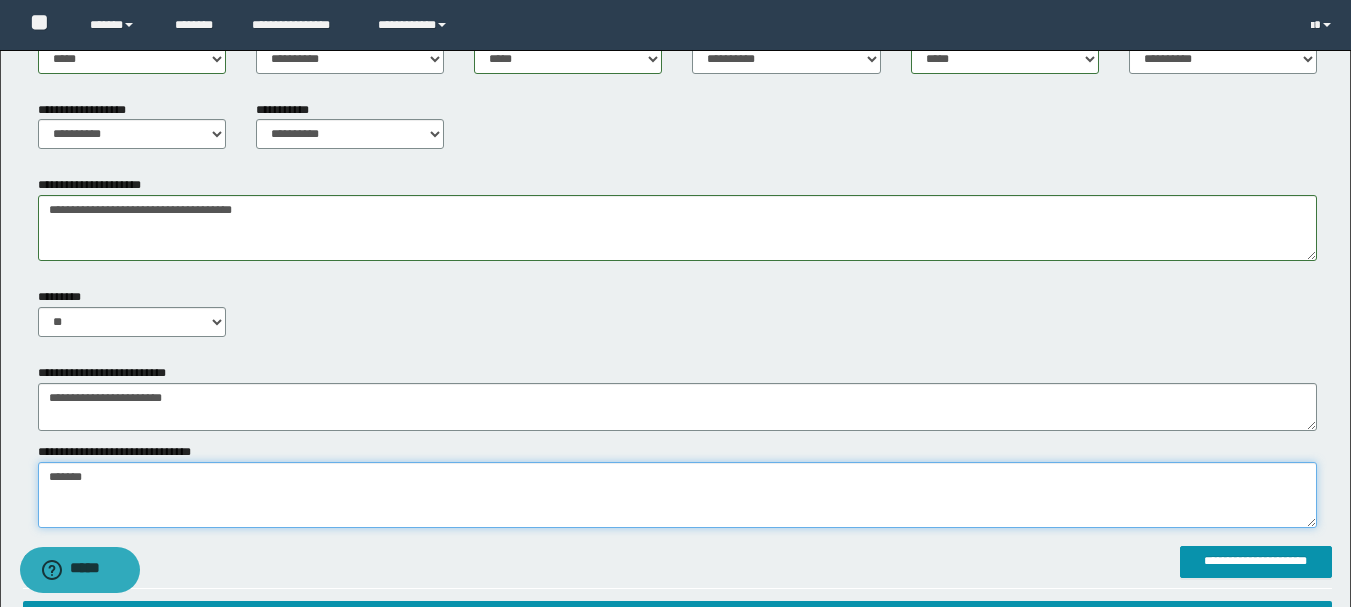 drag, startPoint x: 134, startPoint y: 494, endPoint x: 0, endPoint y: 486, distance: 134.23859 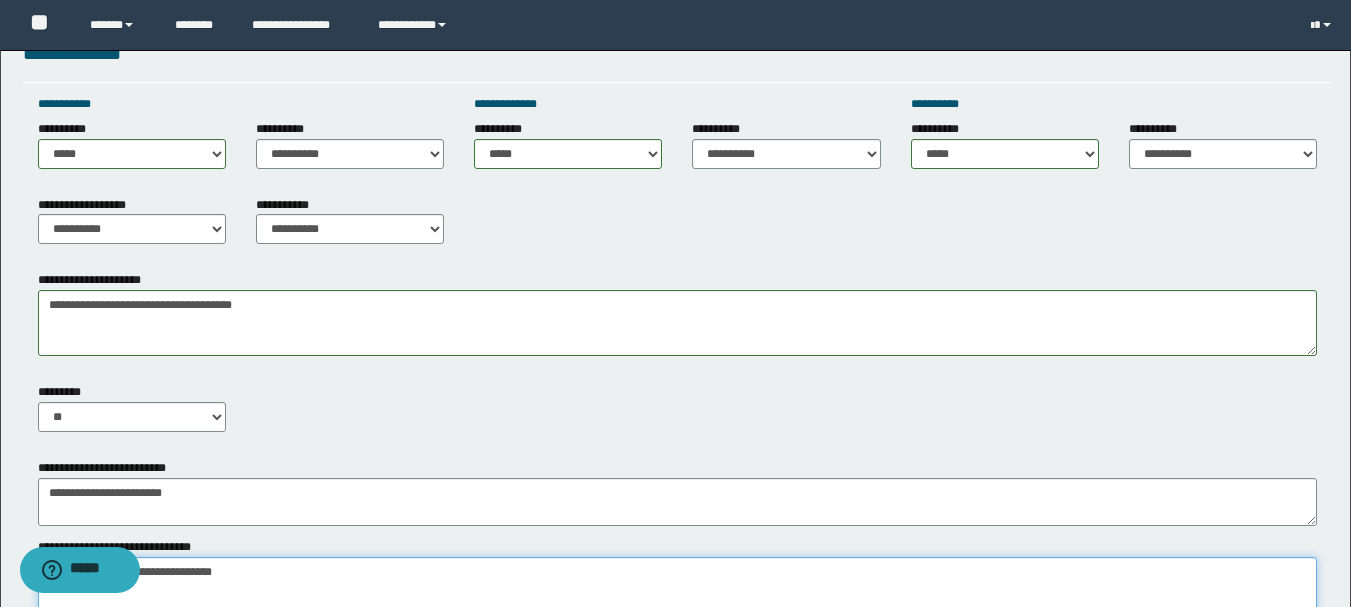scroll, scrollTop: 800, scrollLeft: 0, axis: vertical 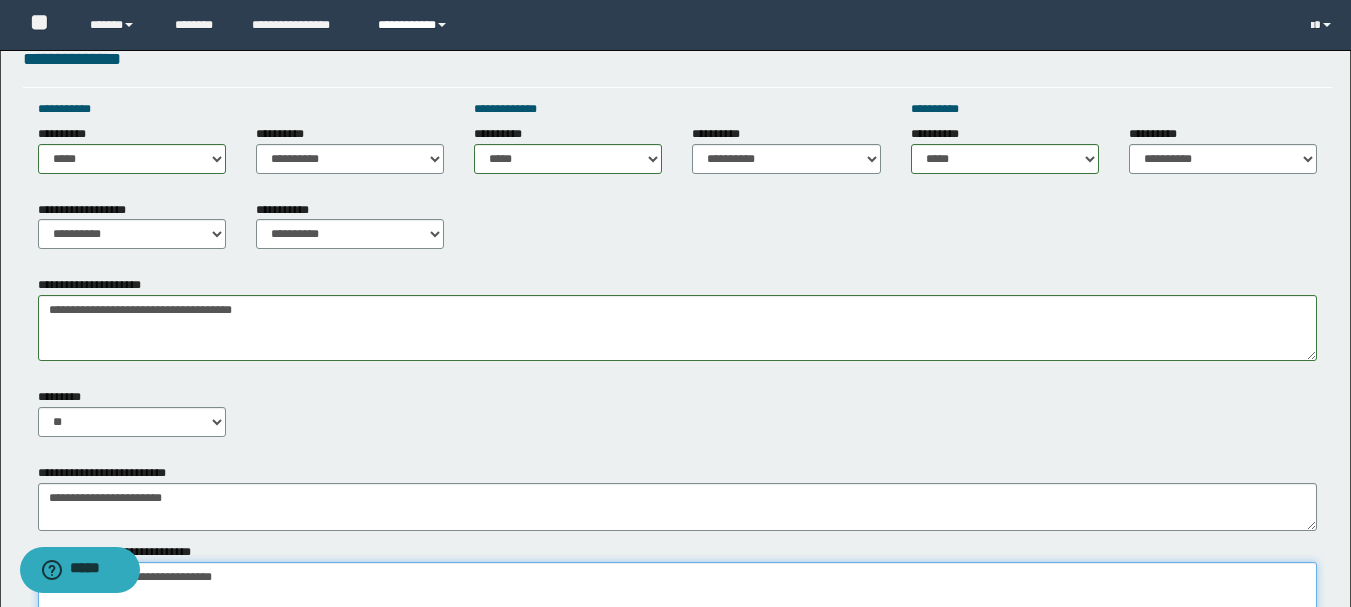 type on "**********" 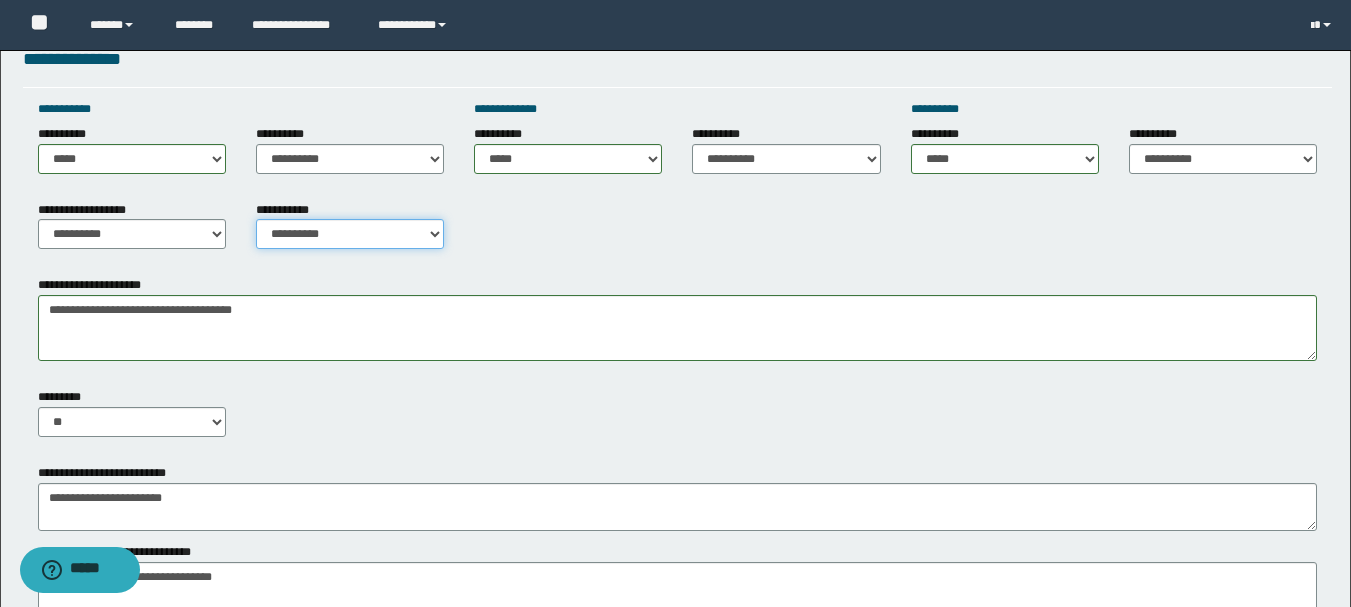 click on "**********" at bounding box center [350, 234] 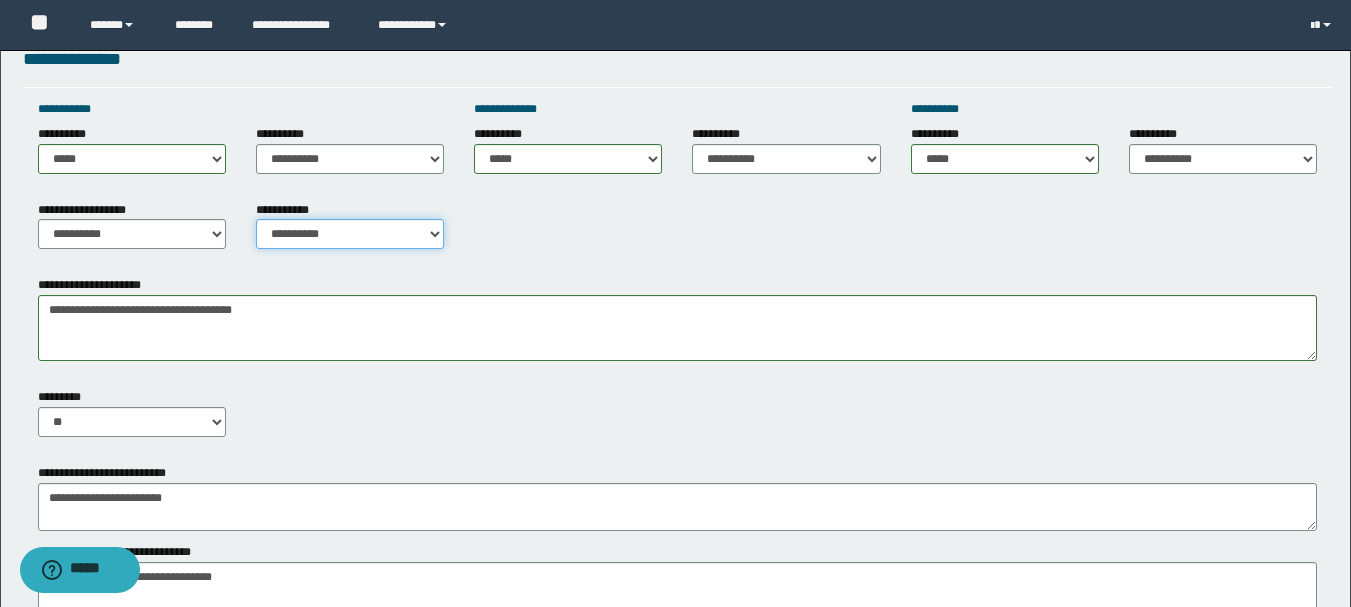 select on "*" 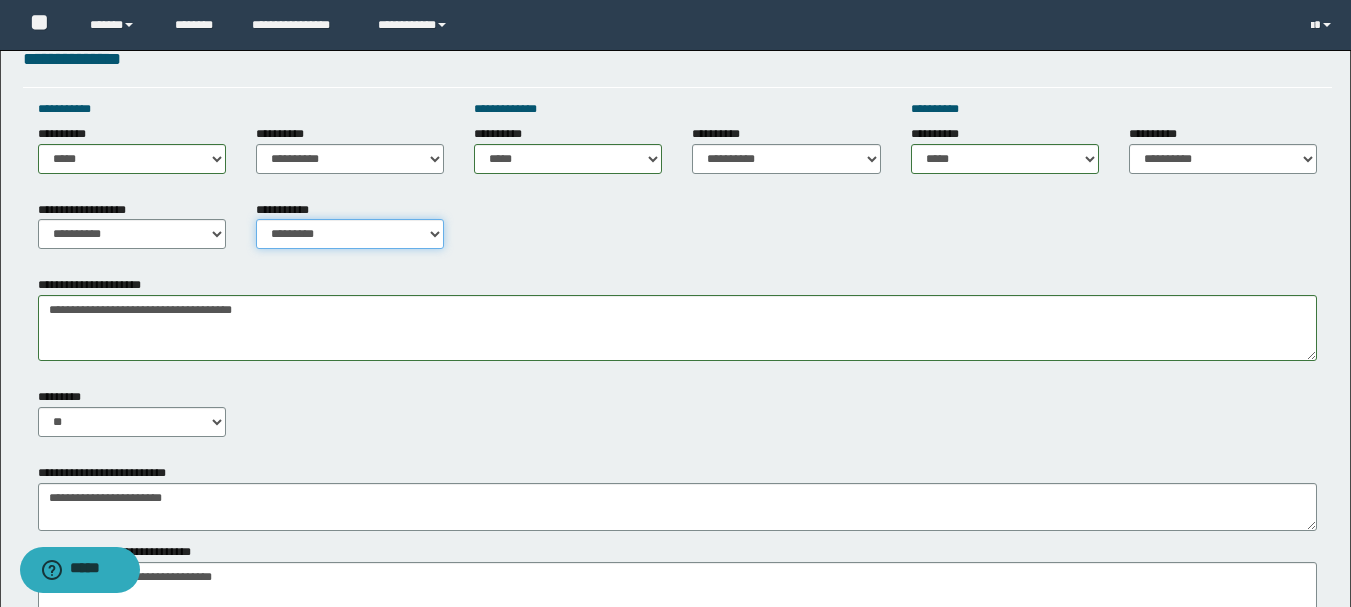 click on "**********" at bounding box center [350, 234] 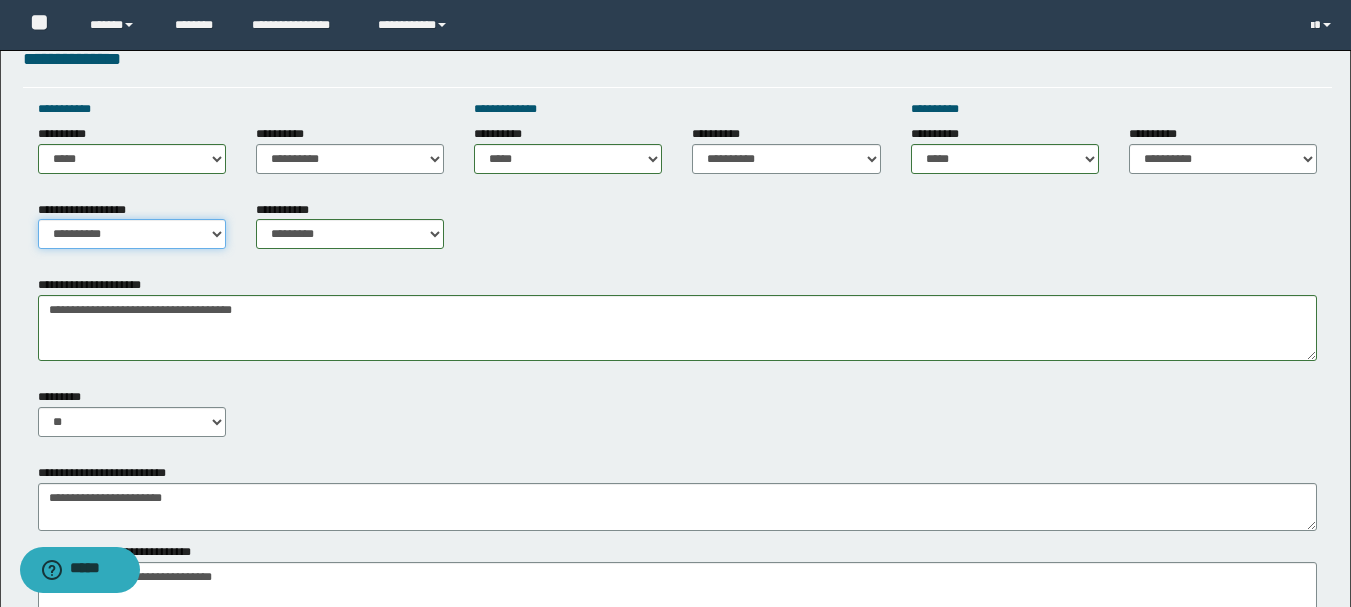 click on "**********" at bounding box center [132, 234] 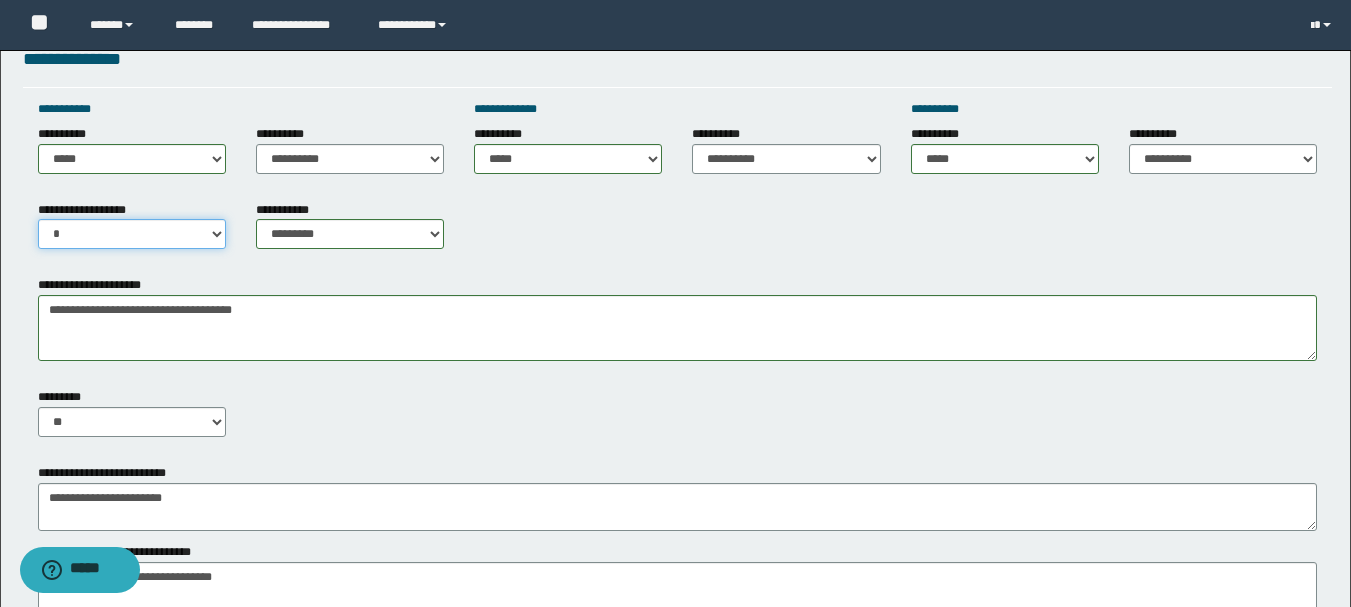 click on "**********" at bounding box center [132, 234] 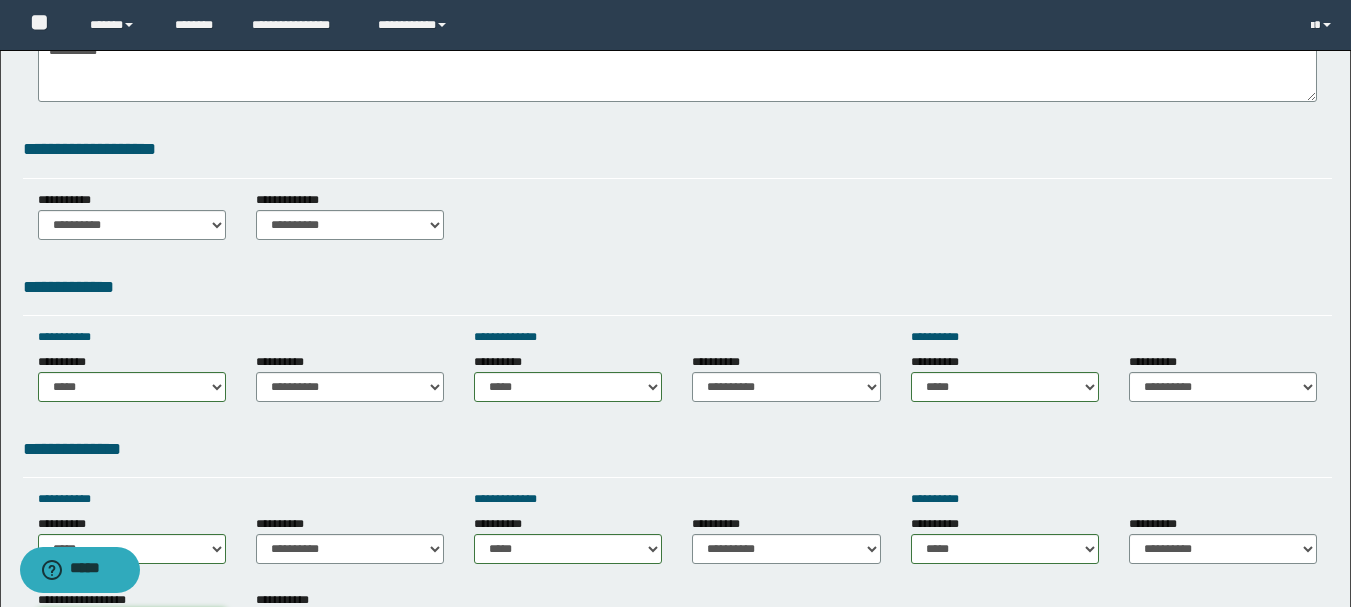 scroll, scrollTop: 300, scrollLeft: 0, axis: vertical 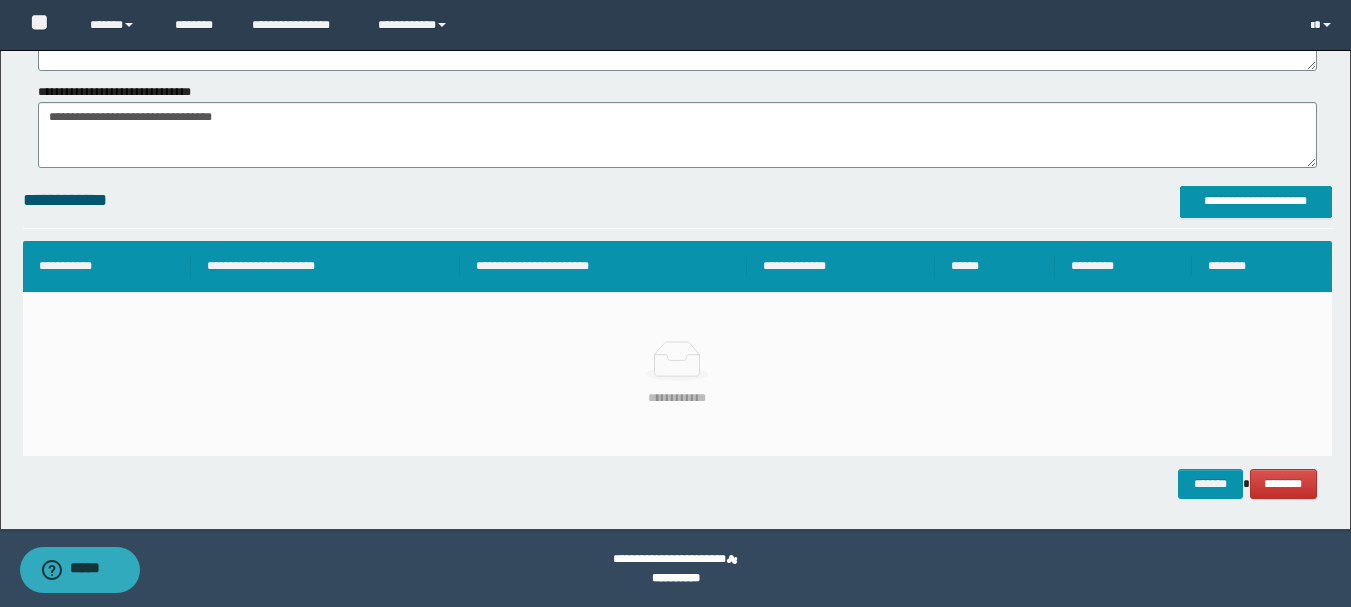 click on "**********" at bounding box center [677, -205] 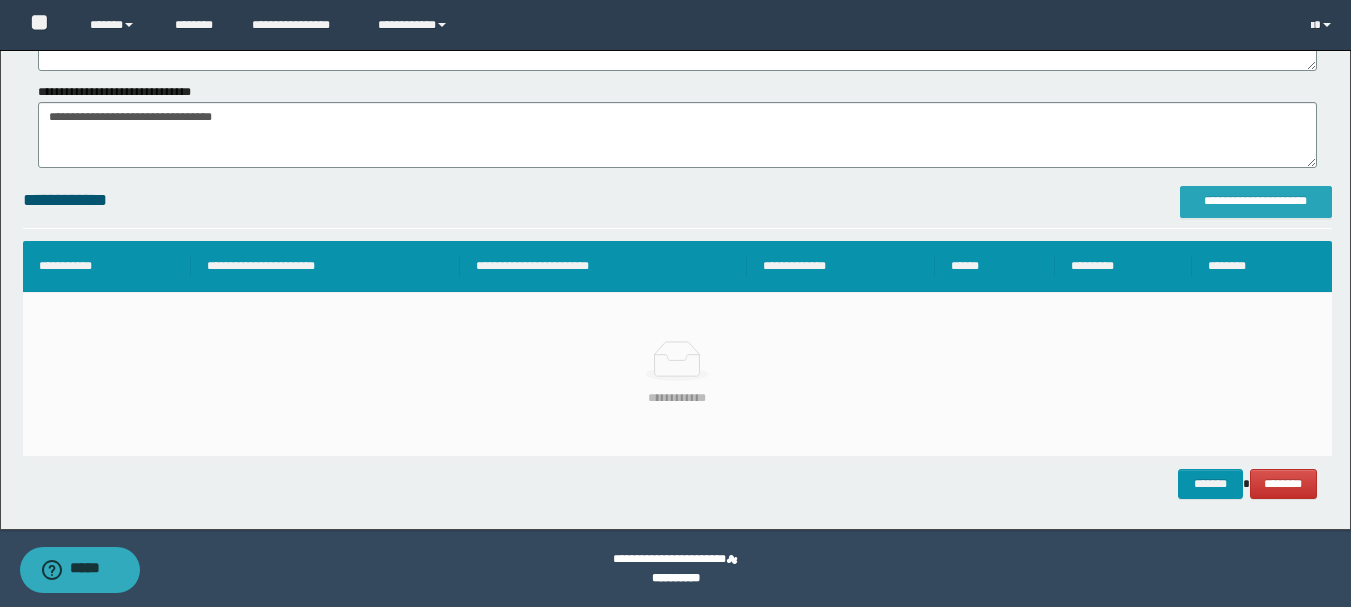 click on "**********" at bounding box center [1256, 201] 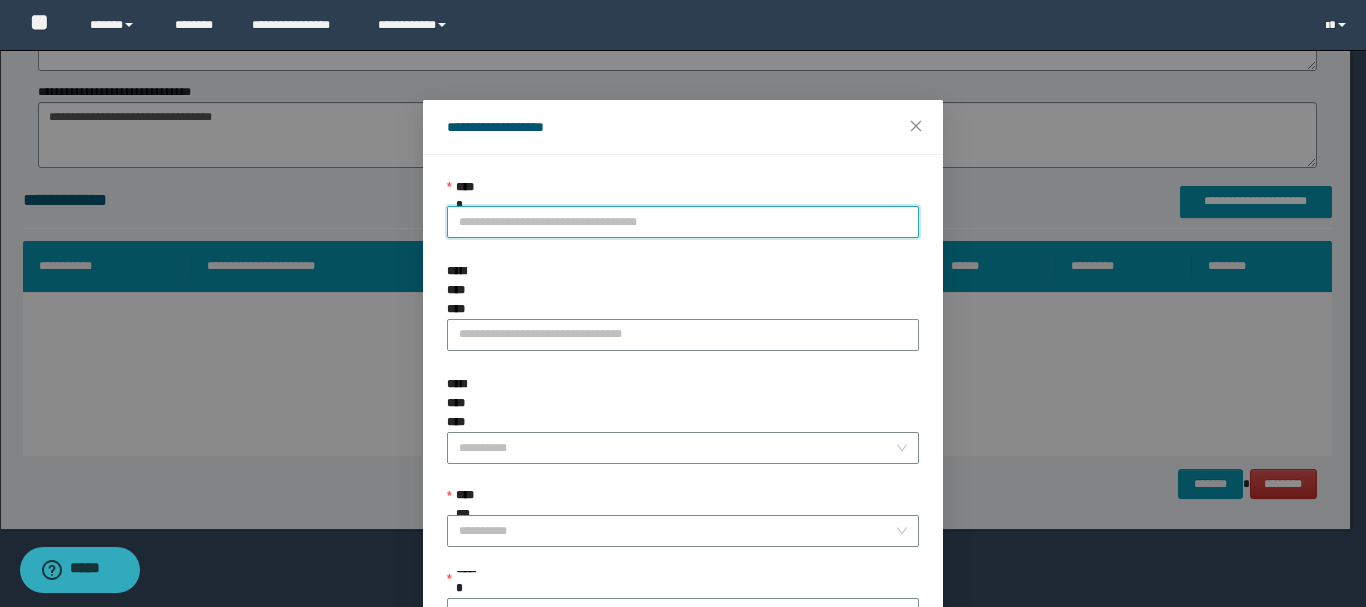 click on "**********" at bounding box center [683, 222] 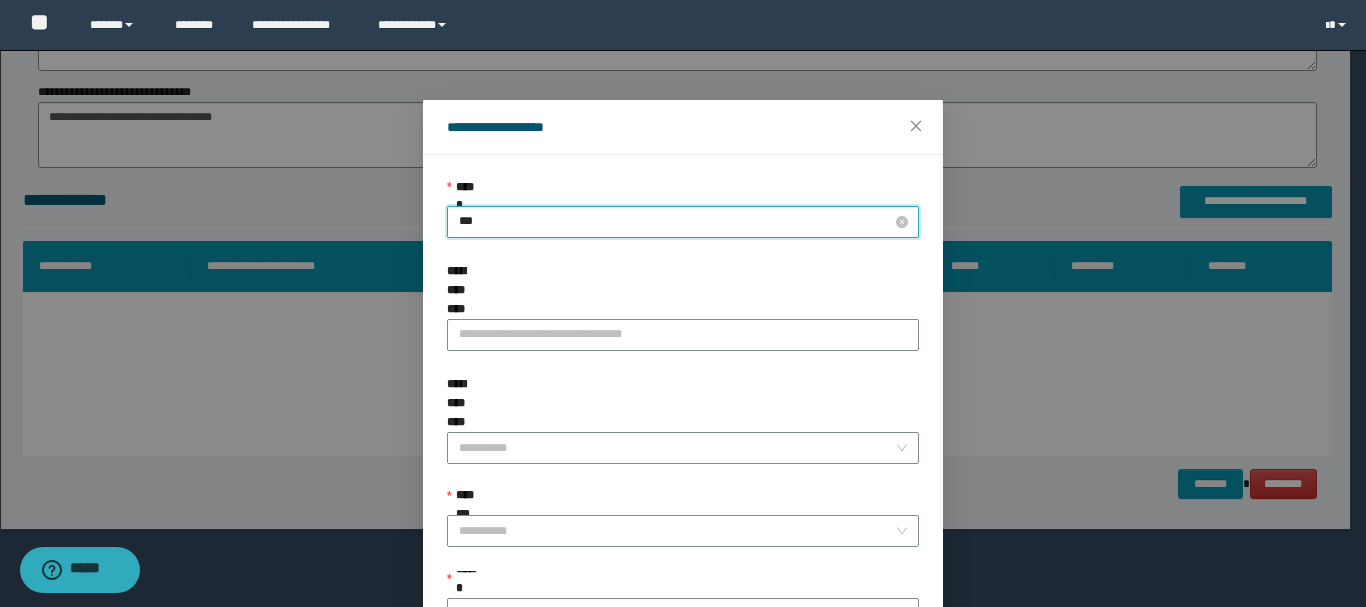 type on "****" 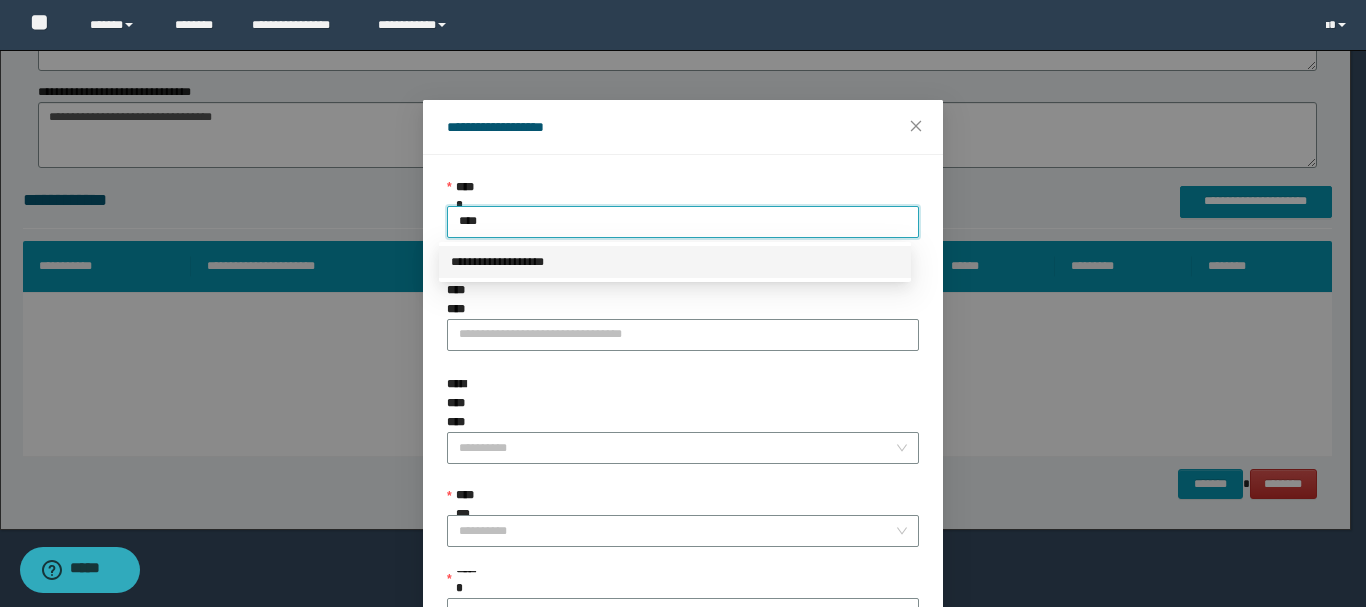 click on "**********" at bounding box center (675, 262) 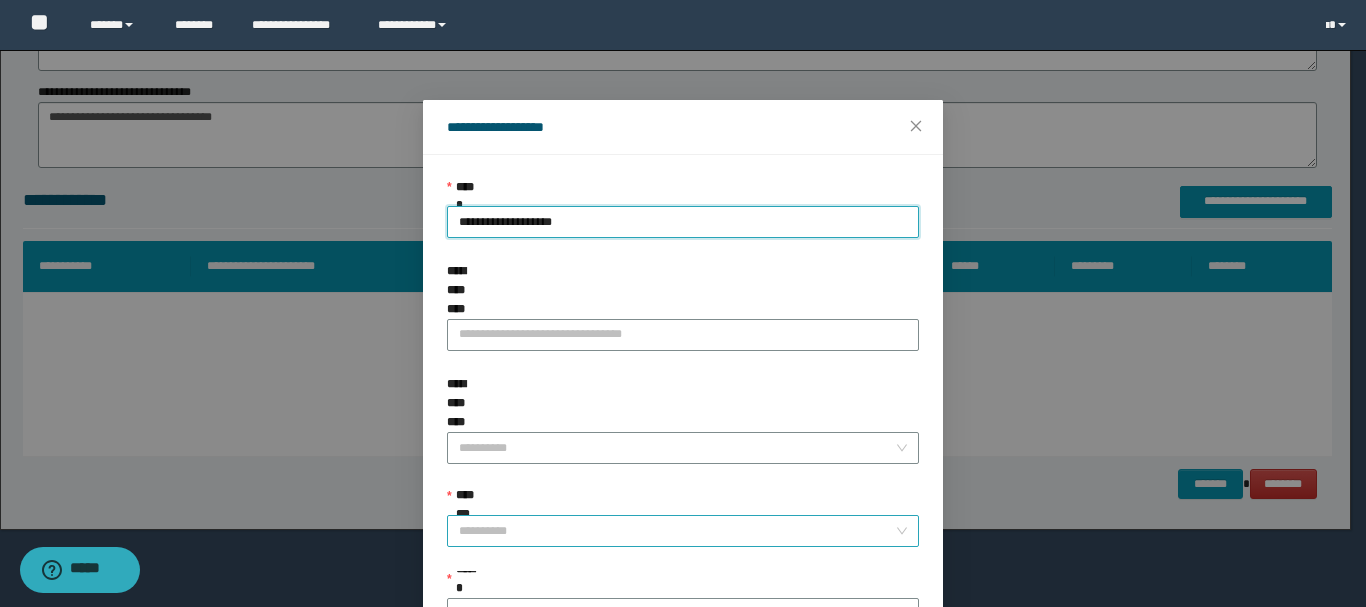 click on "**********" at bounding box center (677, 531) 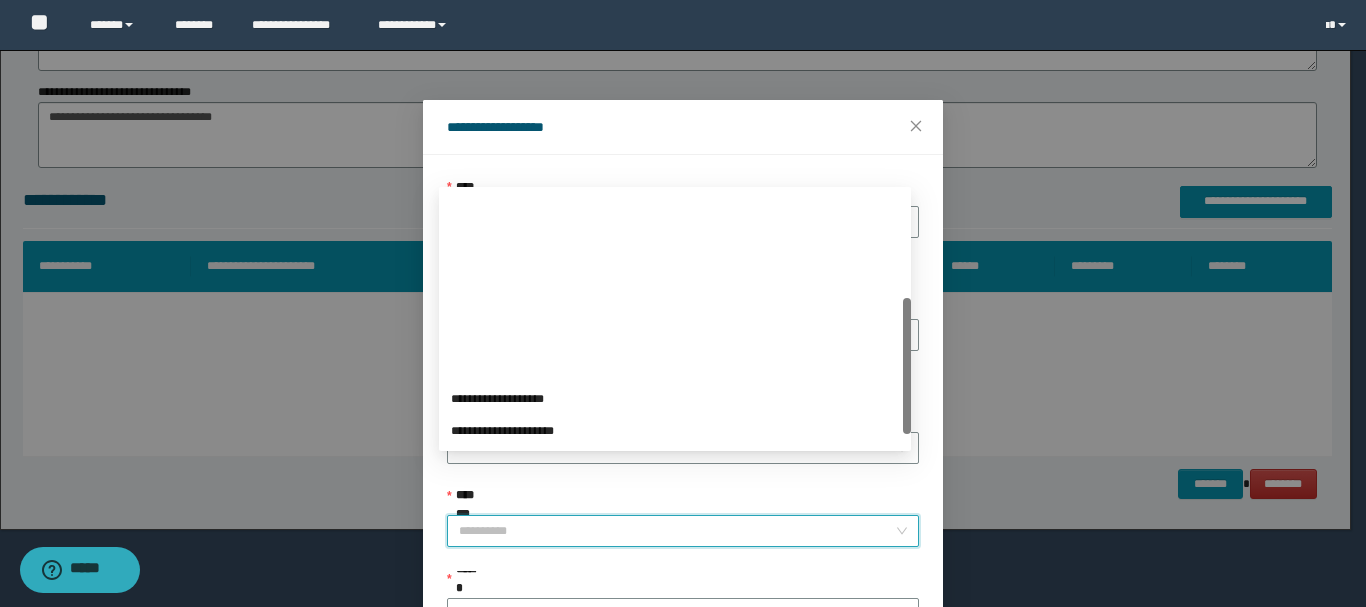 scroll, scrollTop: 200, scrollLeft: 0, axis: vertical 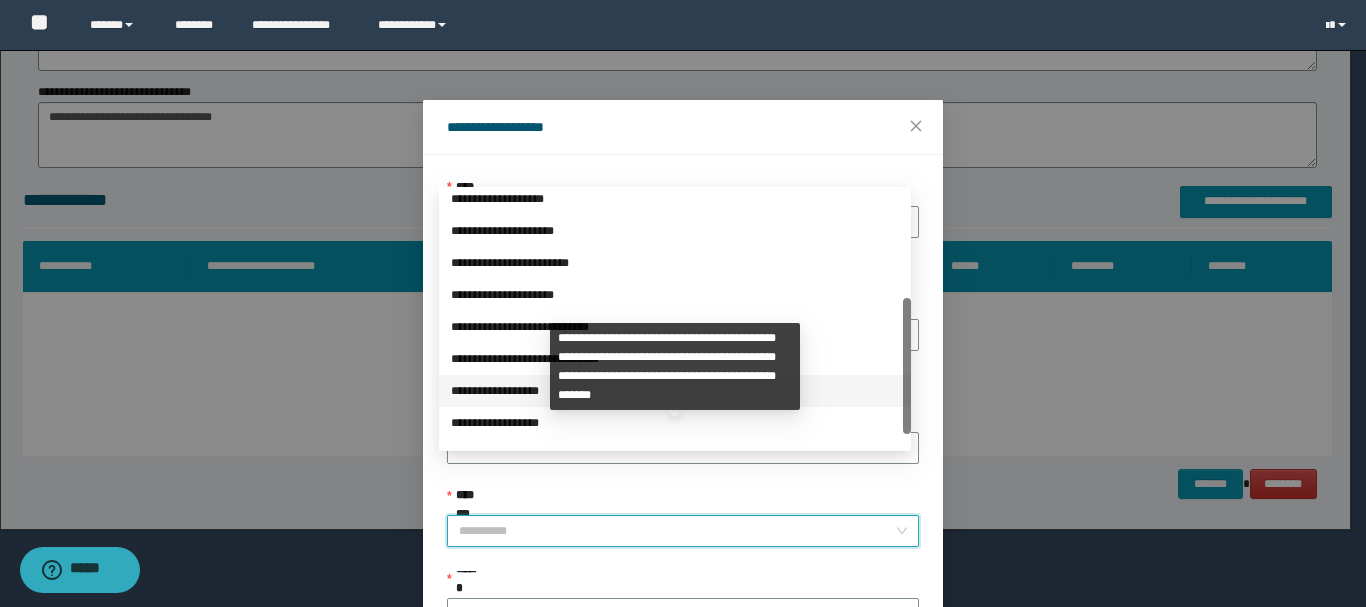 click on "**********" at bounding box center [675, 391] 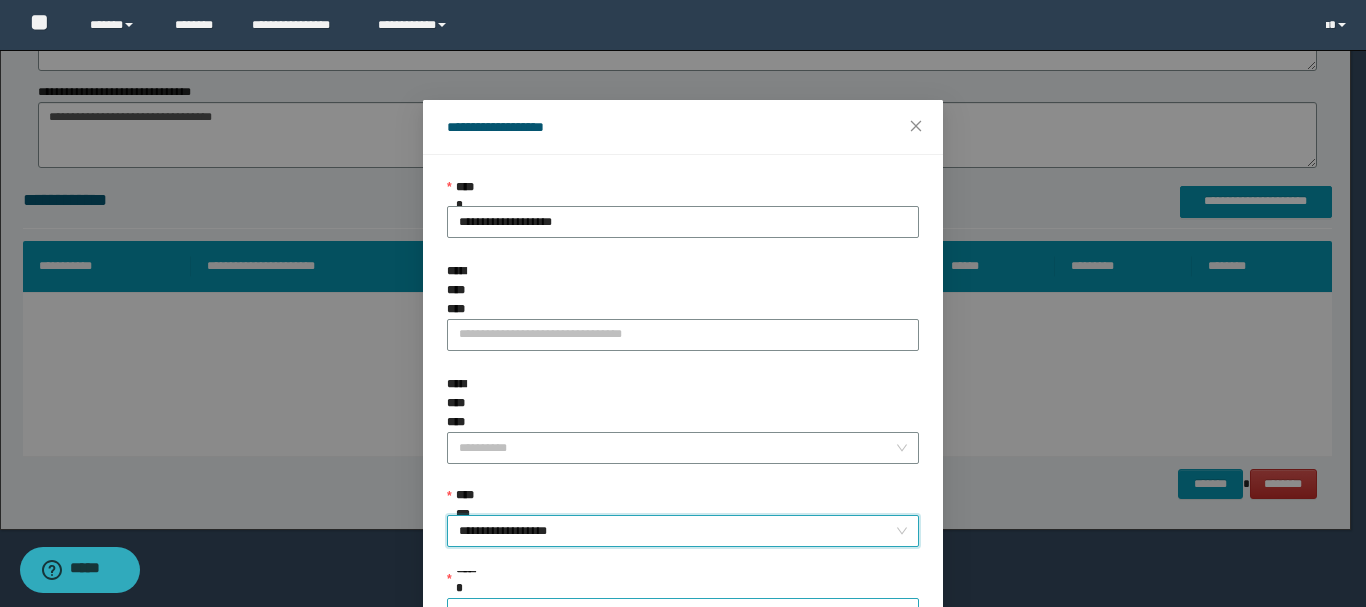 click on "******" at bounding box center (677, 614) 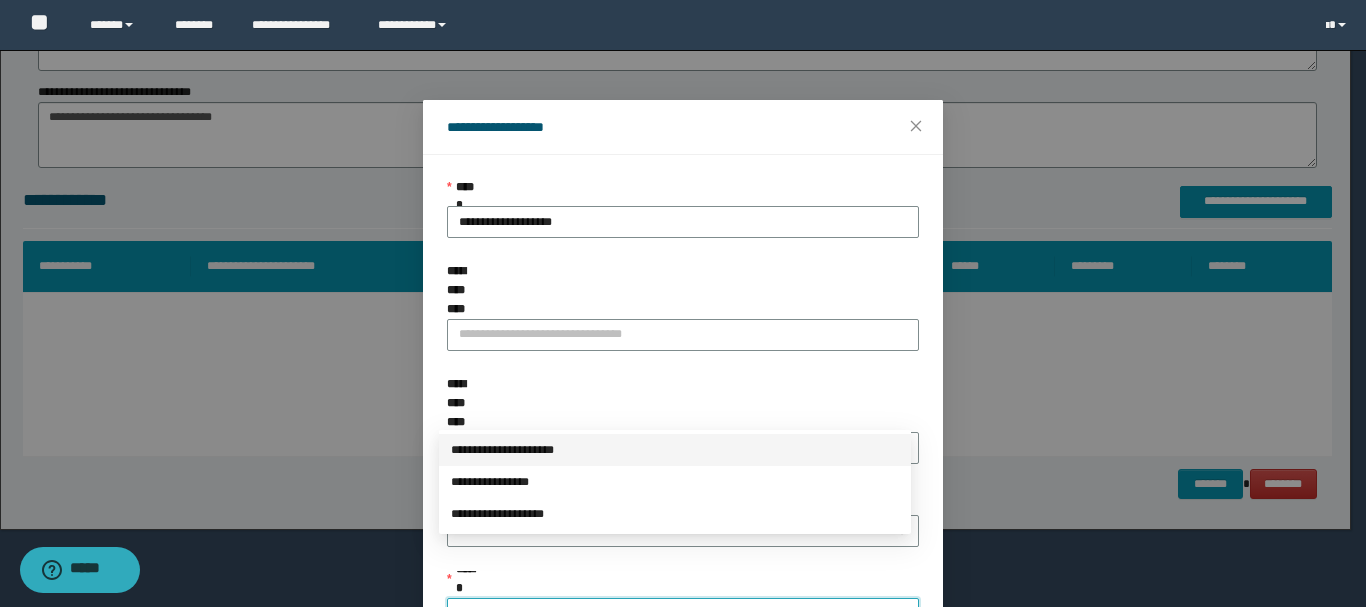 click on "**********" at bounding box center (675, 450) 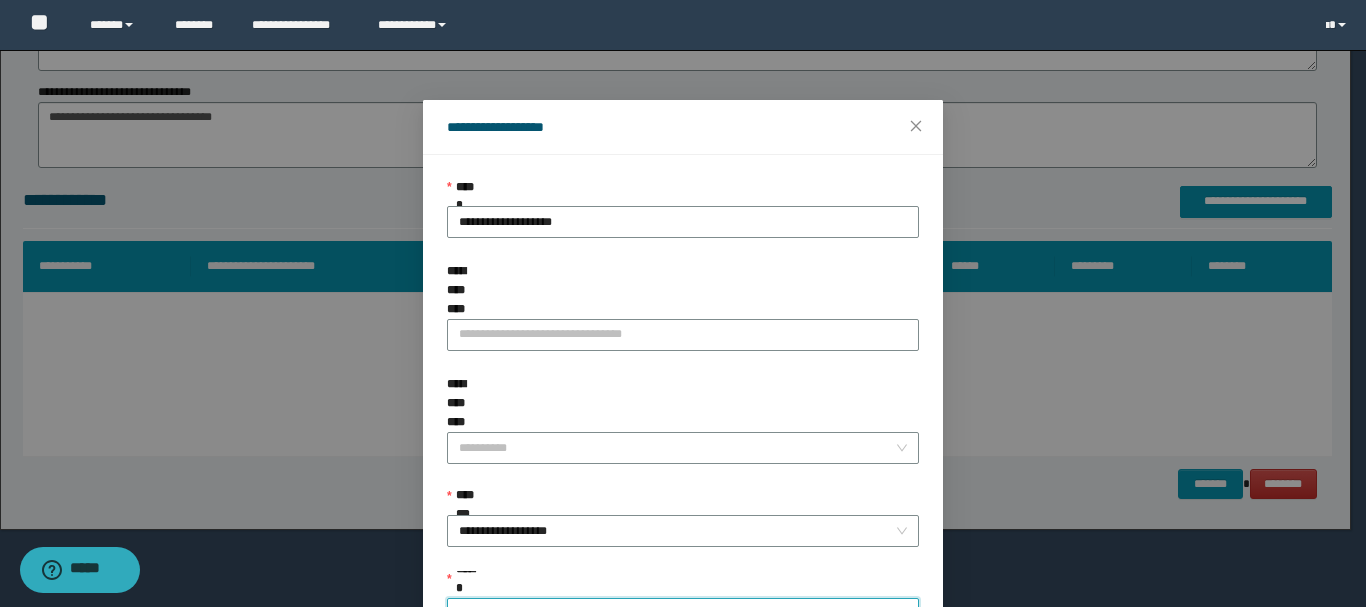 scroll, scrollTop: 145, scrollLeft: 0, axis: vertical 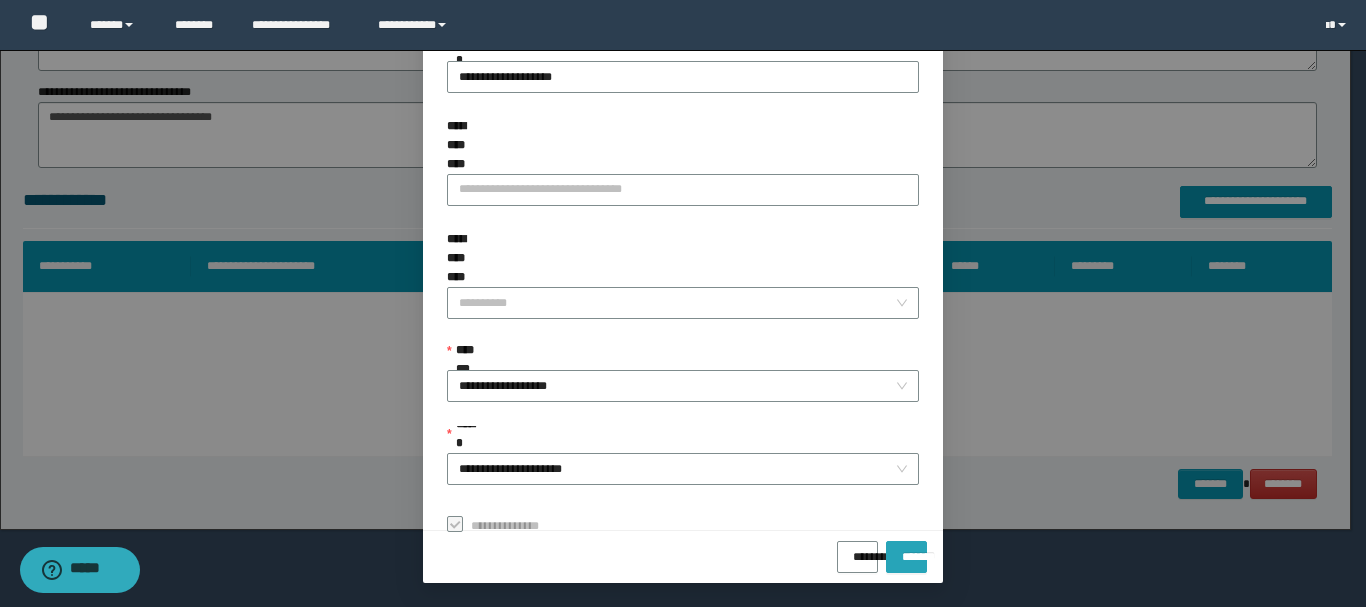 click on "*******" at bounding box center (906, 550) 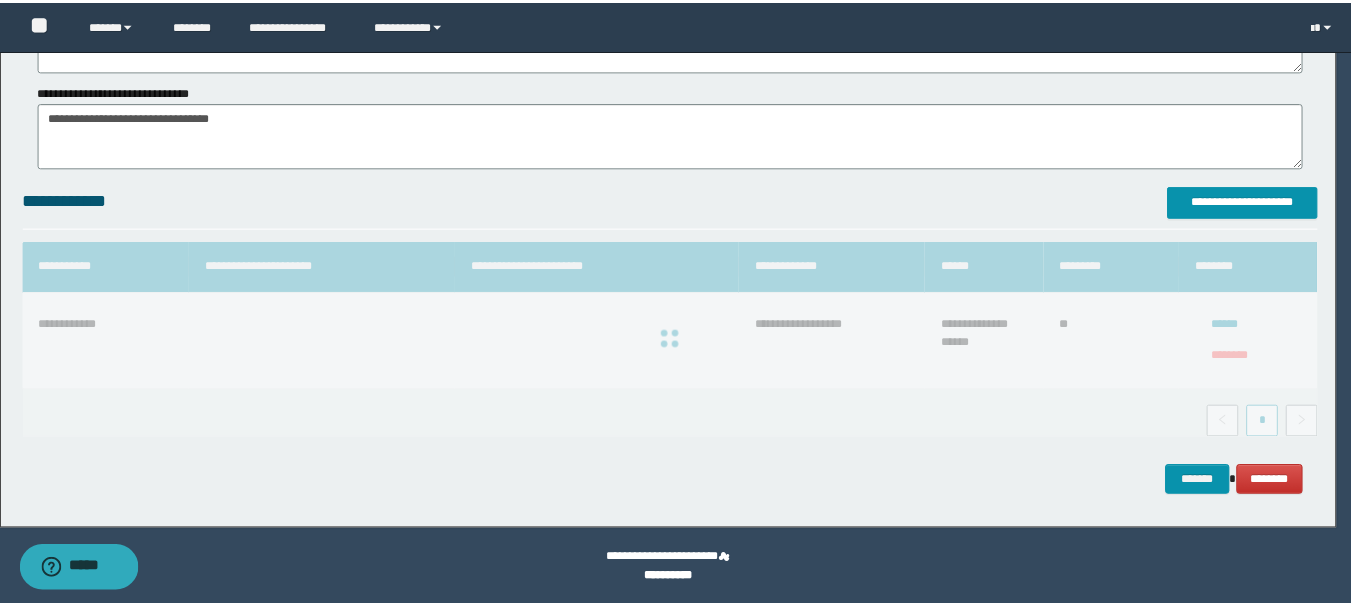 scroll, scrollTop: 1226, scrollLeft: 0, axis: vertical 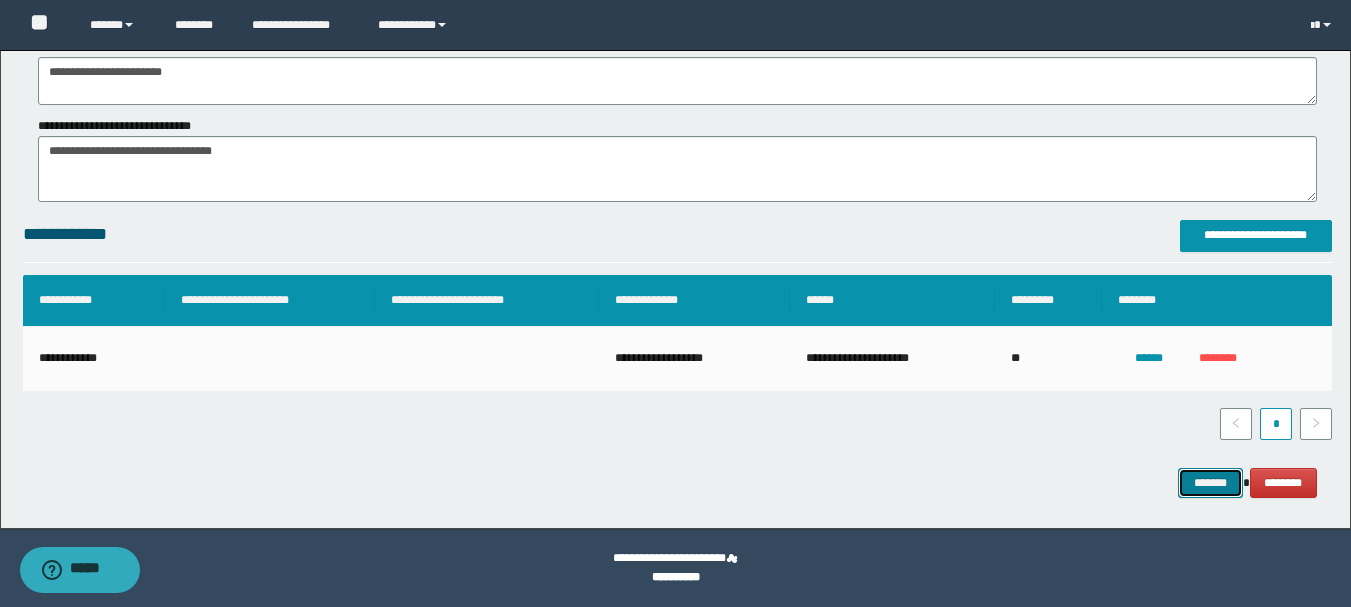 click on "*******" at bounding box center [1210, 483] 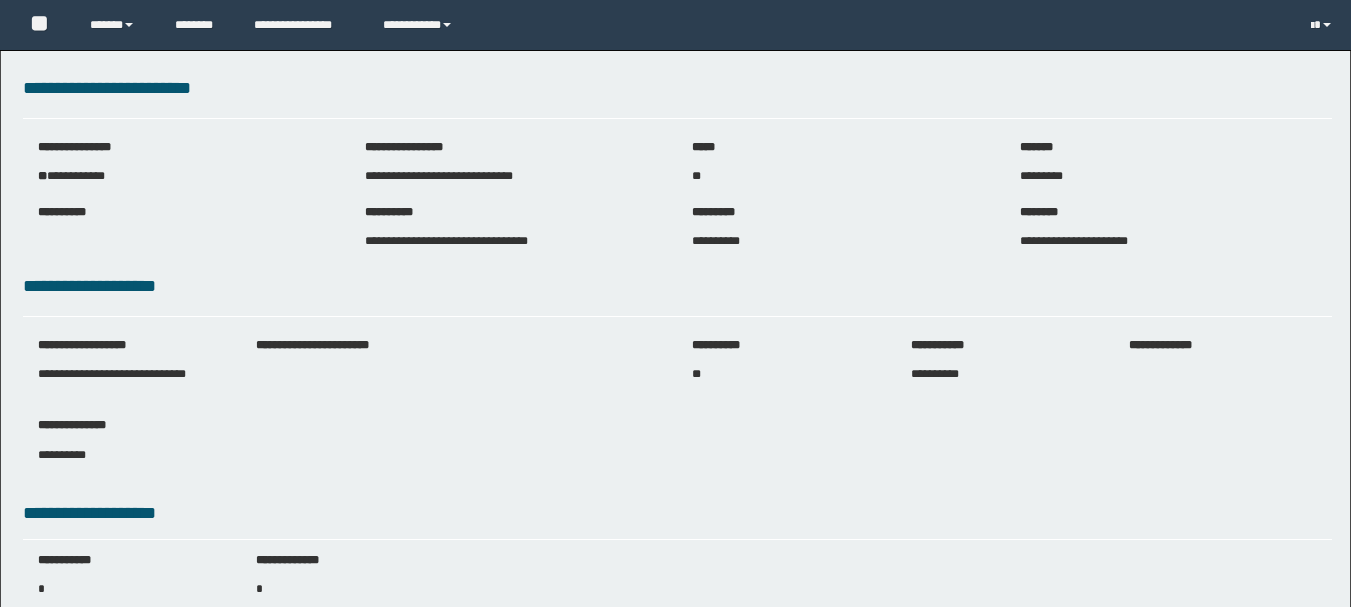 scroll, scrollTop: 0, scrollLeft: 0, axis: both 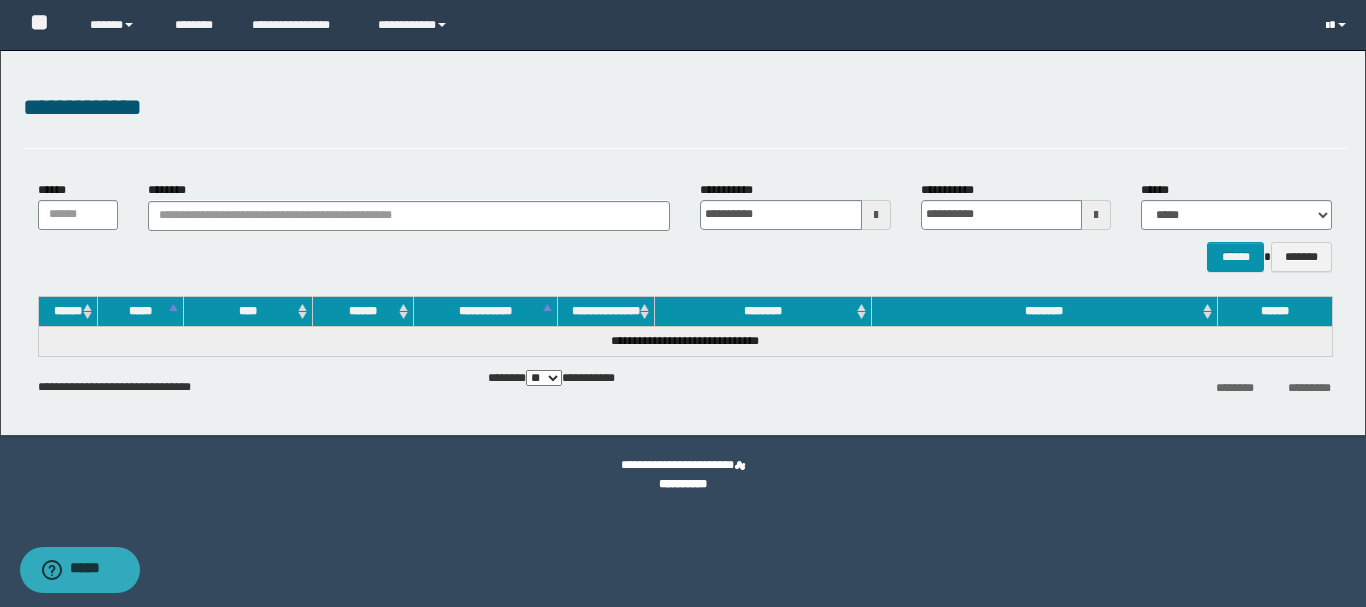 click at bounding box center (1327, 26) 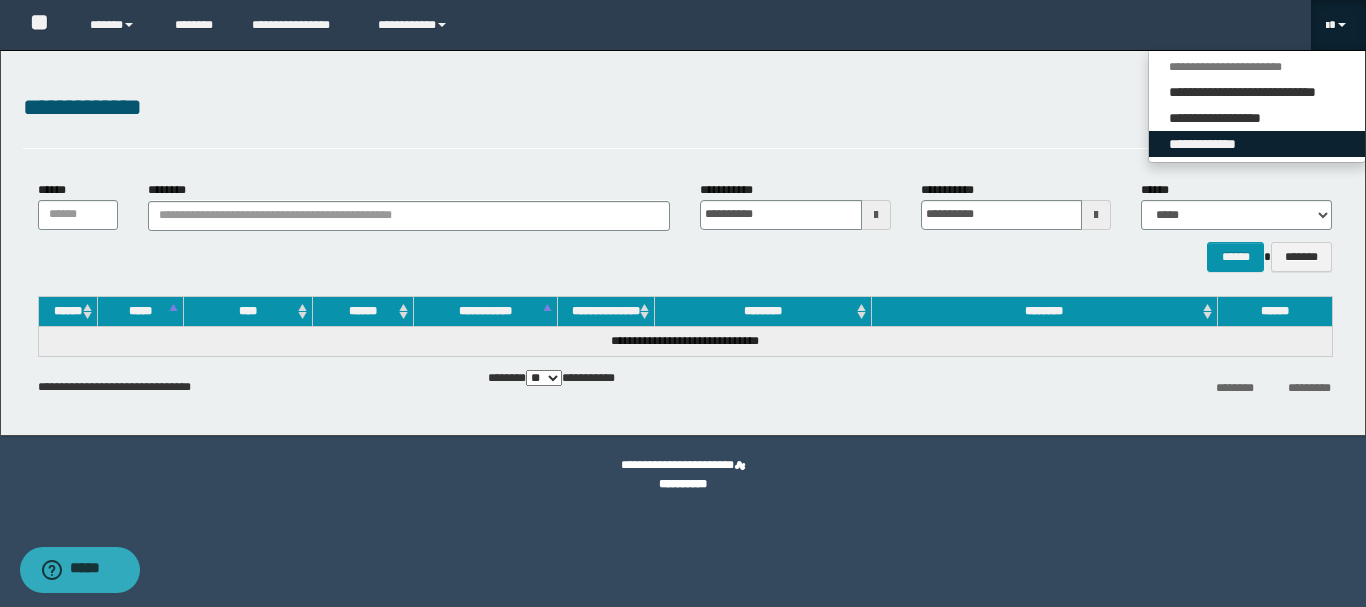 click on "**********" at bounding box center [1257, 144] 